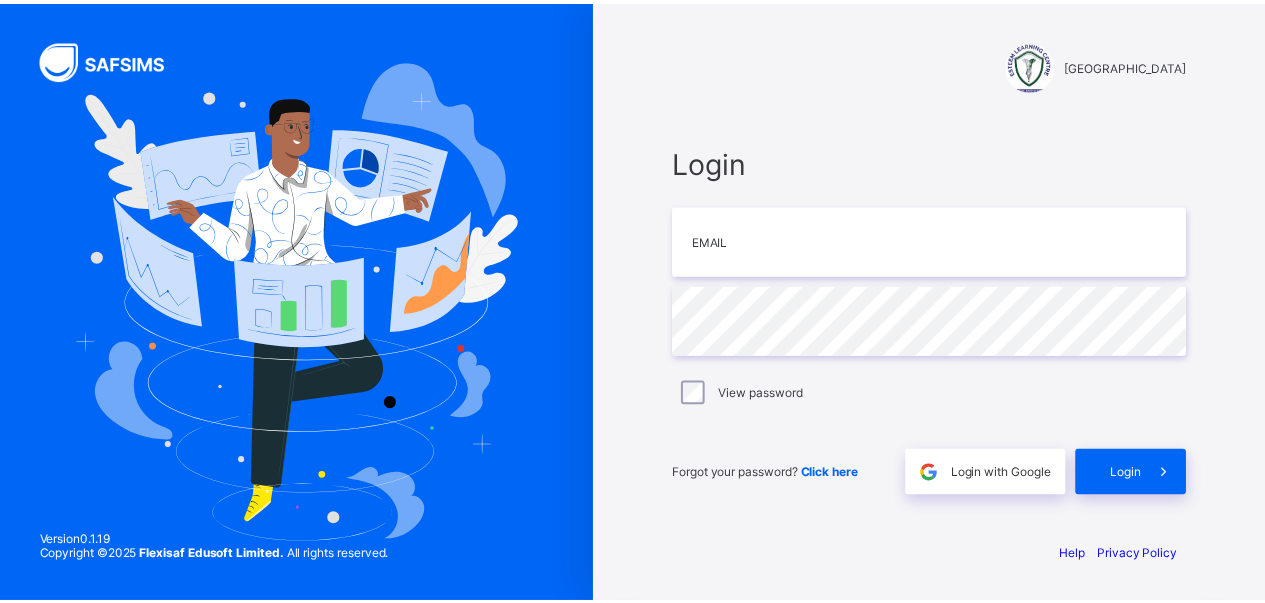 scroll, scrollTop: 0, scrollLeft: 0, axis: both 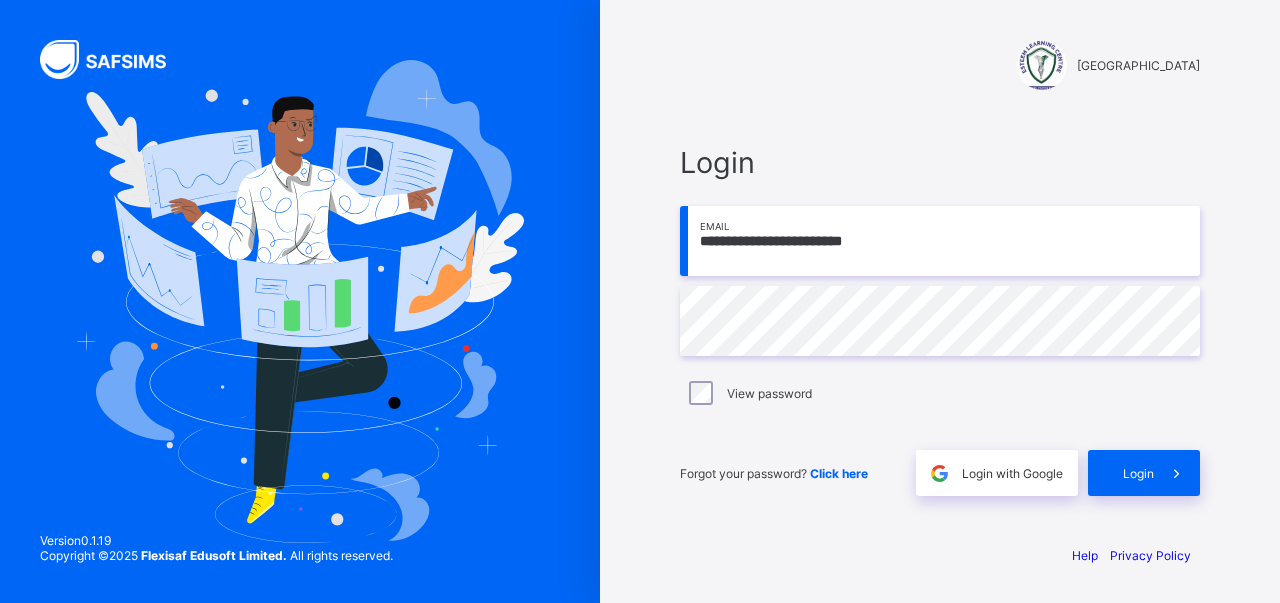 type on "**********" 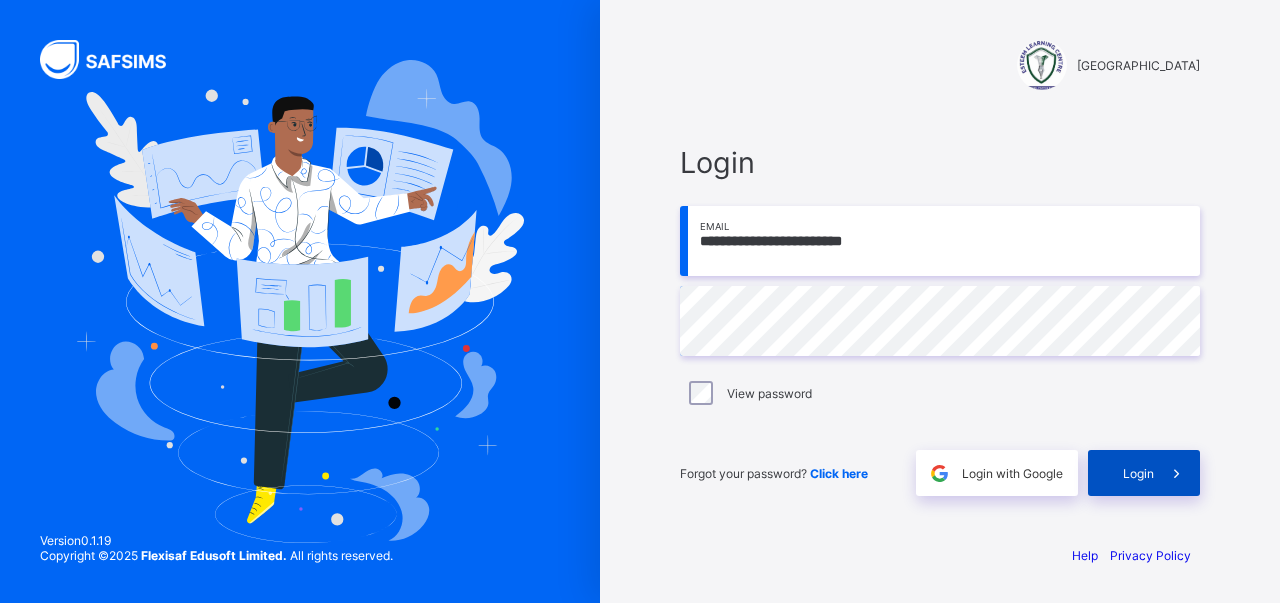 click on "Login" at bounding box center [1138, 473] 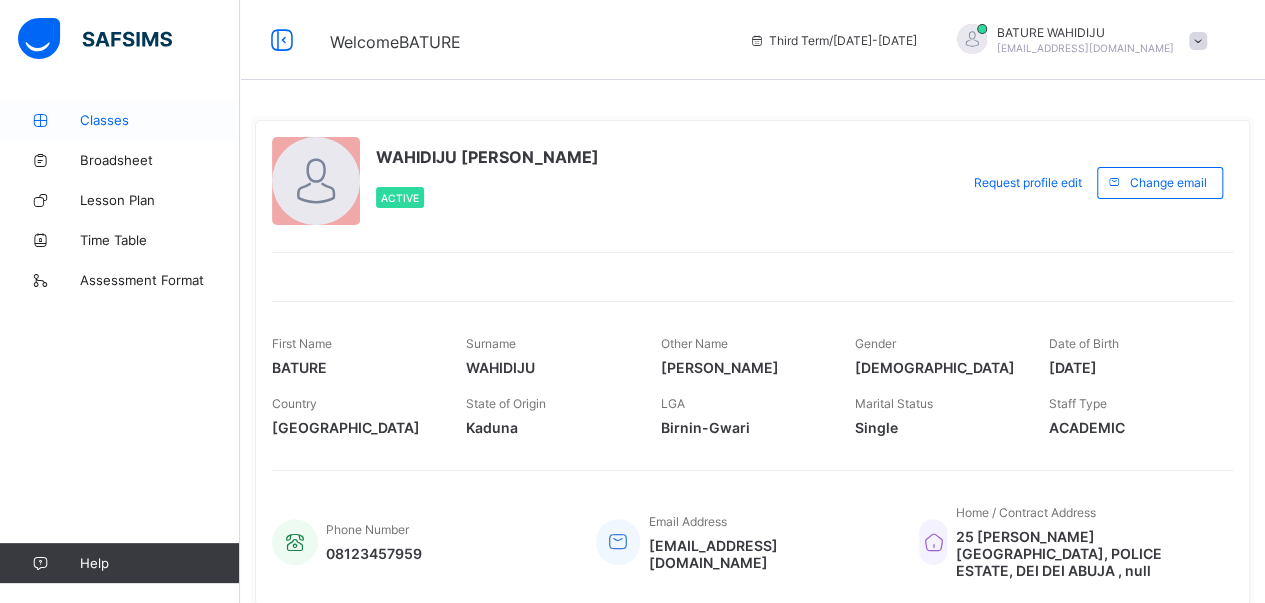 click on "Classes" at bounding box center (160, 120) 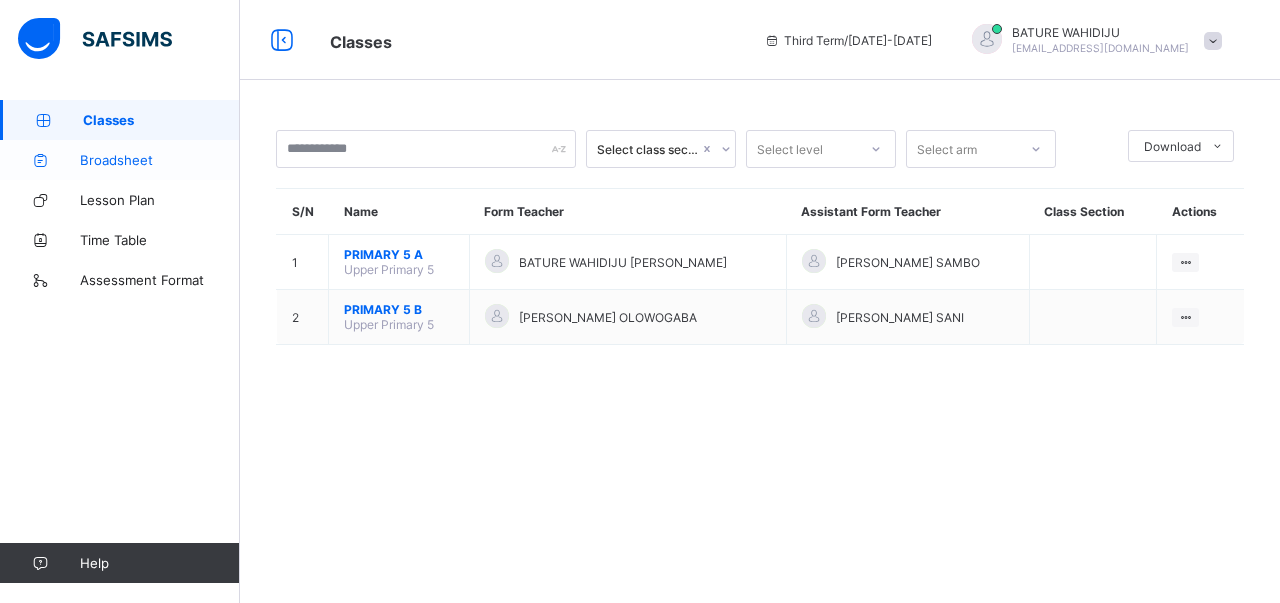 click on "Broadsheet" at bounding box center [160, 160] 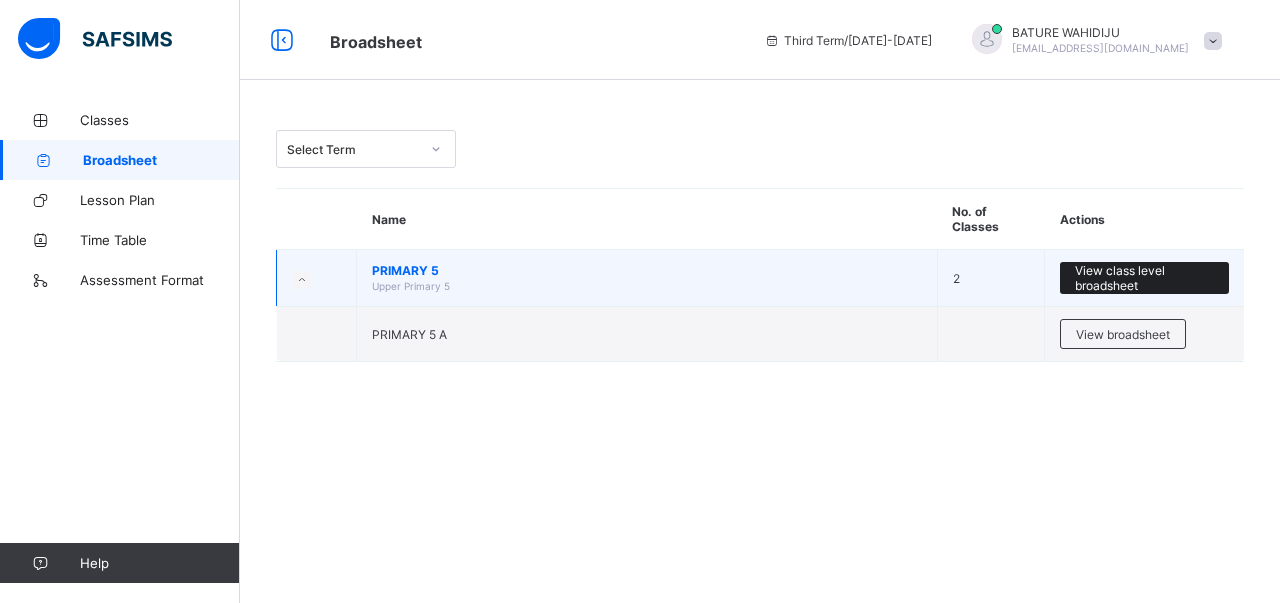 click on "View class level broadsheet" at bounding box center [1144, 278] 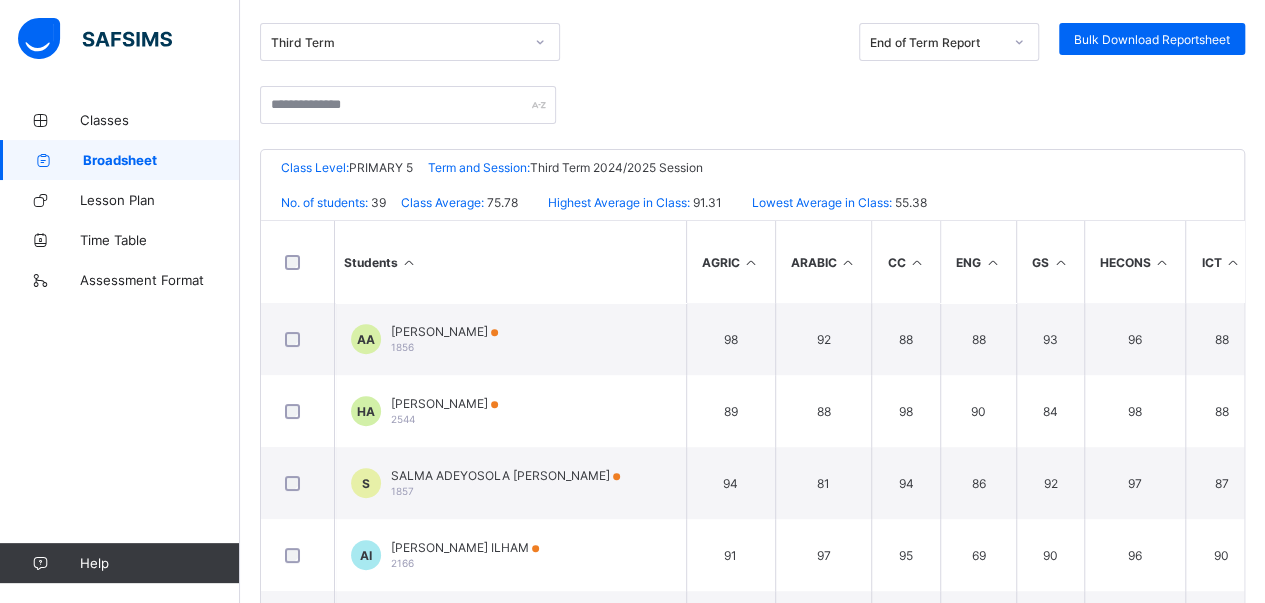 scroll, scrollTop: 295, scrollLeft: 0, axis: vertical 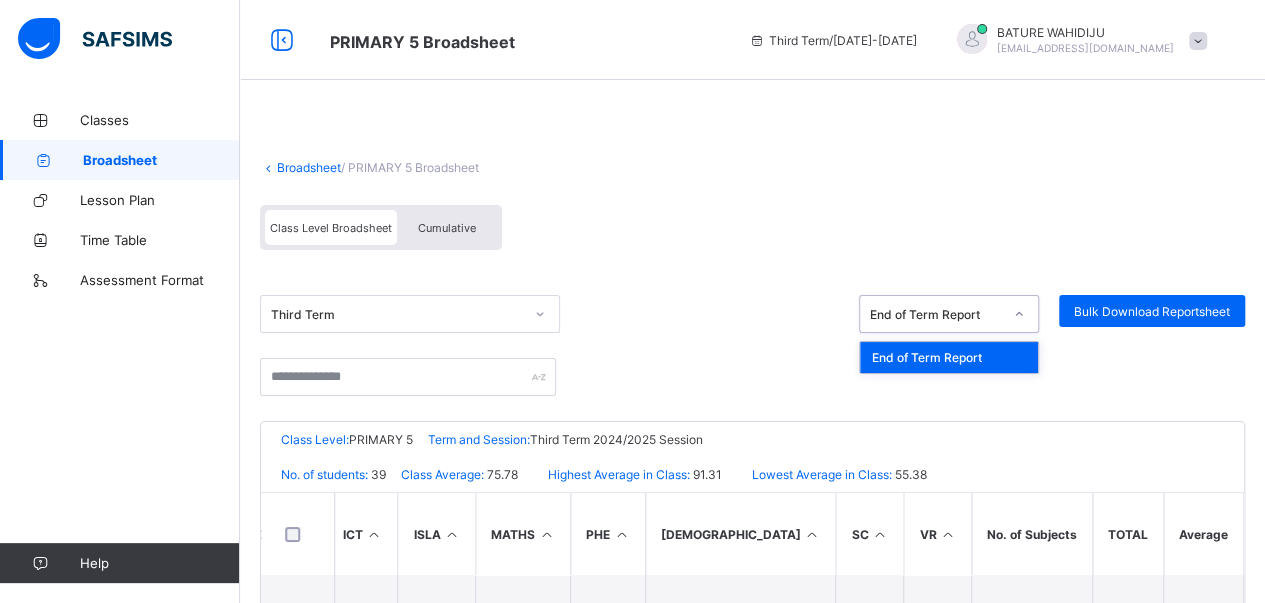 click at bounding box center [1019, 314] 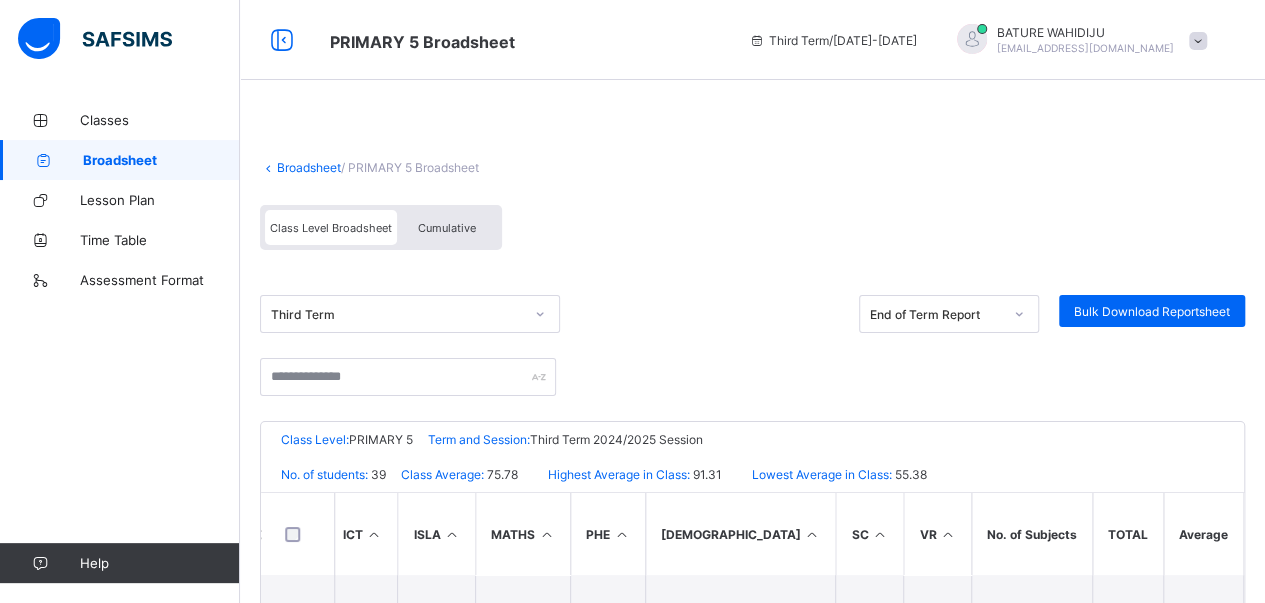 click at bounding box center (268, 167) 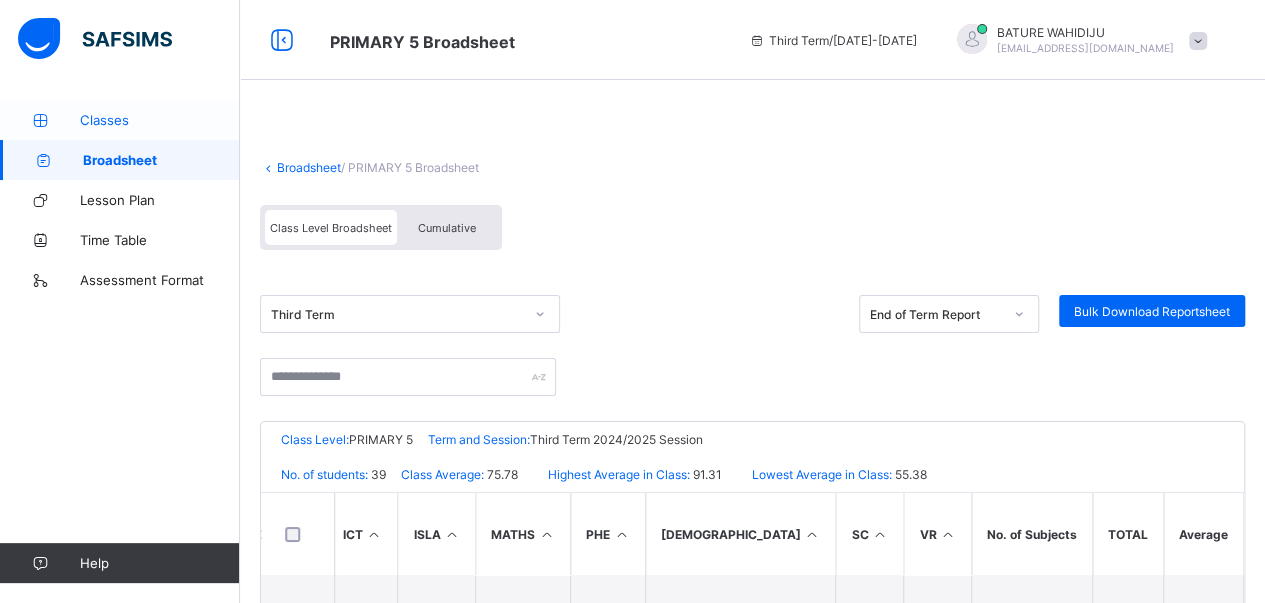 click on "Classes" at bounding box center [160, 120] 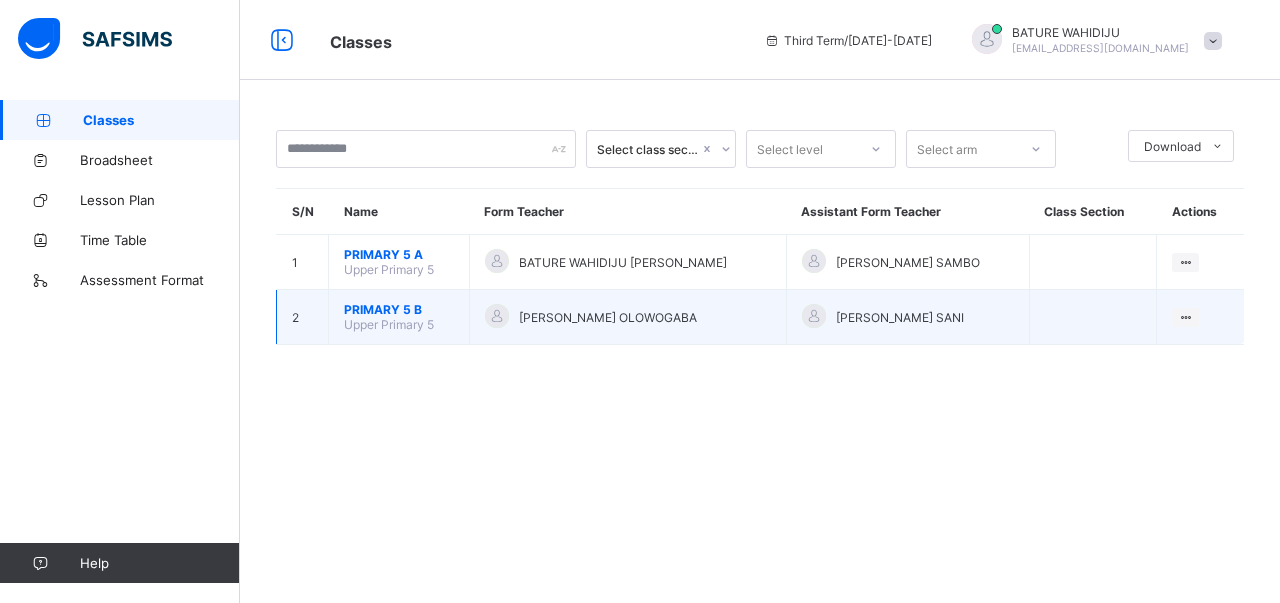 click on "PRIMARY 5   B" at bounding box center (399, 309) 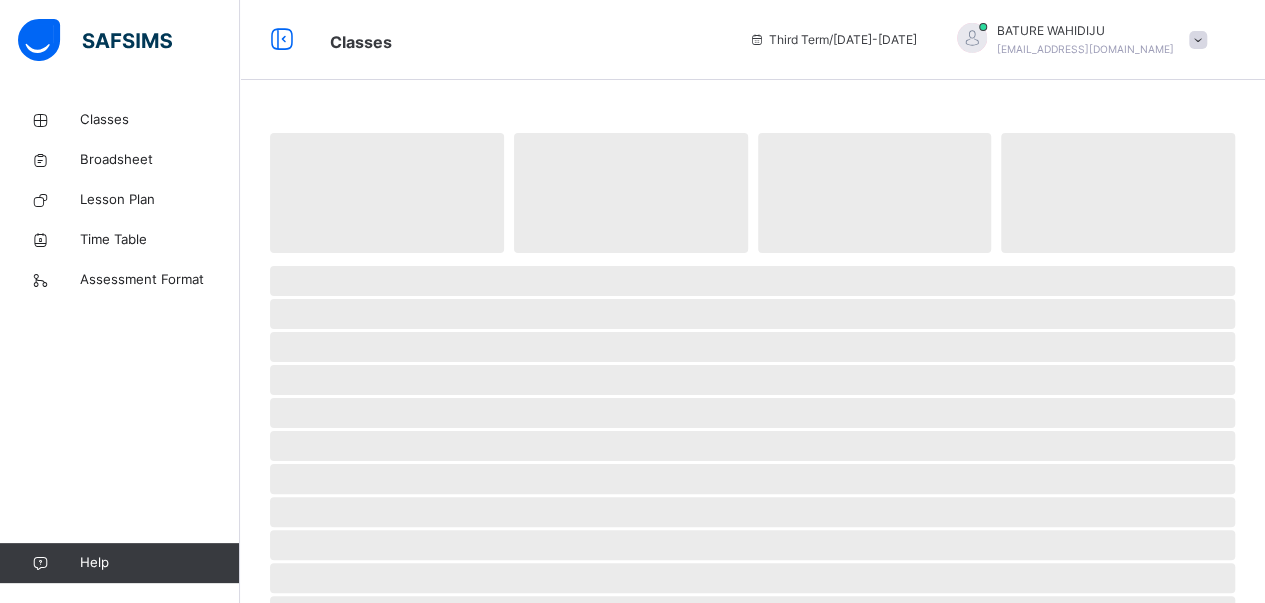click on "‌" at bounding box center [752, 314] 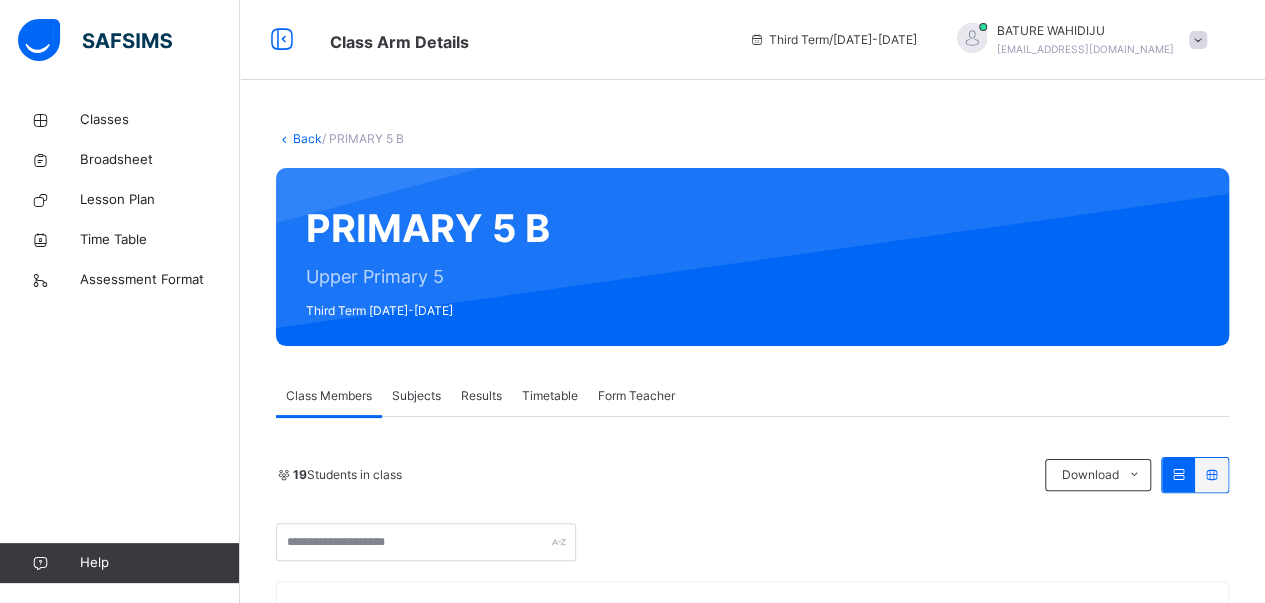 click on "Results" at bounding box center [481, 396] 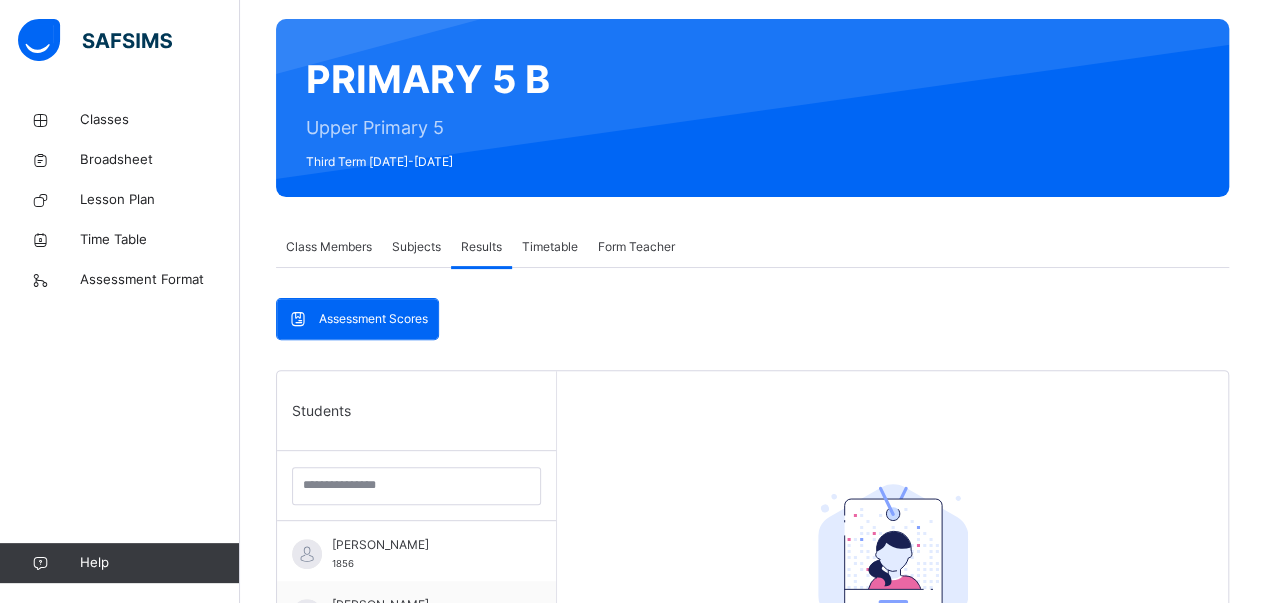 scroll, scrollTop: 0, scrollLeft: 0, axis: both 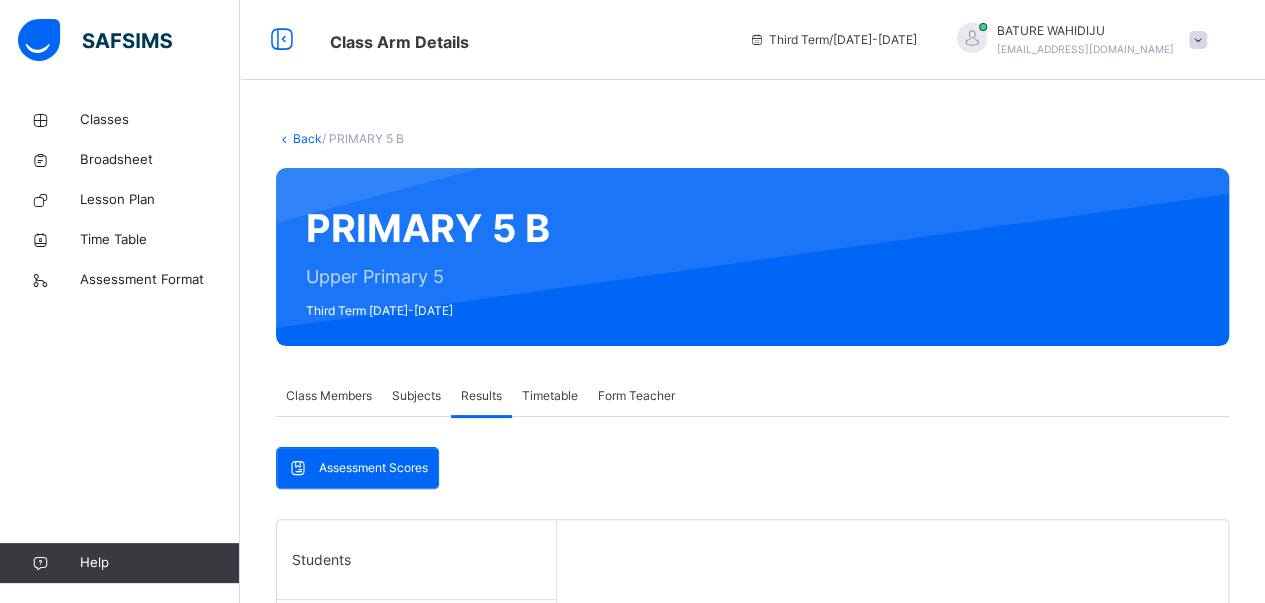 click at bounding box center (284, 138) 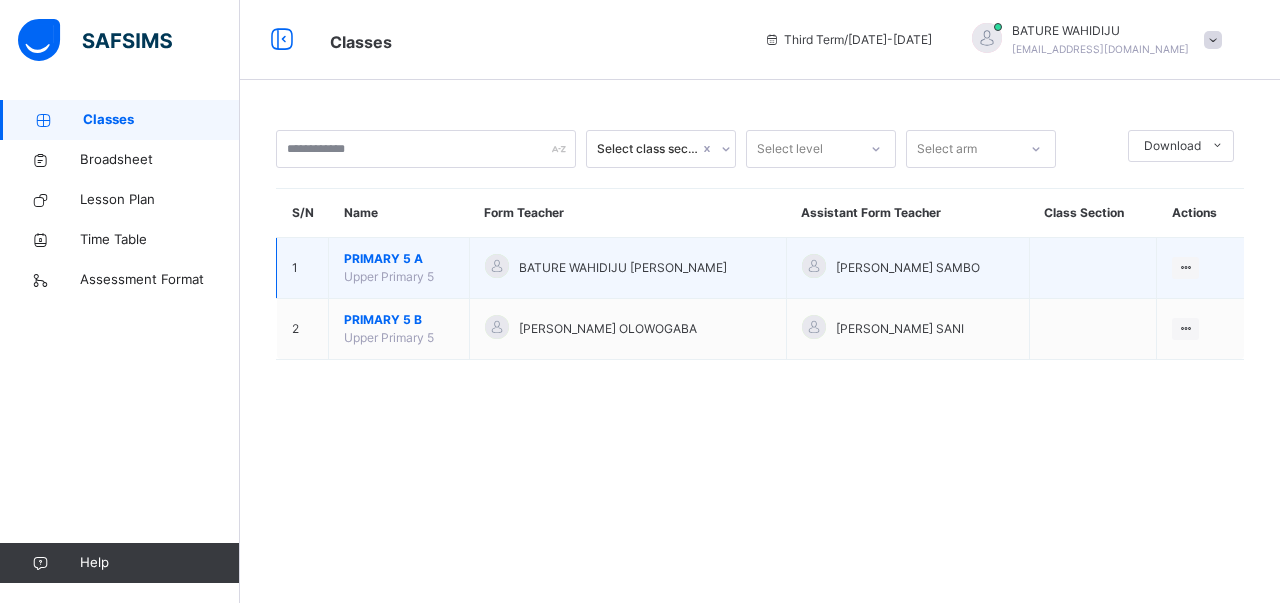 click on "PRIMARY 5   A" at bounding box center (399, 259) 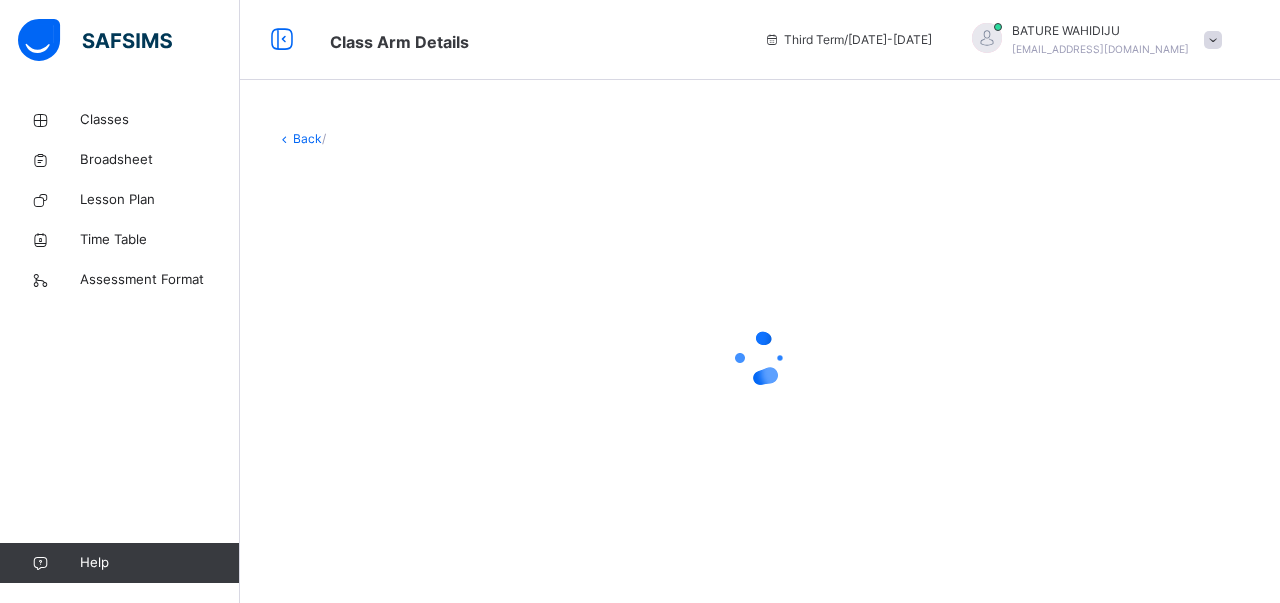 click at bounding box center [760, 358] 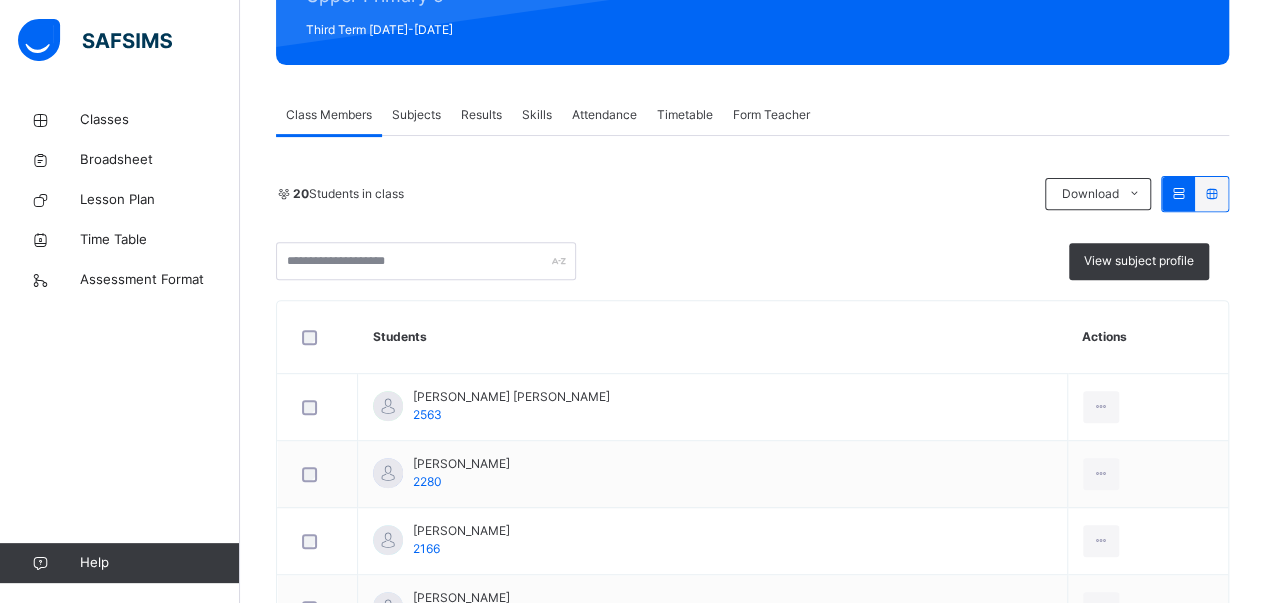 scroll, scrollTop: 289, scrollLeft: 0, axis: vertical 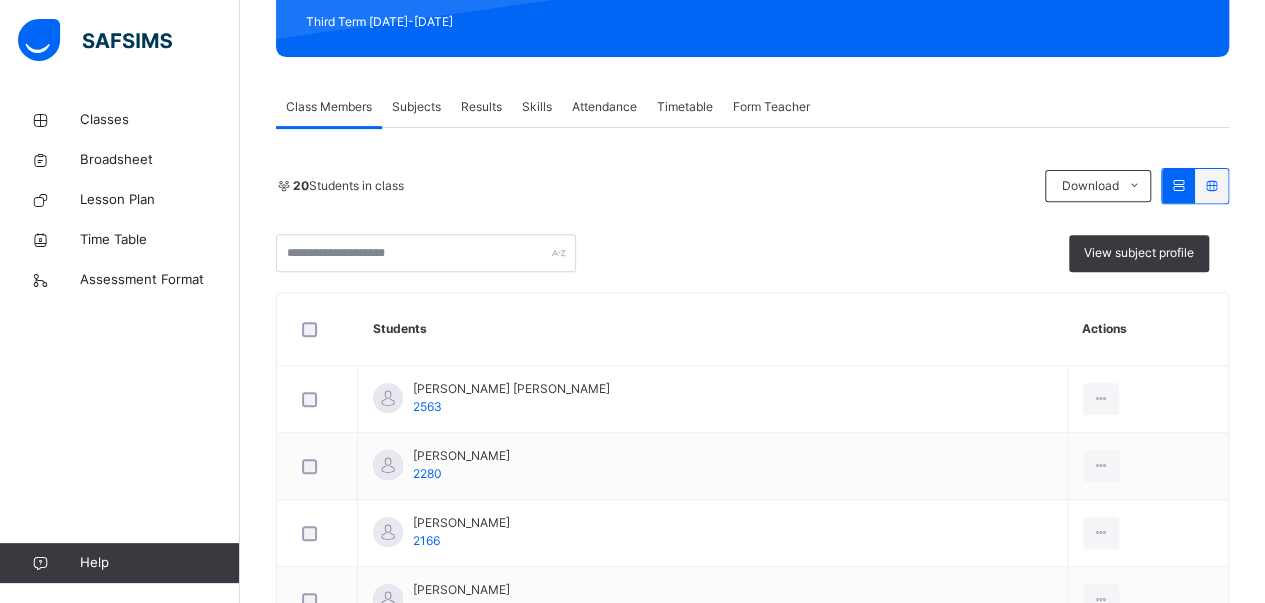 click on "Attendance" at bounding box center [604, 107] 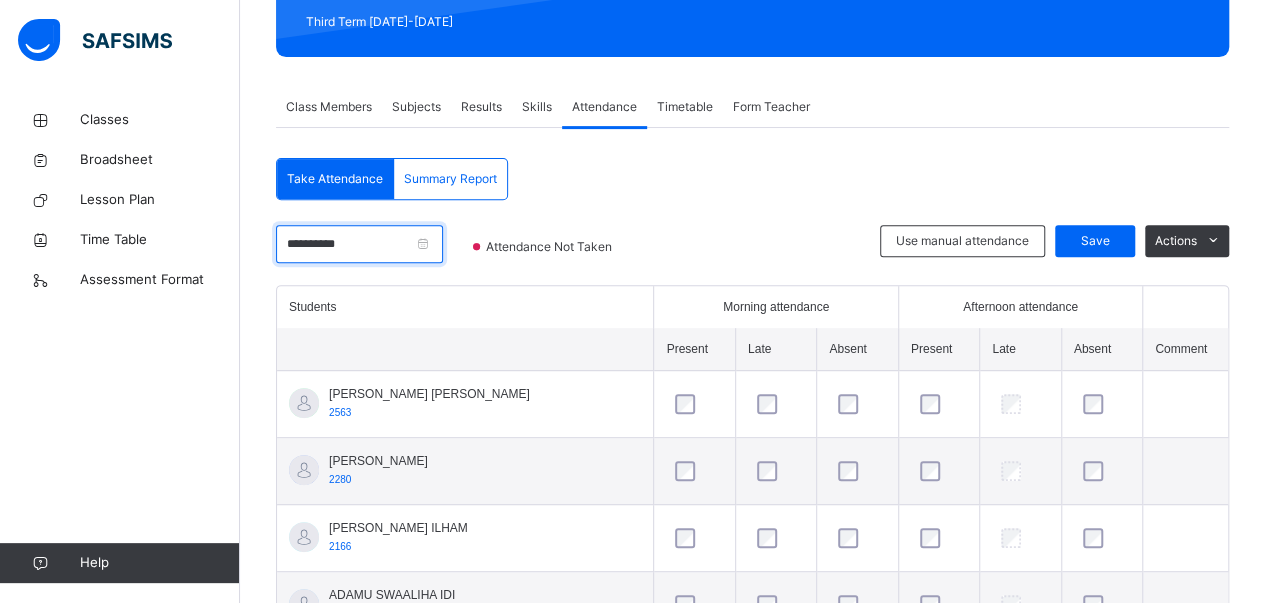 click on "**********" at bounding box center (359, 244) 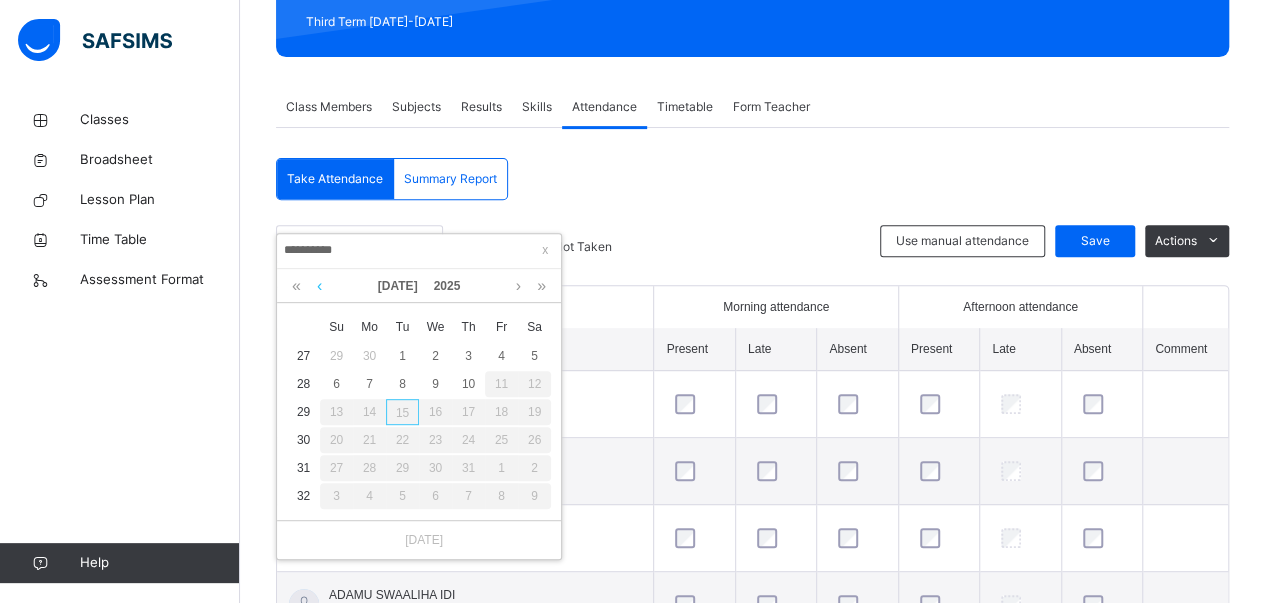 click at bounding box center (319, 286) 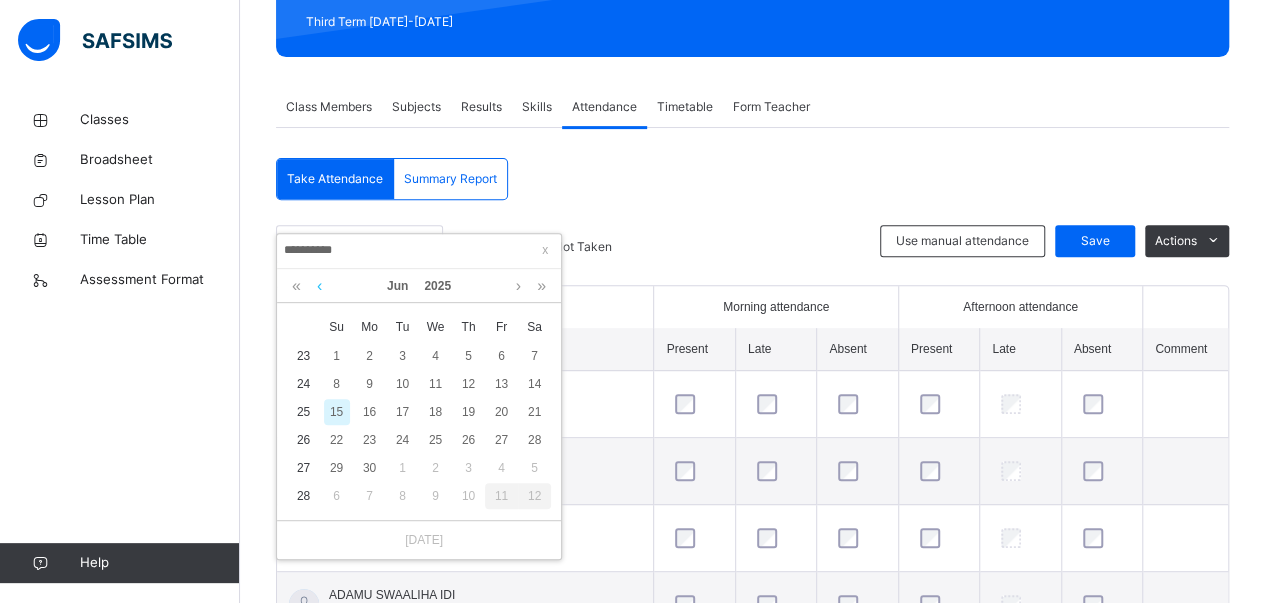 click at bounding box center [319, 286] 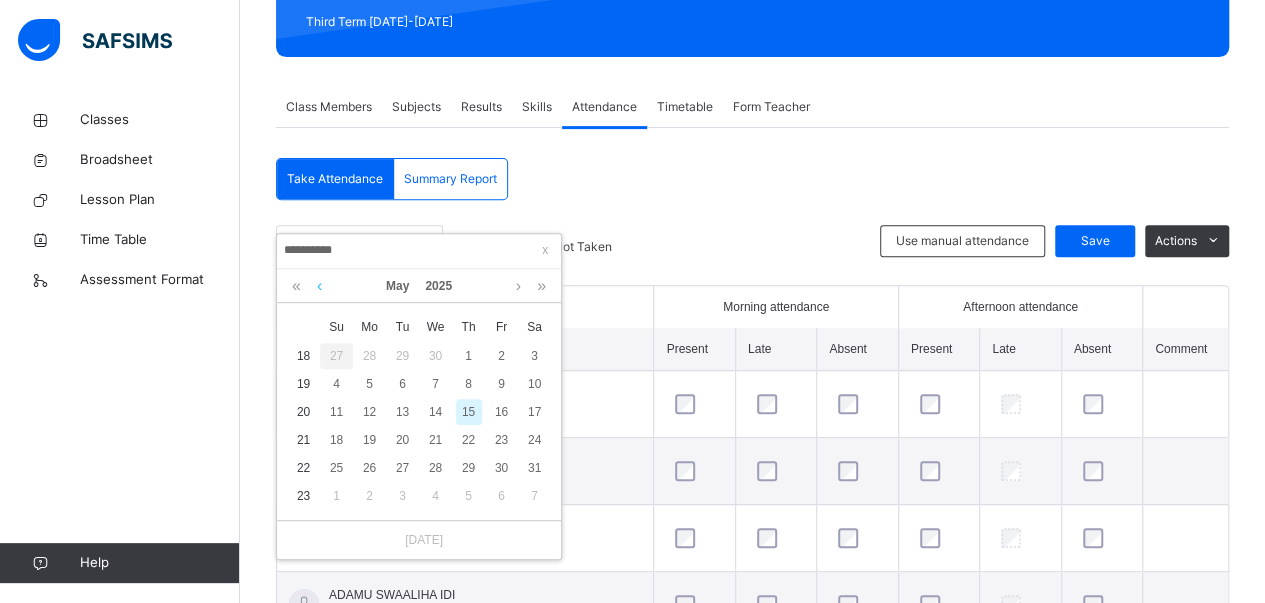 click at bounding box center [319, 286] 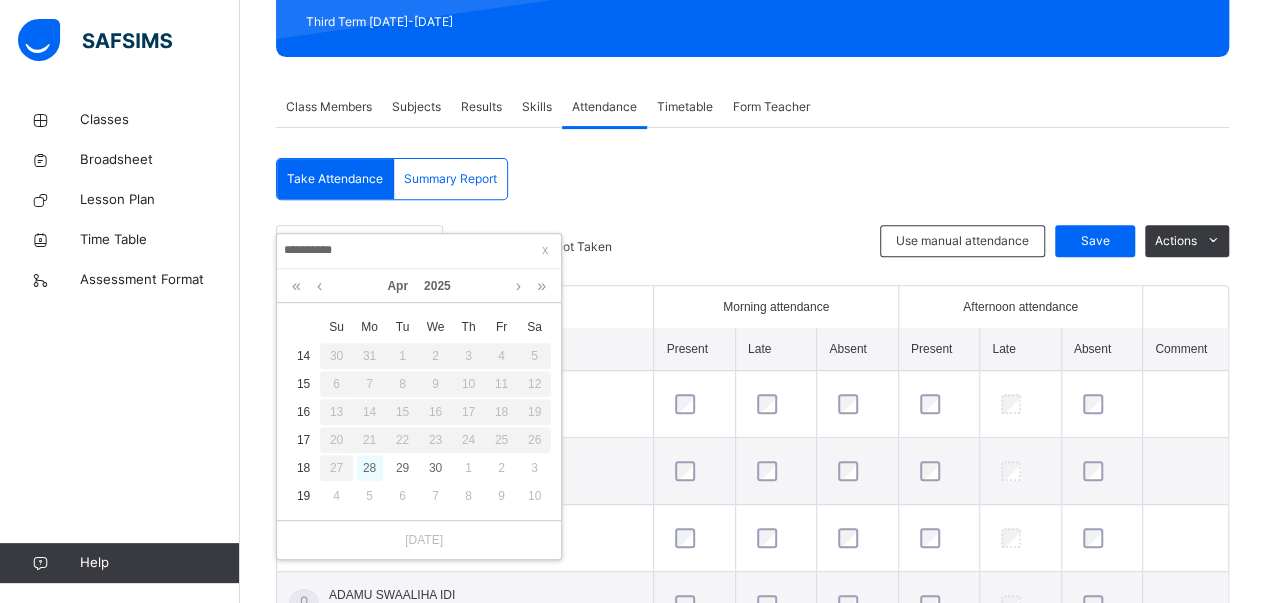 click on "28" at bounding box center [370, 468] 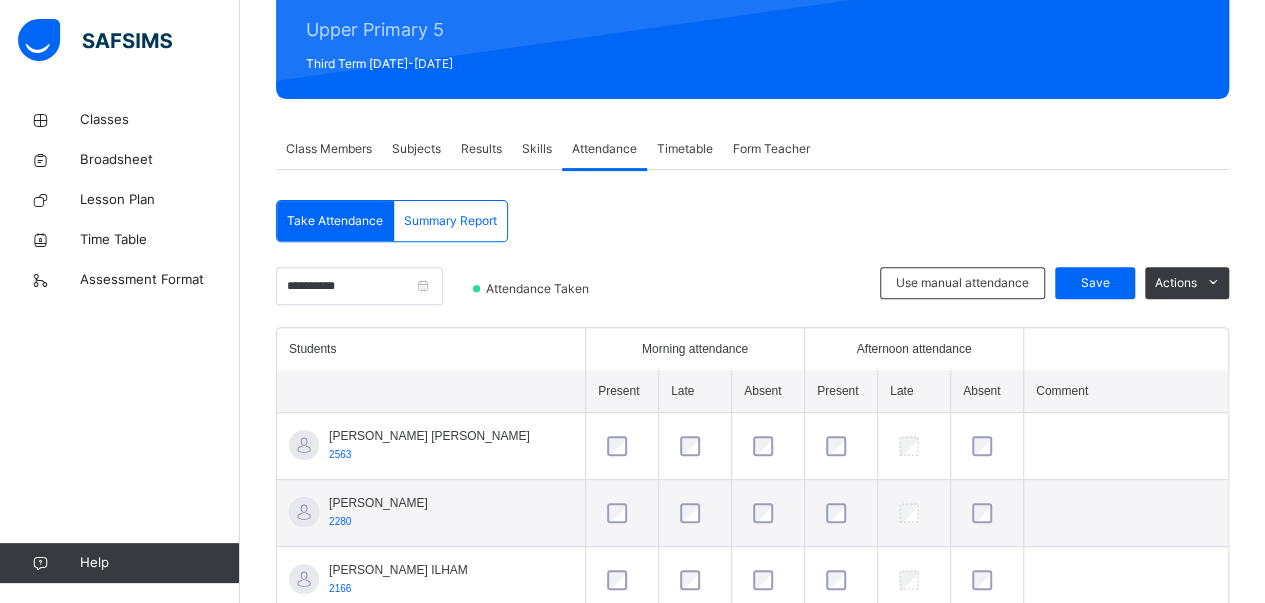 scroll, scrollTop: 264, scrollLeft: 0, axis: vertical 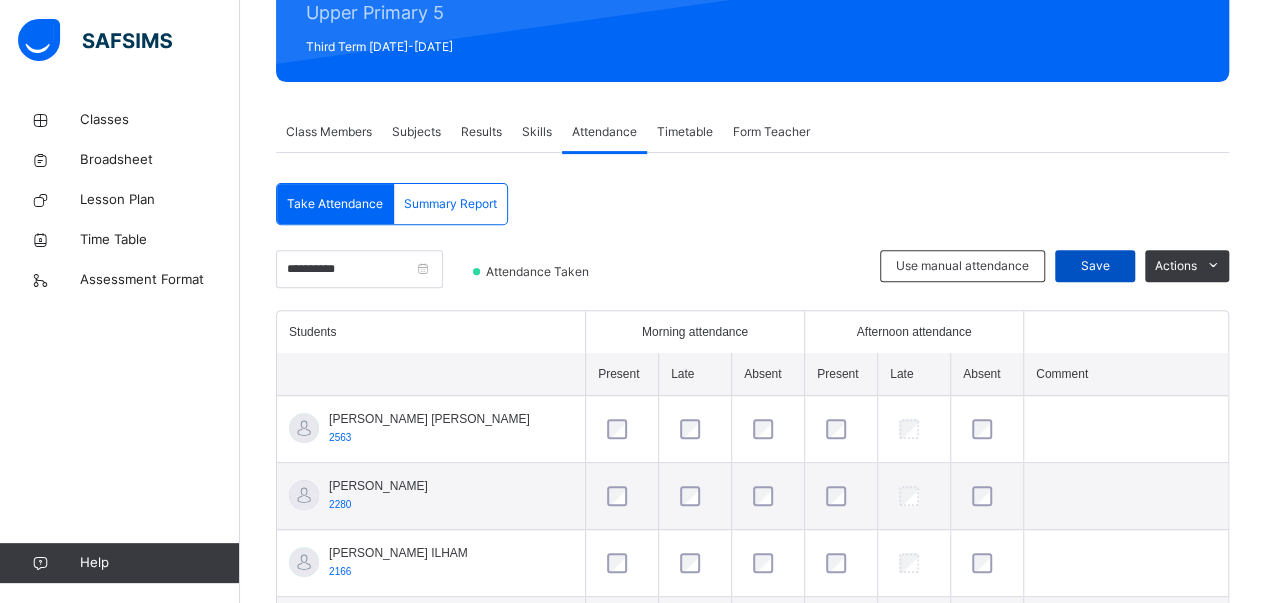click on "Save" at bounding box center [1095, 266] 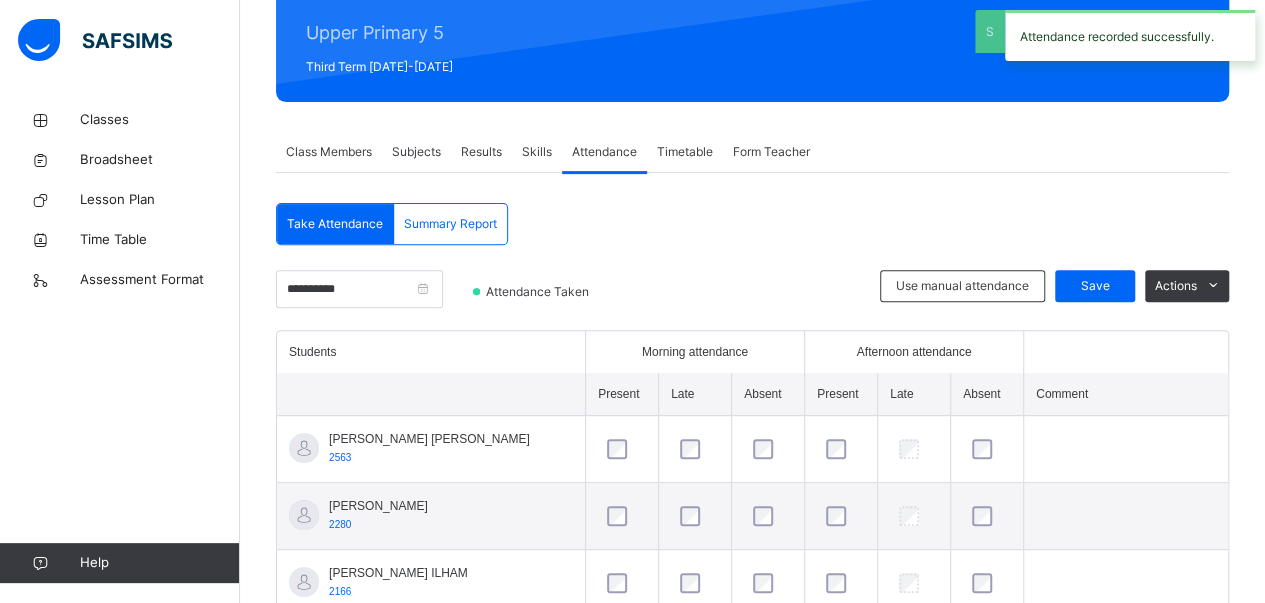 scroll, scrollTop: 264, scrollLeft: 0, axis: vertical 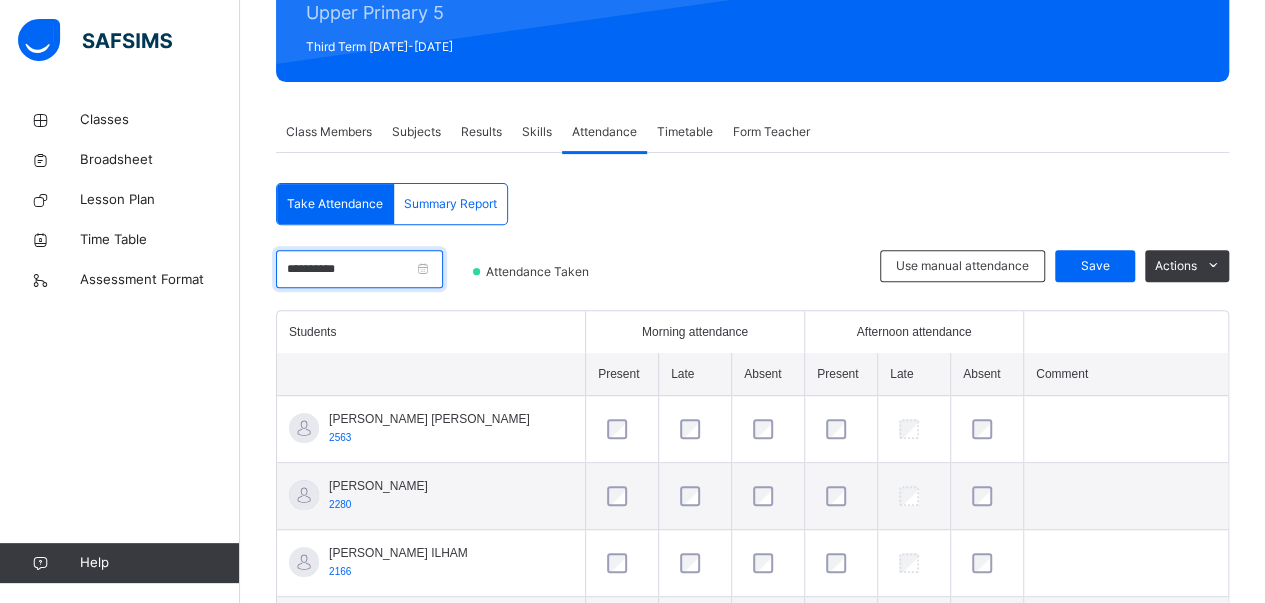 click on "**********" at bounding box center (359, 269) 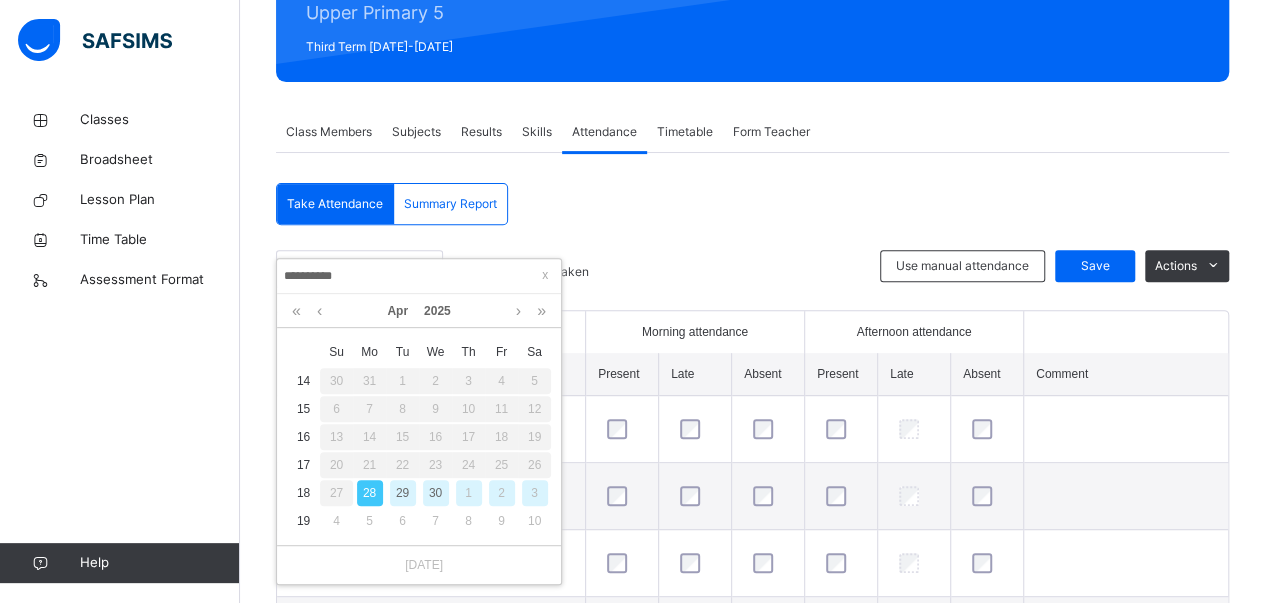 click on "29" at bounding box center [403, 493] 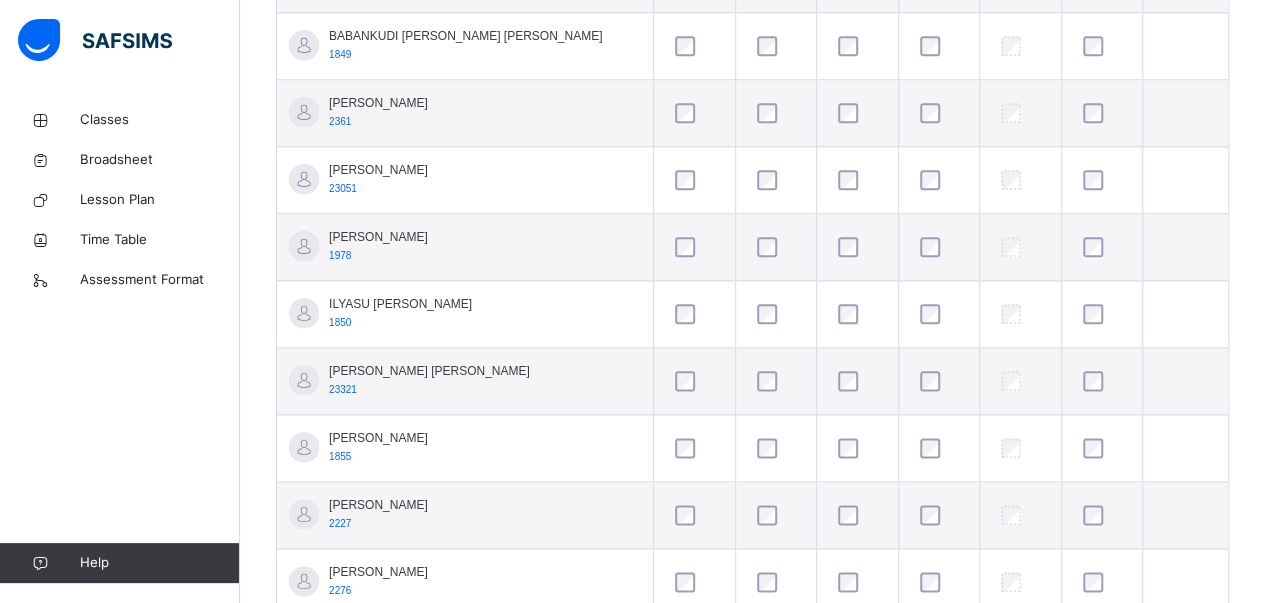 scroll, scrollTop: 1045, scrollLeft: 0, axis: vertical 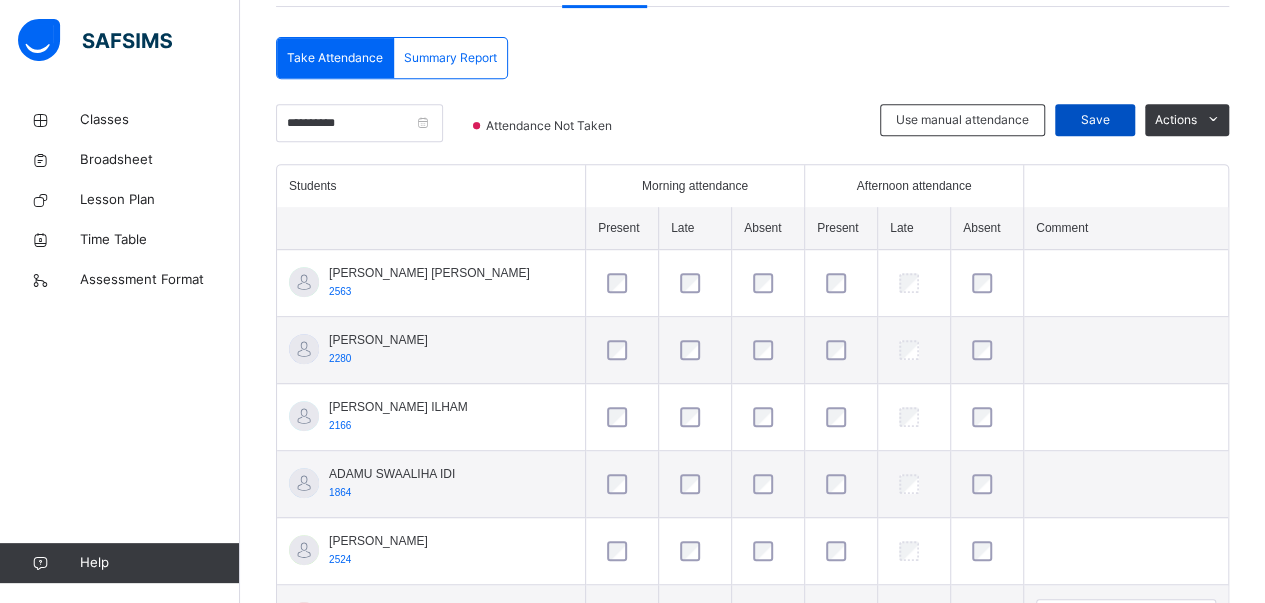 click on "Save" at bounding box center [1095, 120] 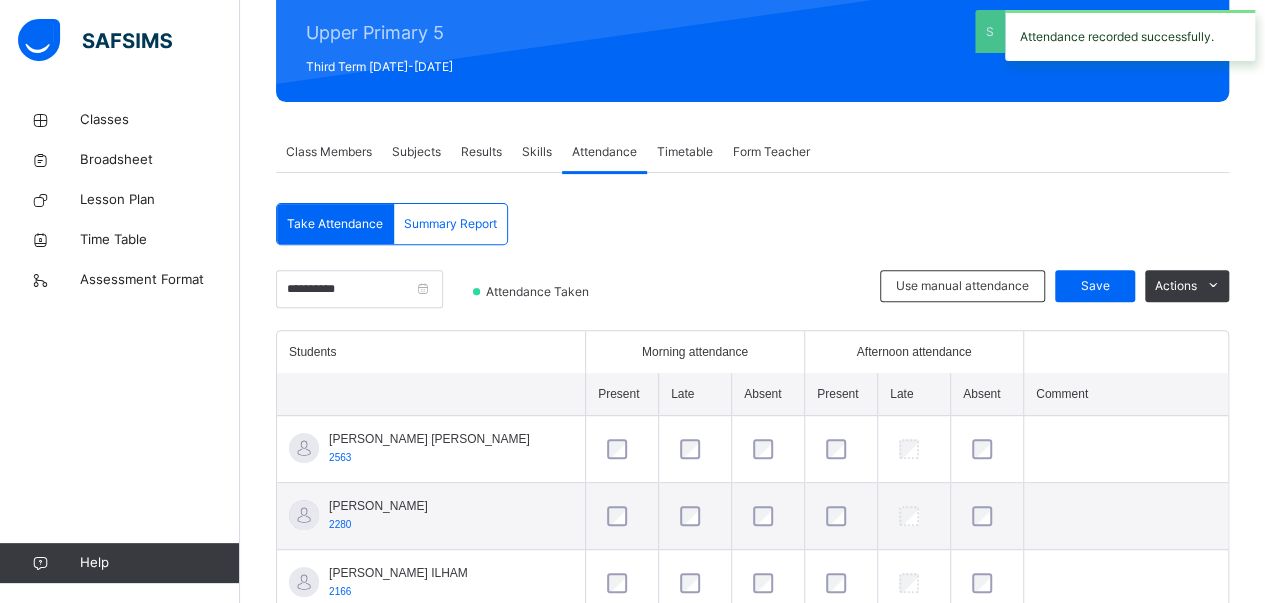 scroll, scrollTop: 410, scrollLeft: 0, axis: vertical 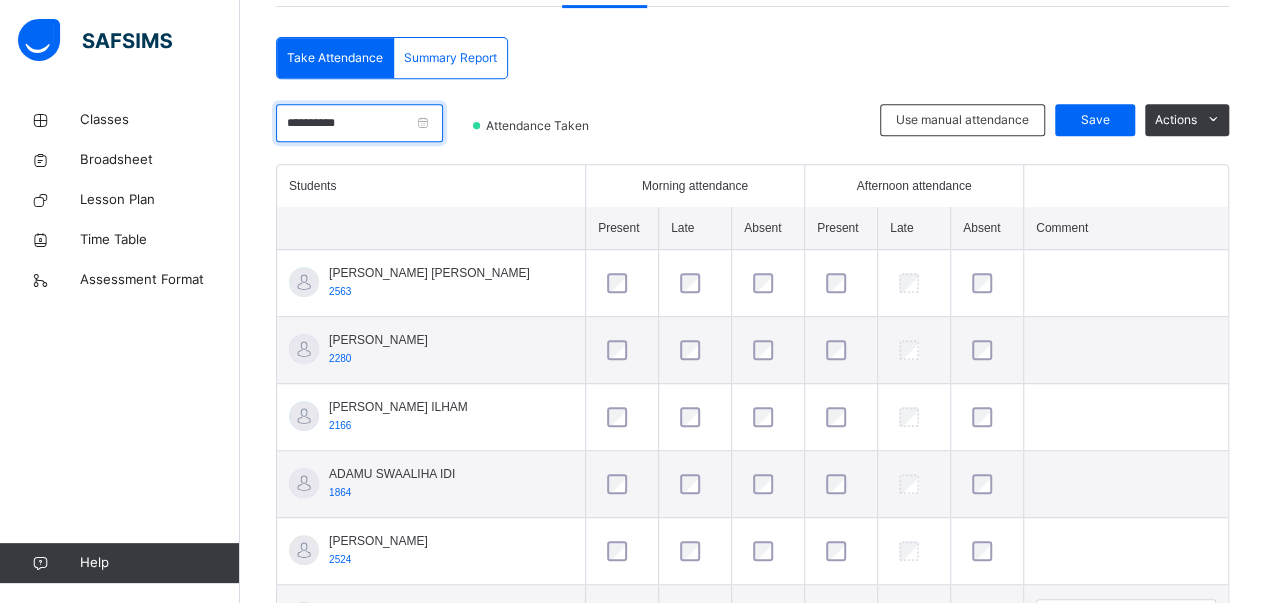click on "**********" at bounding box center (359, 123) 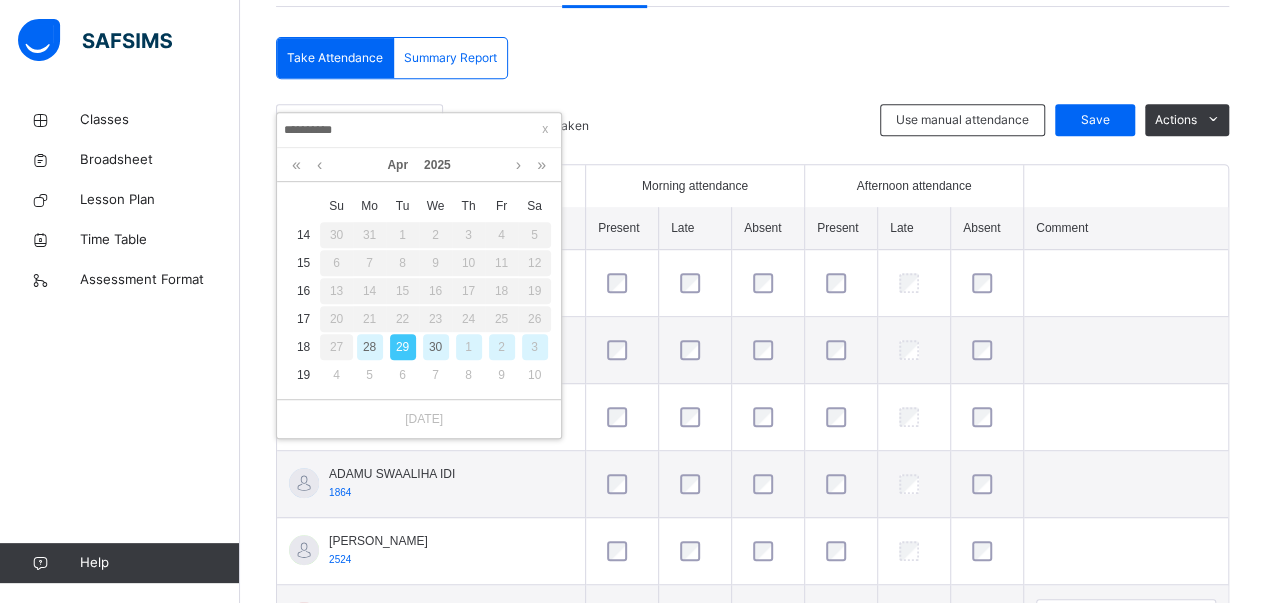 click on "30" at bounding box center [436, 347] 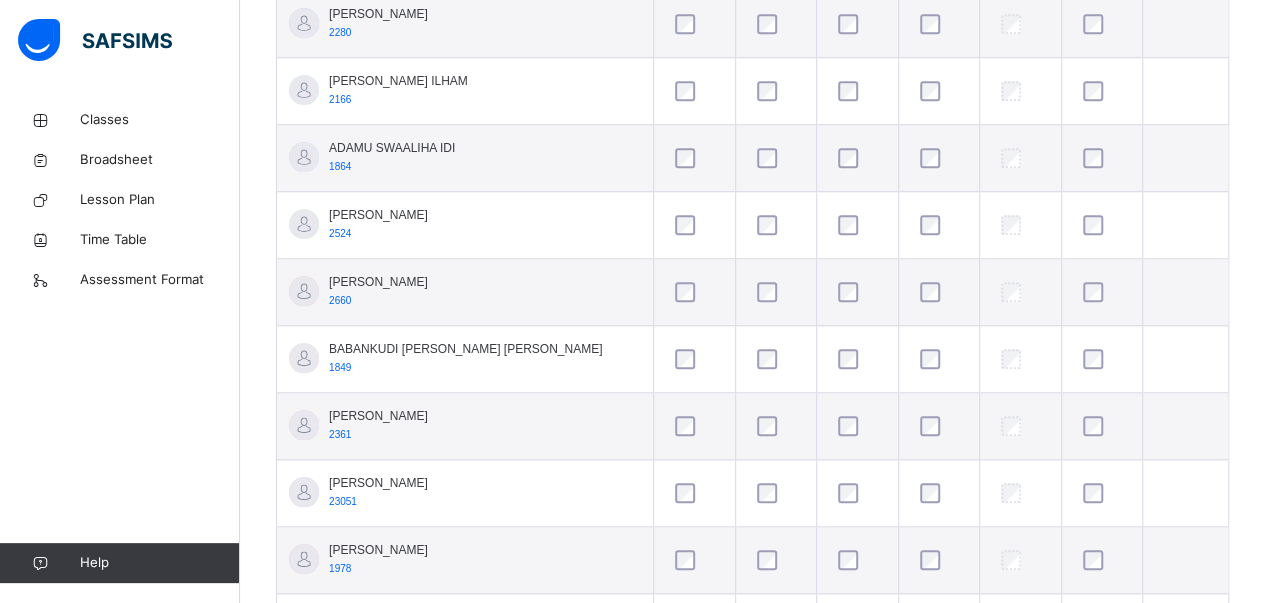 scroll, scrollTop: 736, scrollLeft: 0, axis: vertical 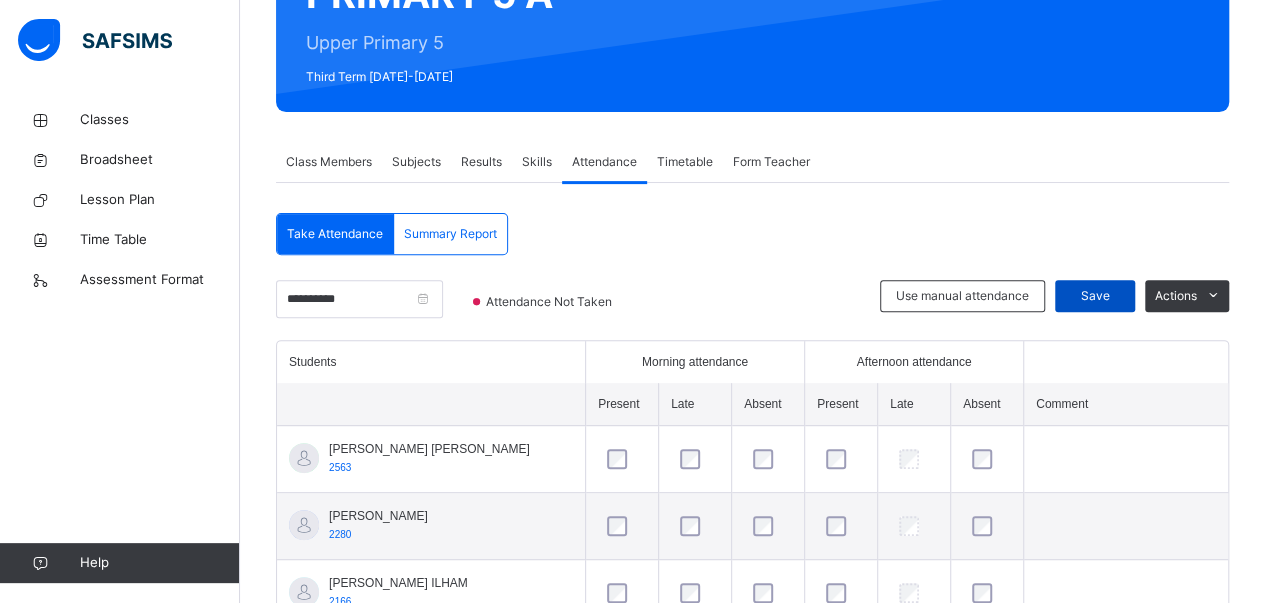 click on "Save" at bounding box center (1095, 296) 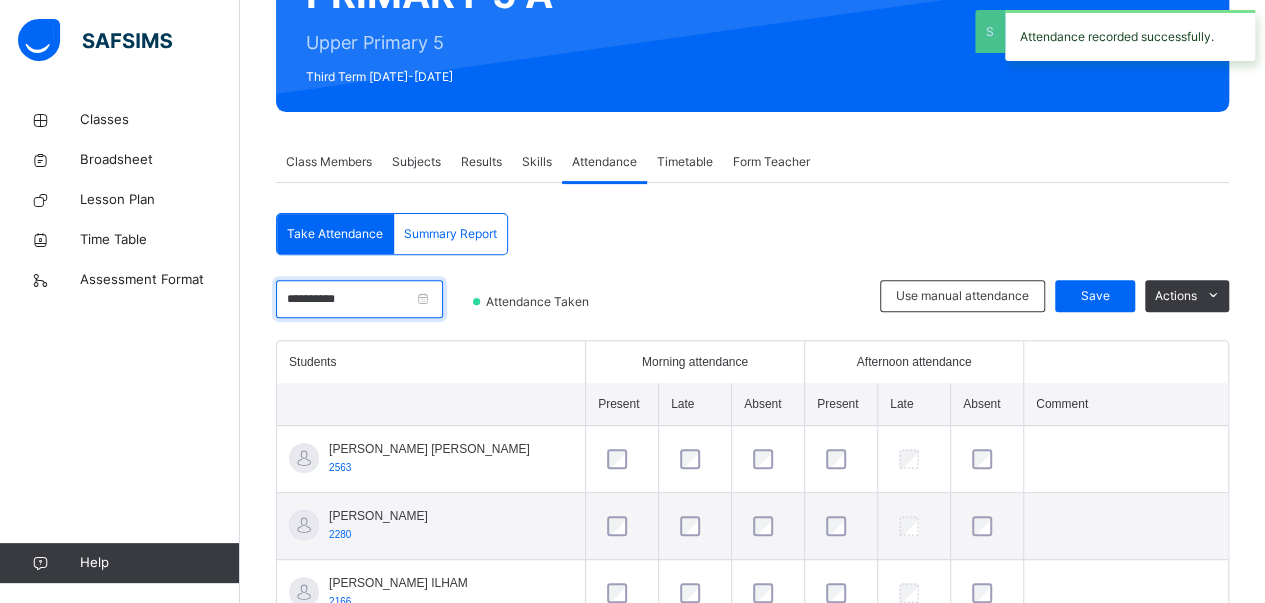 click on "**********" at bounding box center (359, 299) 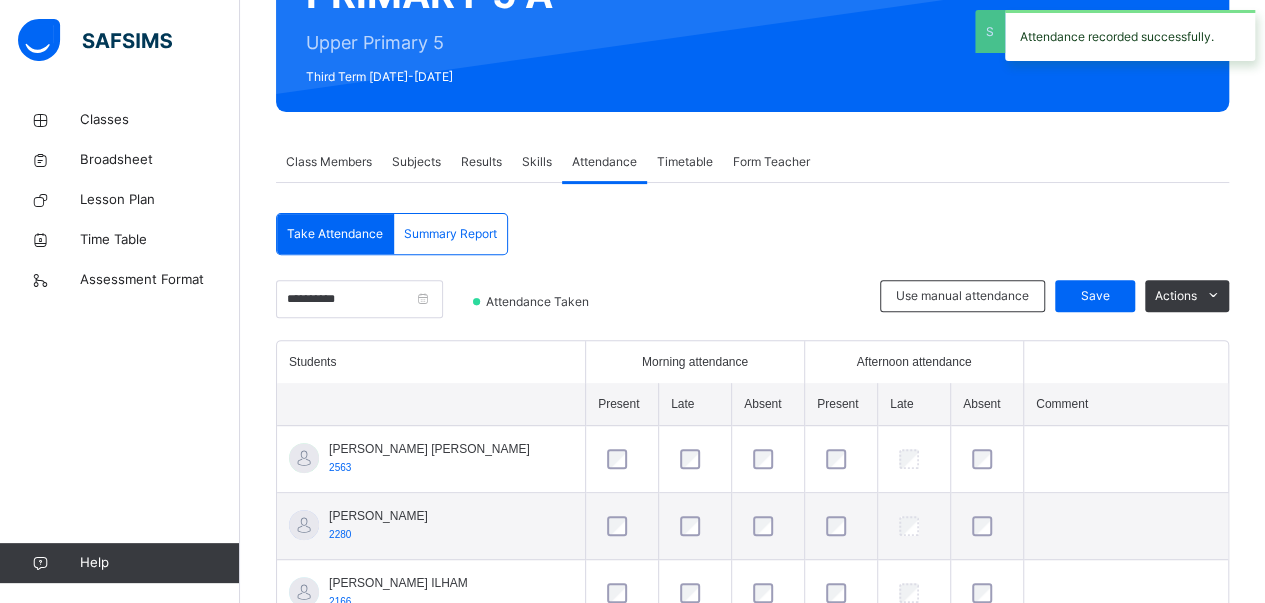 click on "**********" at bounding box center [419, 306] 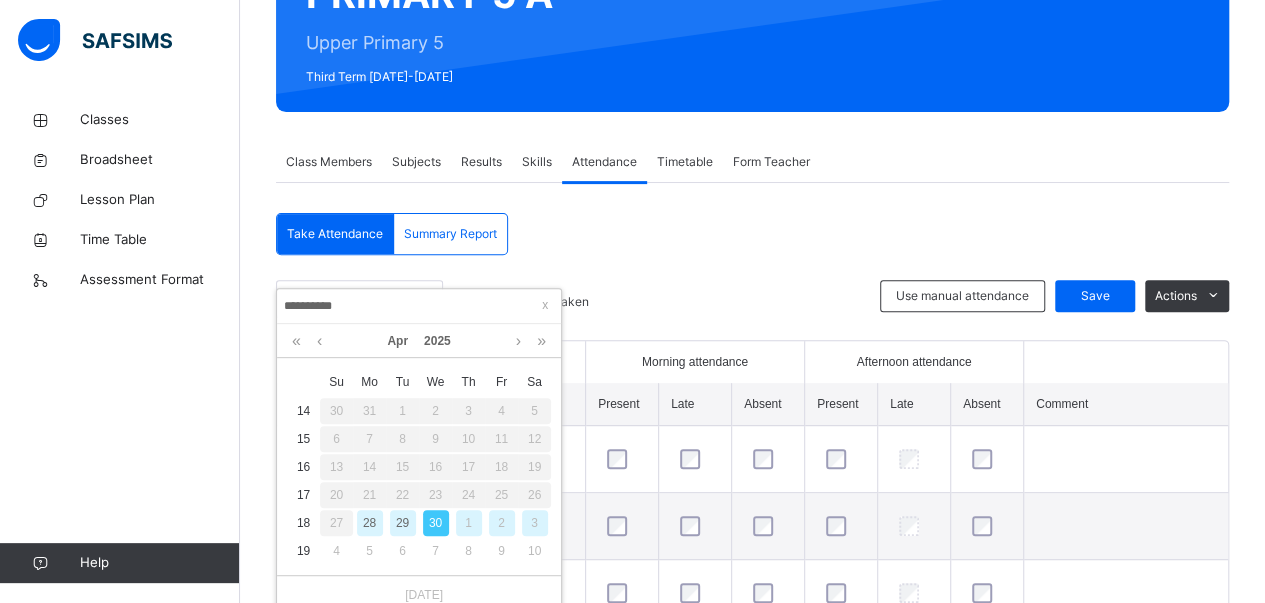 click on "29" at bounding box center [403, 523] 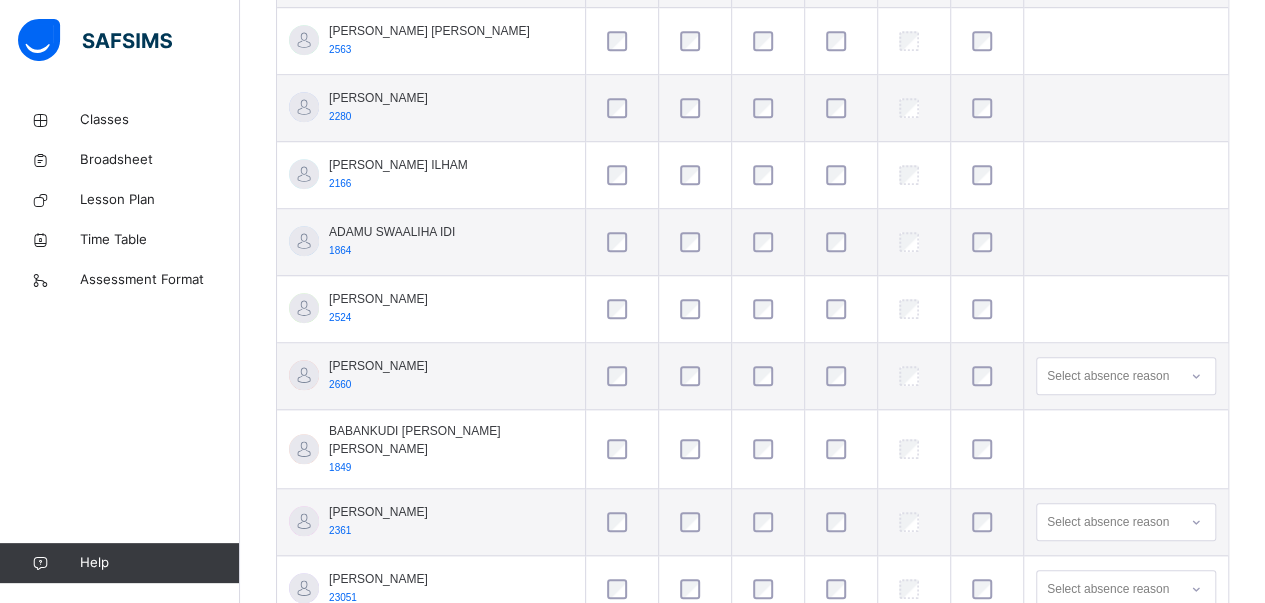 scroll, scrollTop: 698, scrollLeft: 0, axis: vertical 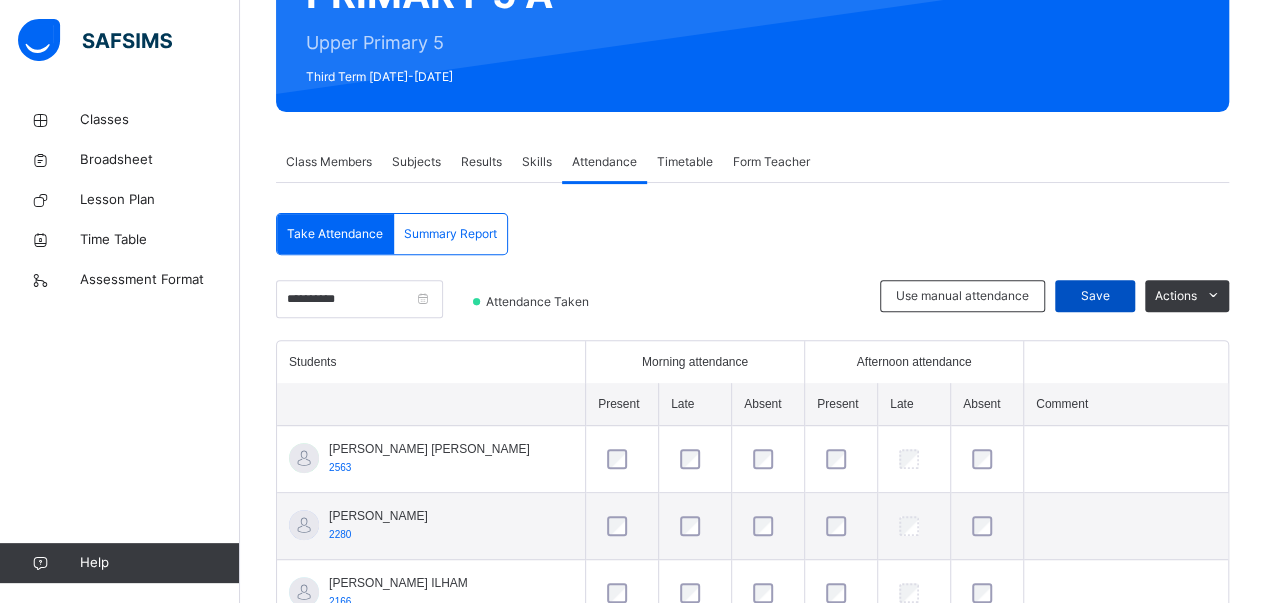 click on "Save" at bounding box center (1095, 296) 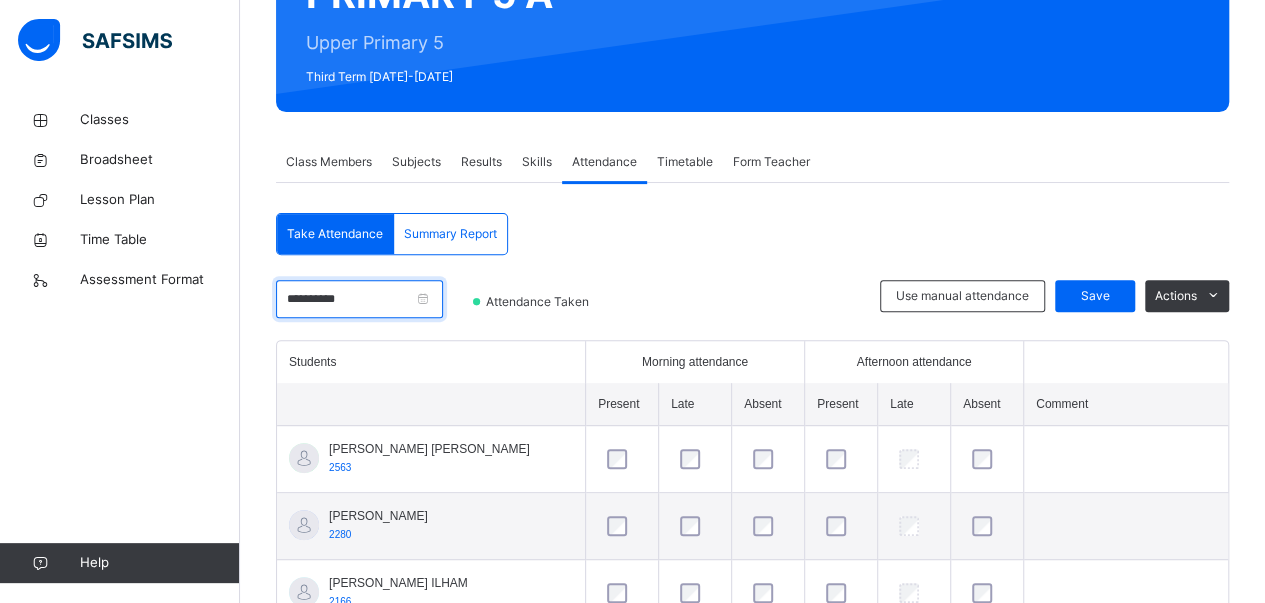 click on "**********" at bounding box center (359, 299) 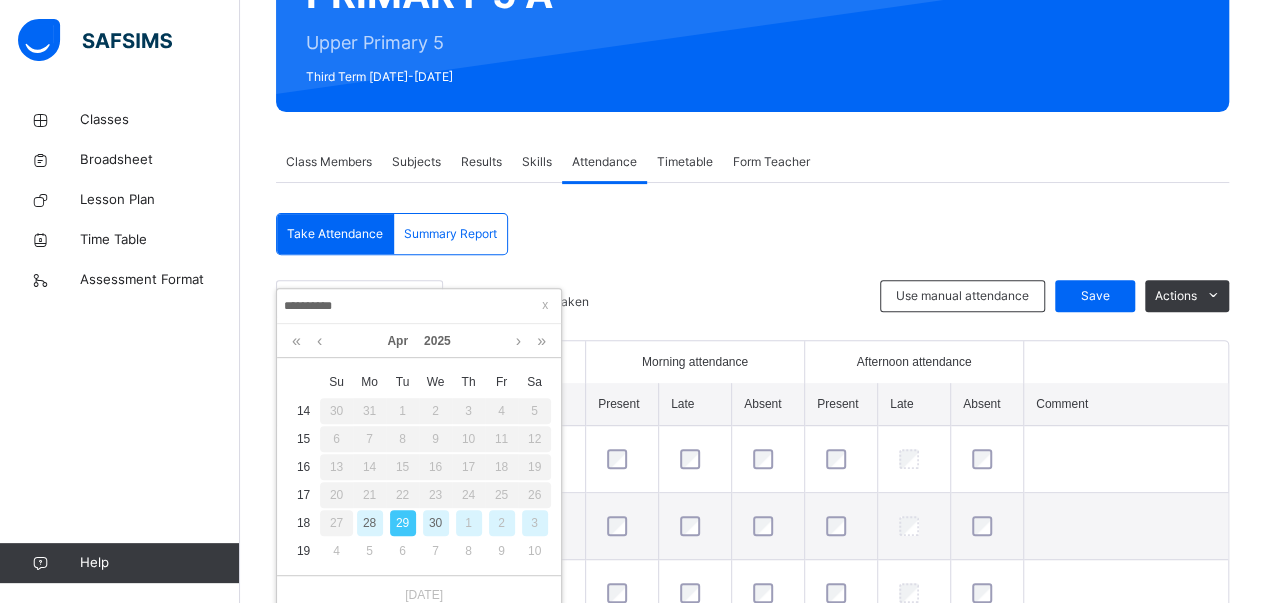 click on "28" at bounding box center (370, 523) 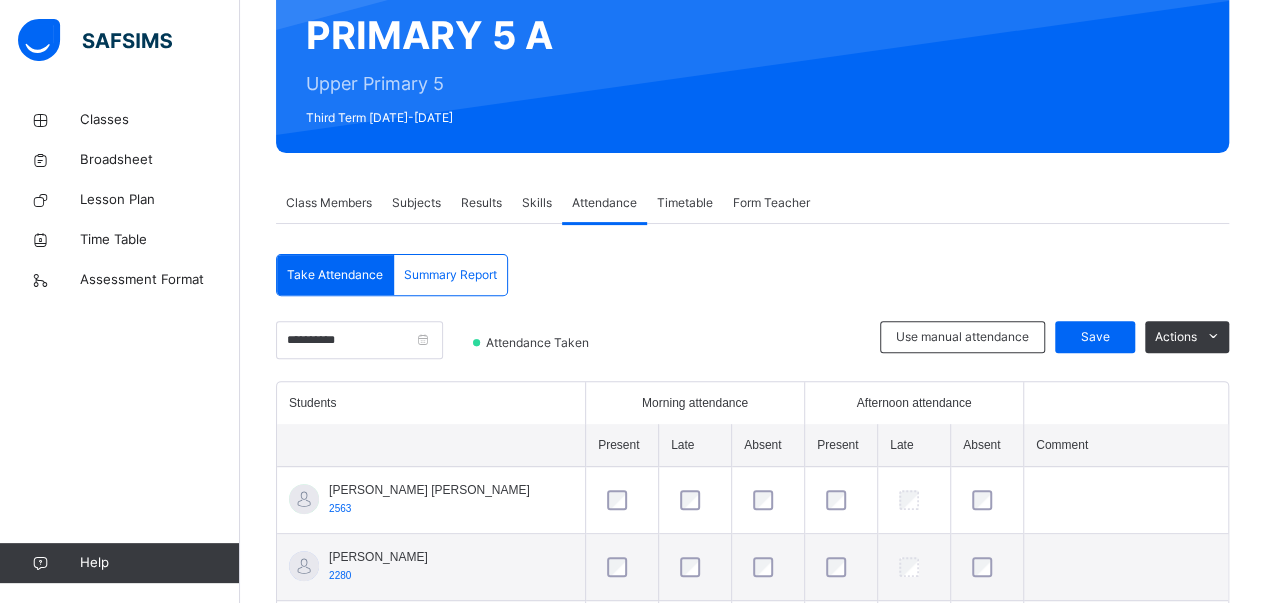 scroll, scrollTop: 195, scrollLeft: 0, axis: vertical 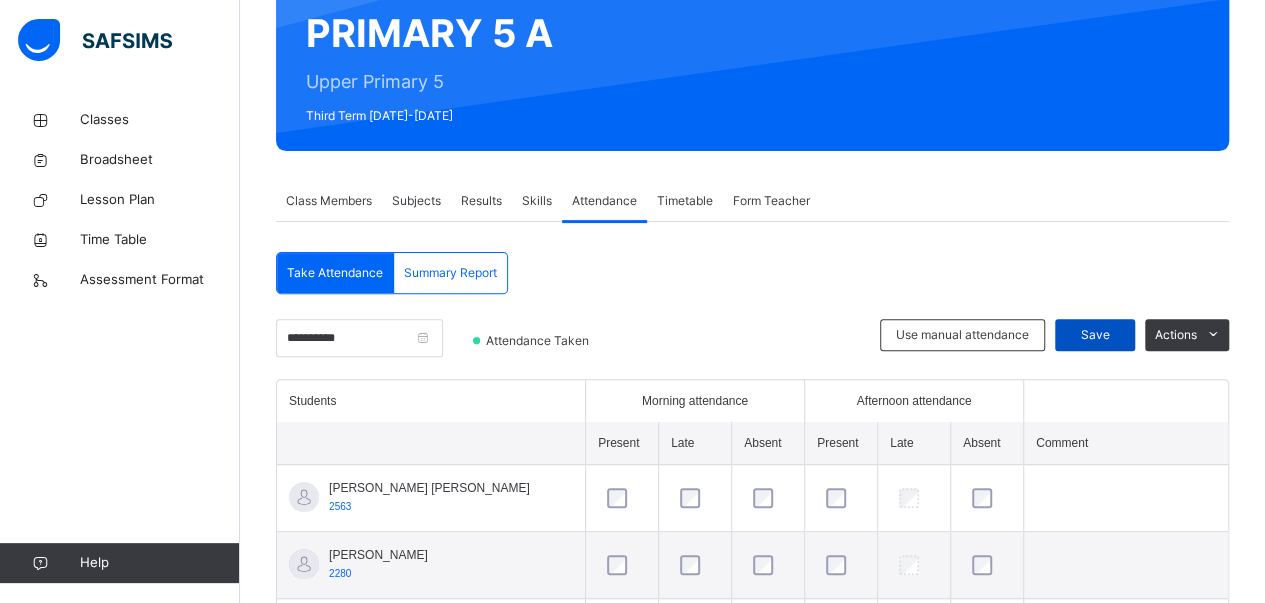 click on "Save" at bounding box center (1095, 335) 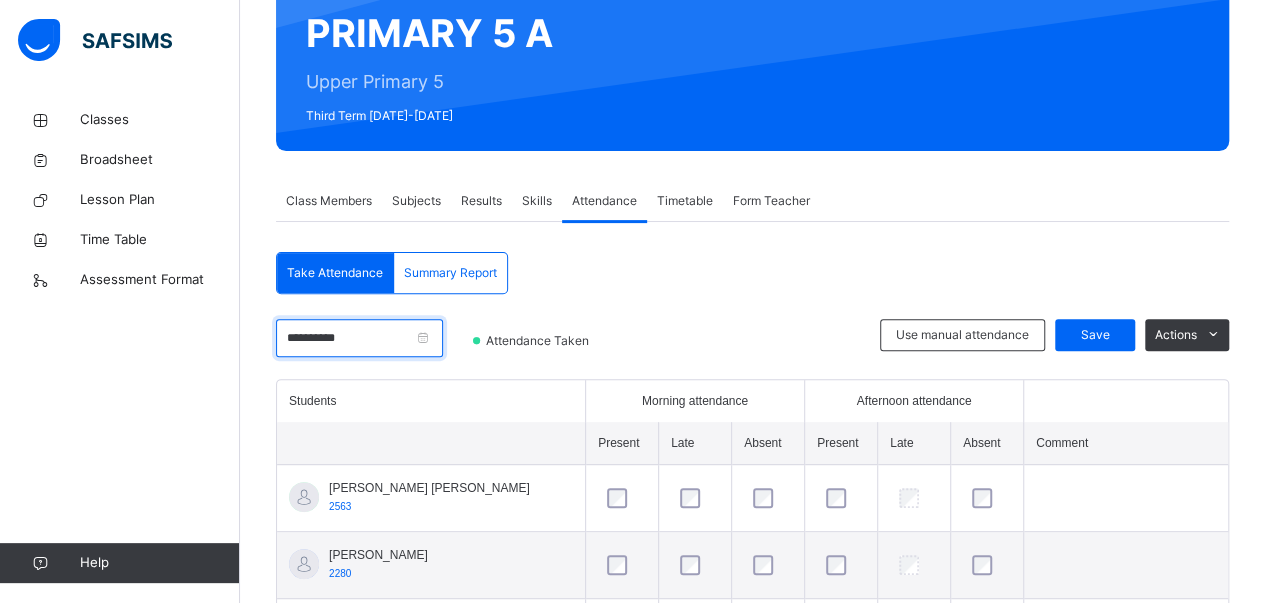 click on "**********" at bounding box center [359, 338] 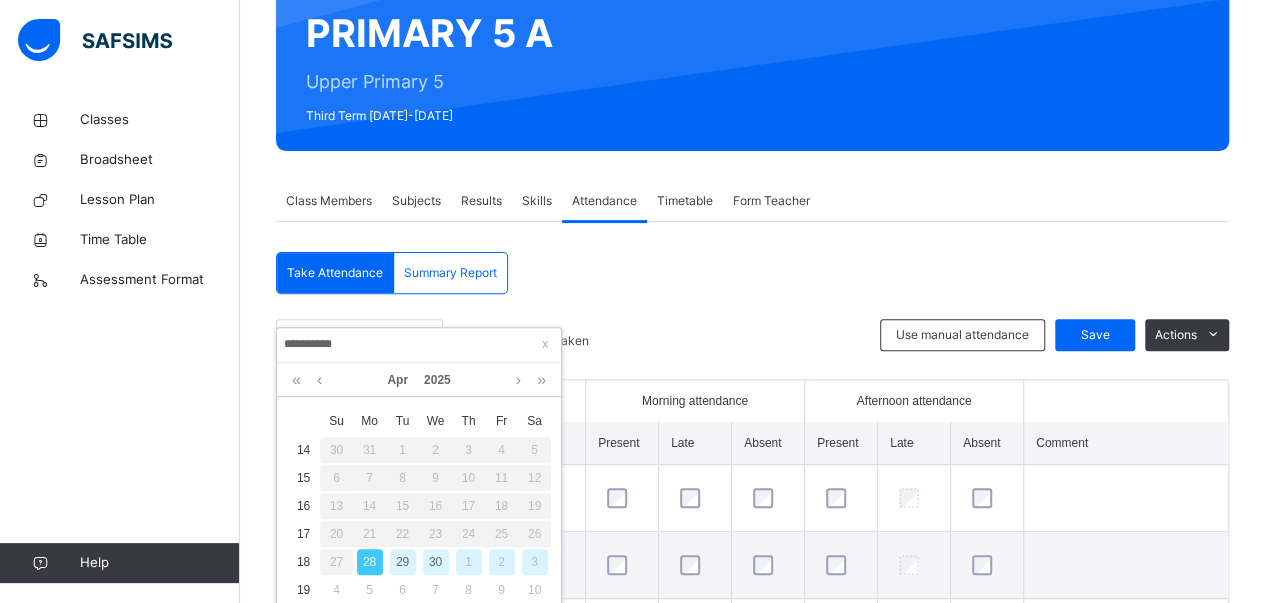 click on "2" at bounding box center (502, 562) 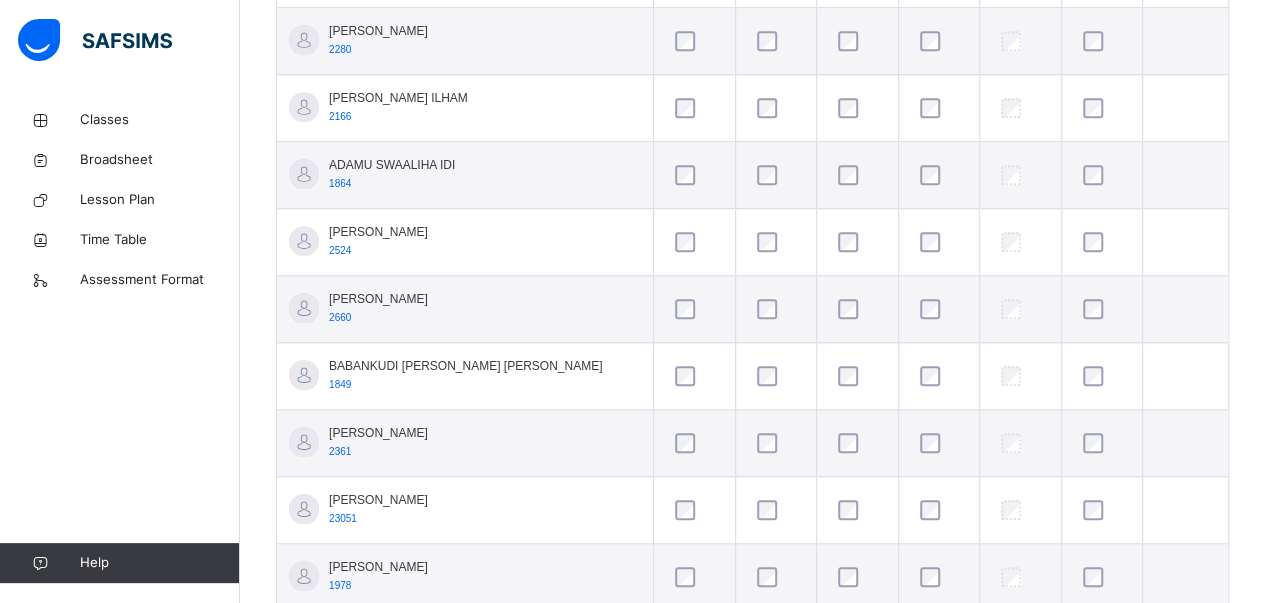 scroll, scrollTop: 724, scrollLeft: 0, axis: vertical 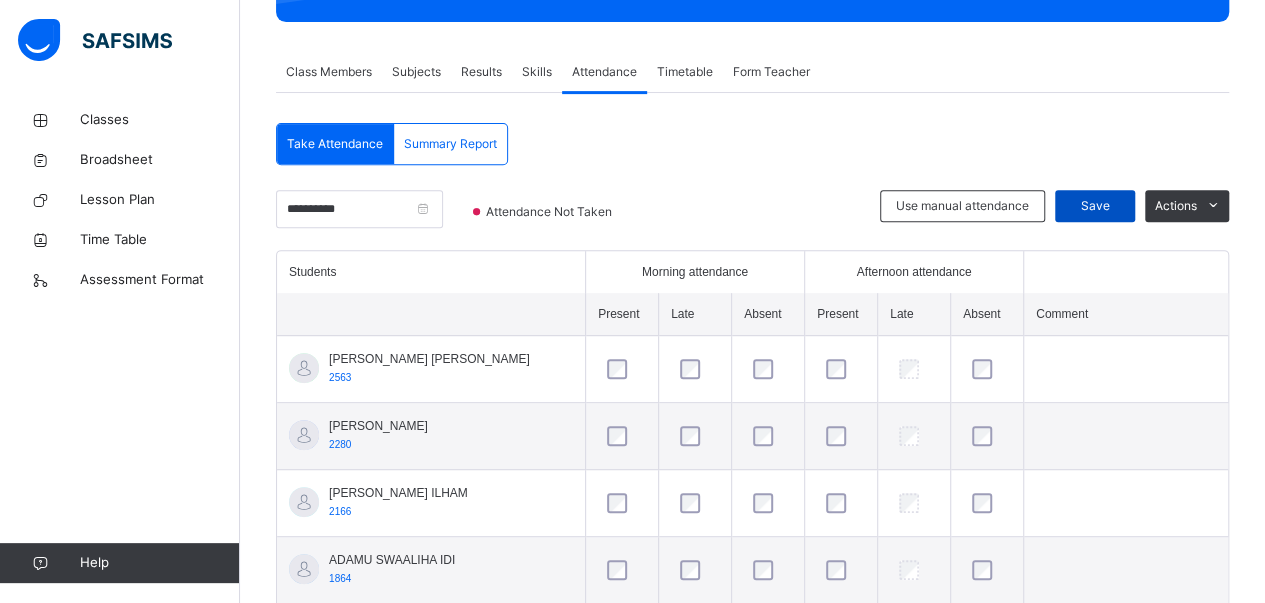 click on "Save" at bounding box center [1095, 206] 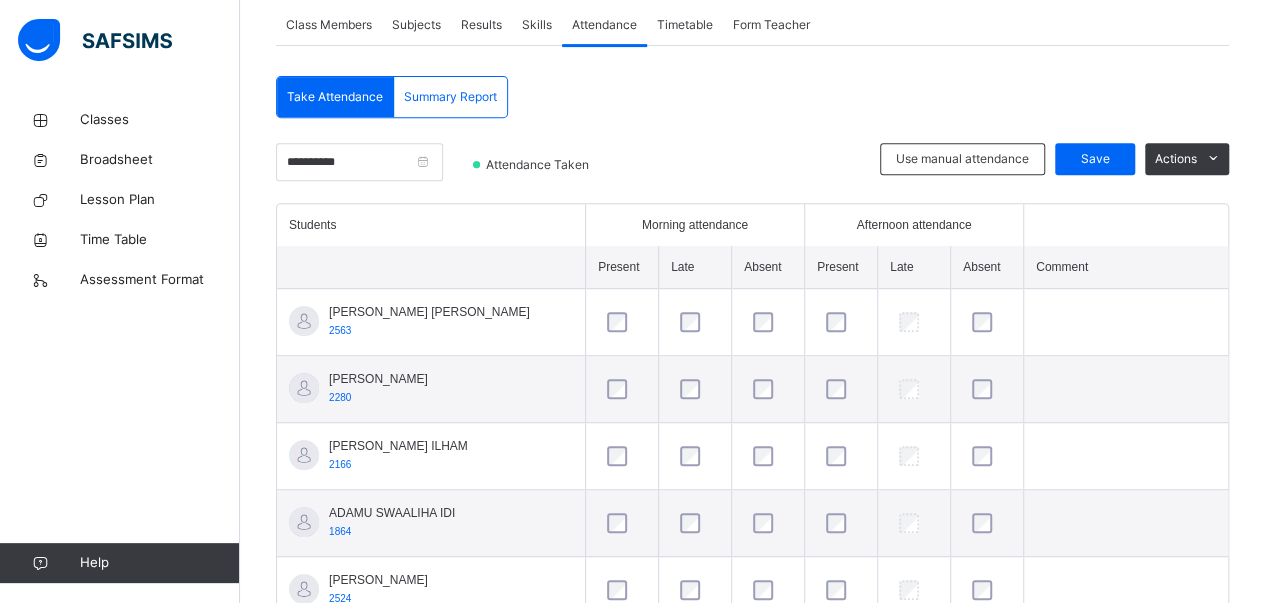 scroll, scrollTop: 329, scrollLeft: 0, axis: vertical 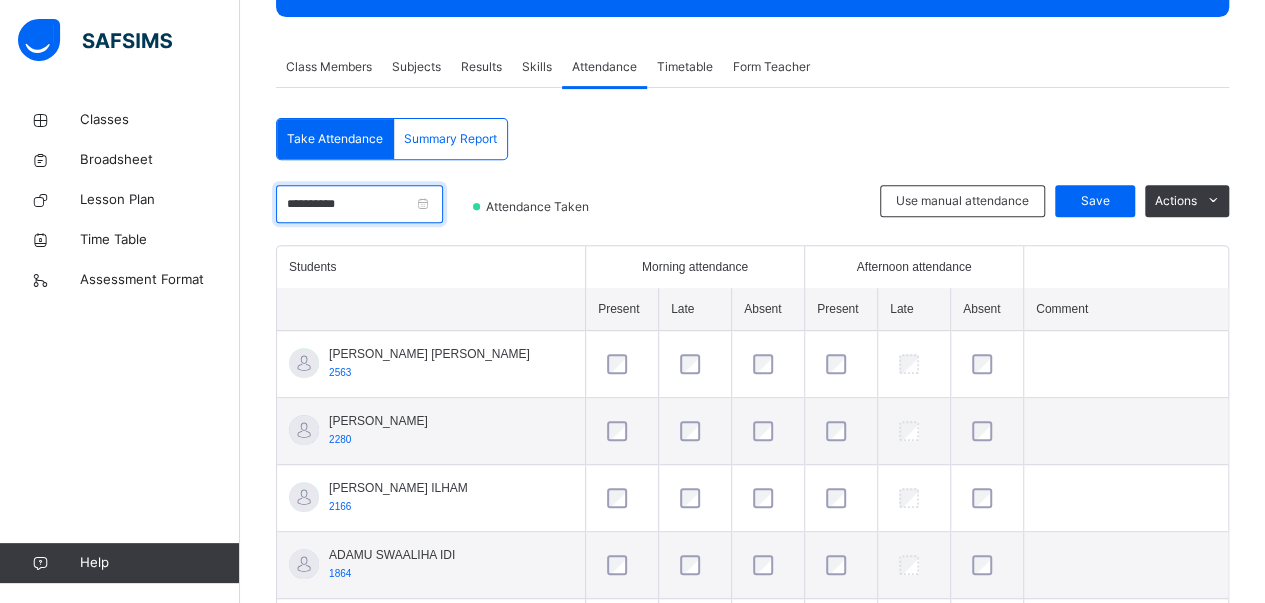 click on "**********" at bounding box center [359, 204] 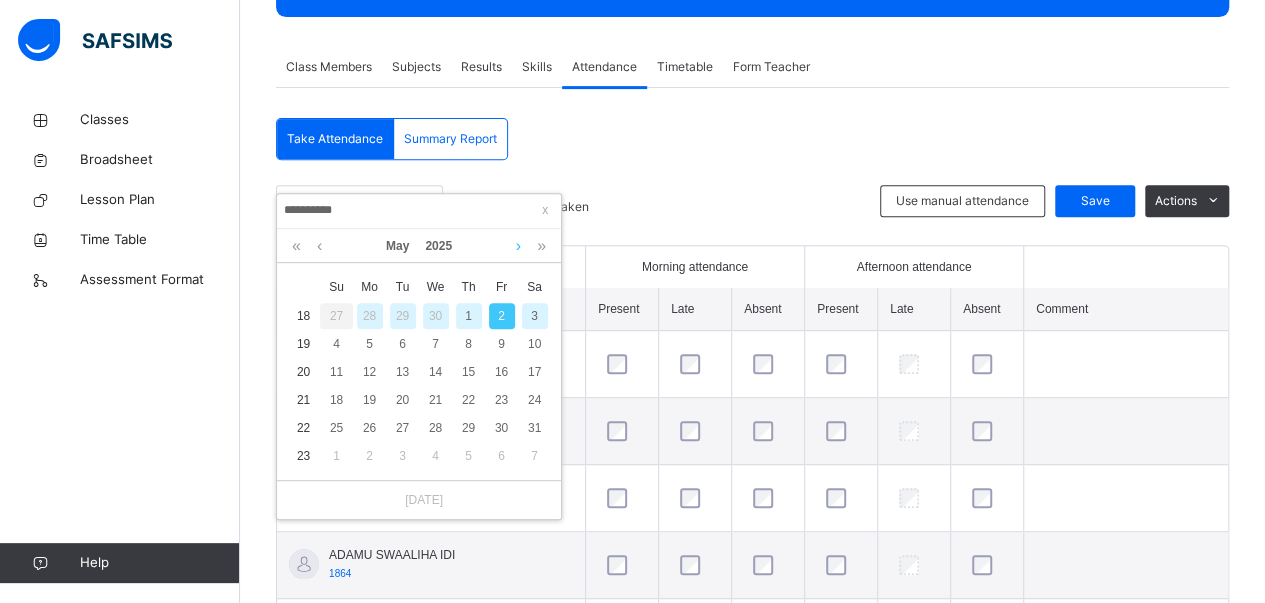 click at bounding box center (518, 246) 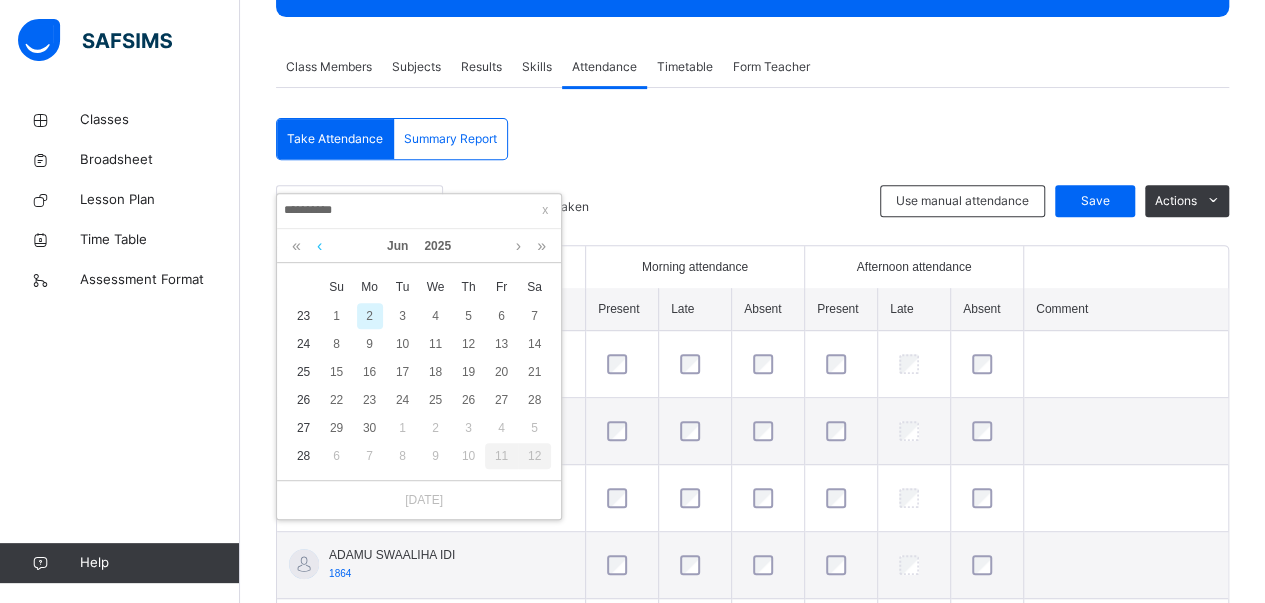 click at bounding box center [319, 246] 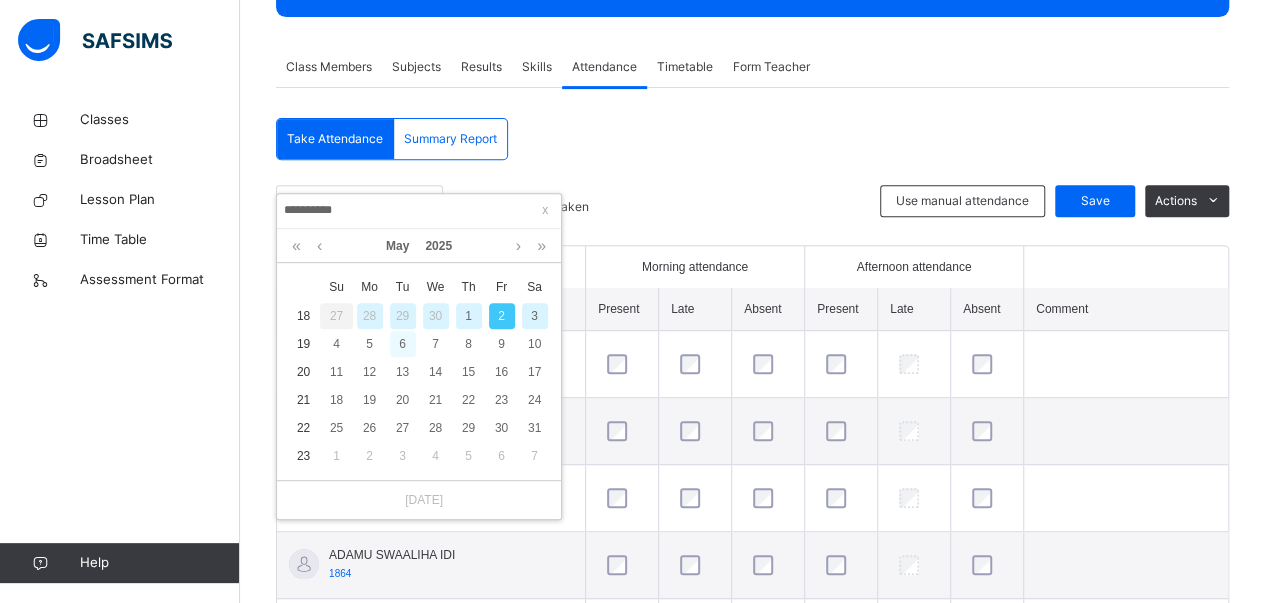 click on "6" at bounding box center [403, 344] 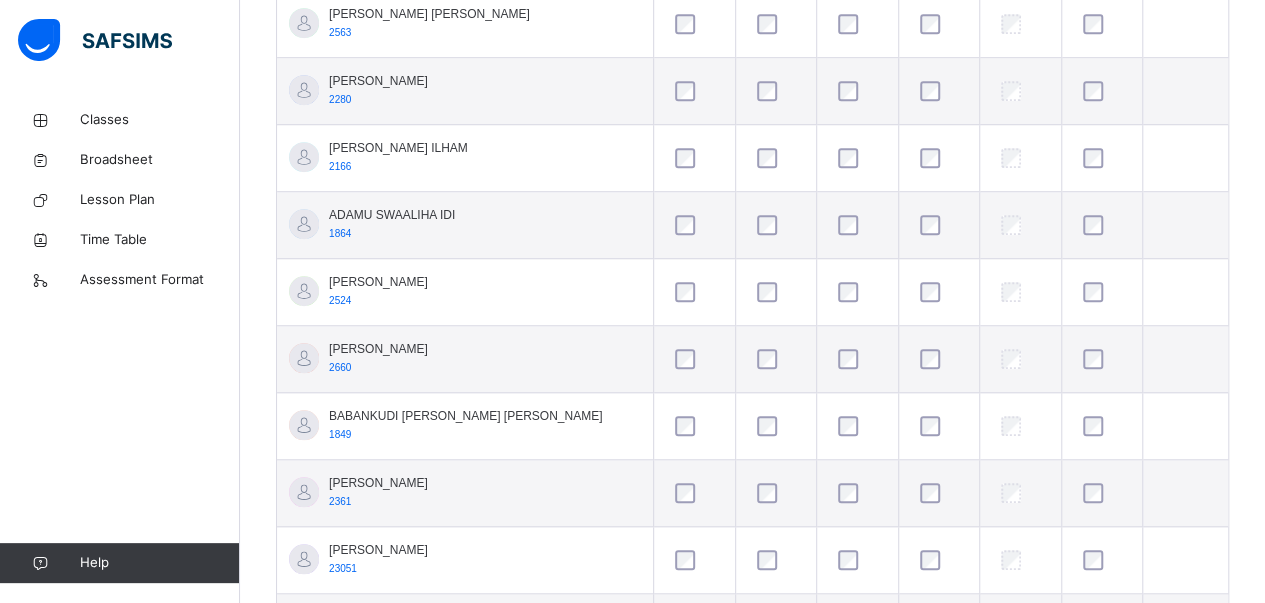 scroll, scrollTop: 656, scrollLeft: 0, axis: vertical 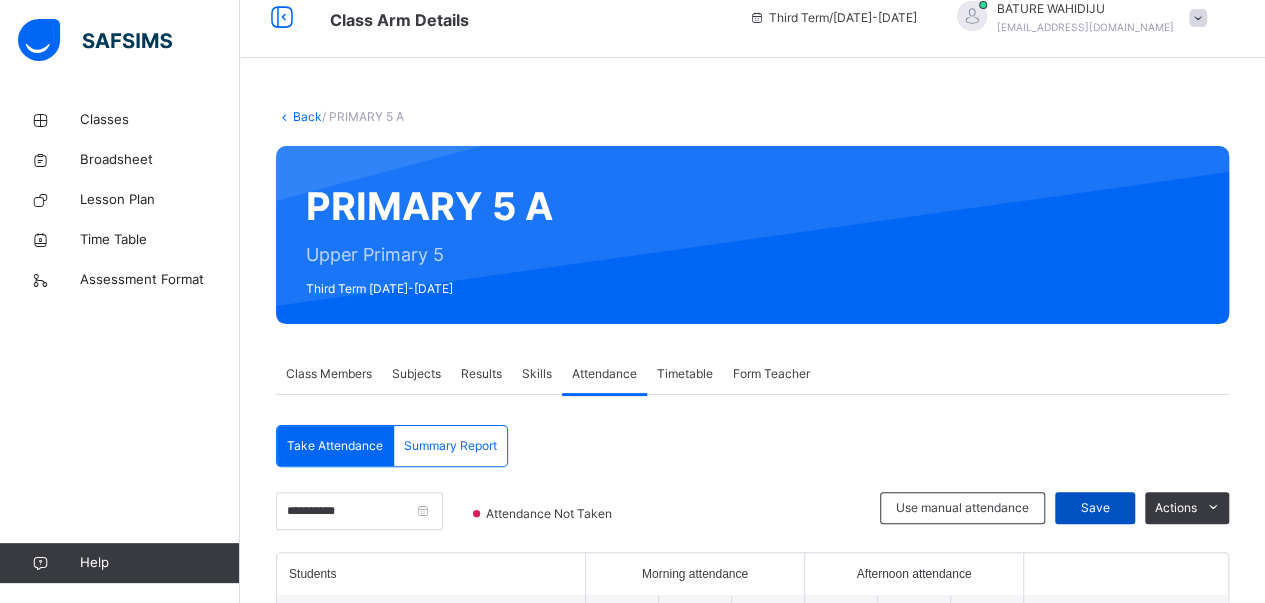 click on "Save" at bounding box center [1095, 508] 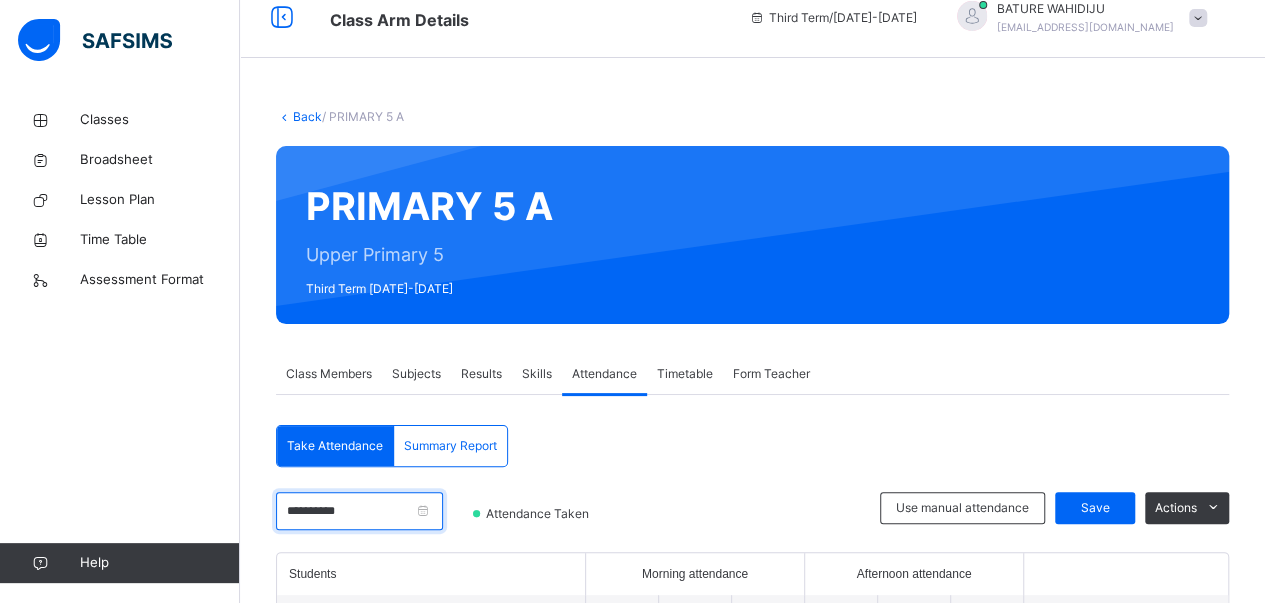 click on "**********" at bounding box center [359, 511] 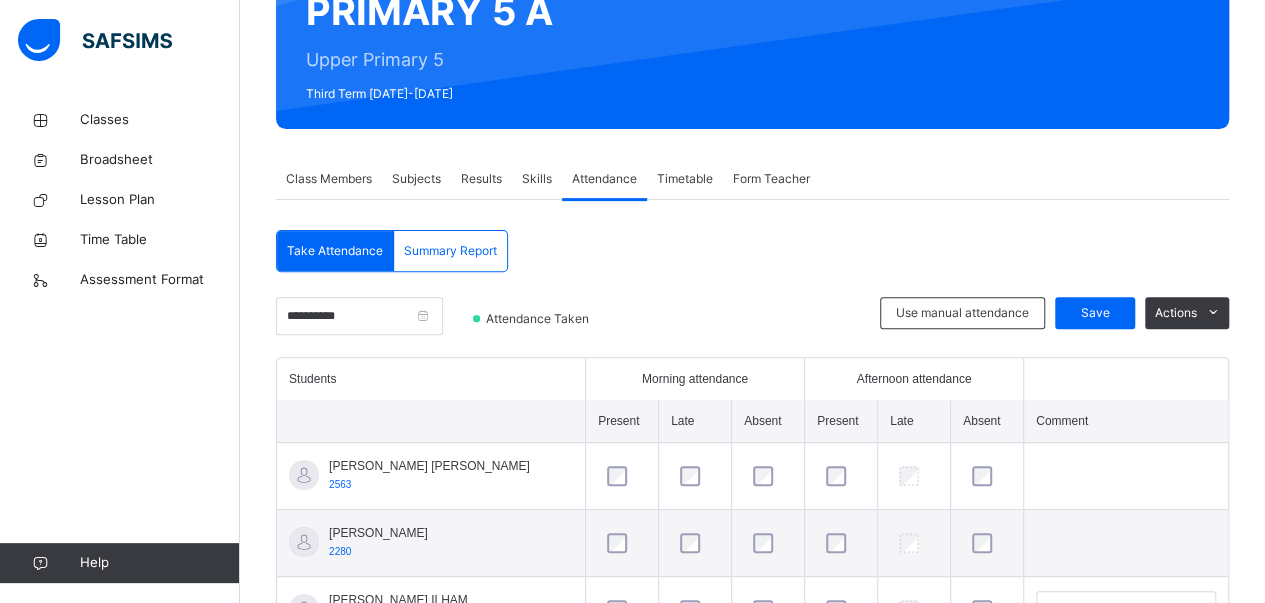 scroll, scrollTop: 330, scrollLeft: 0, axis: vertical 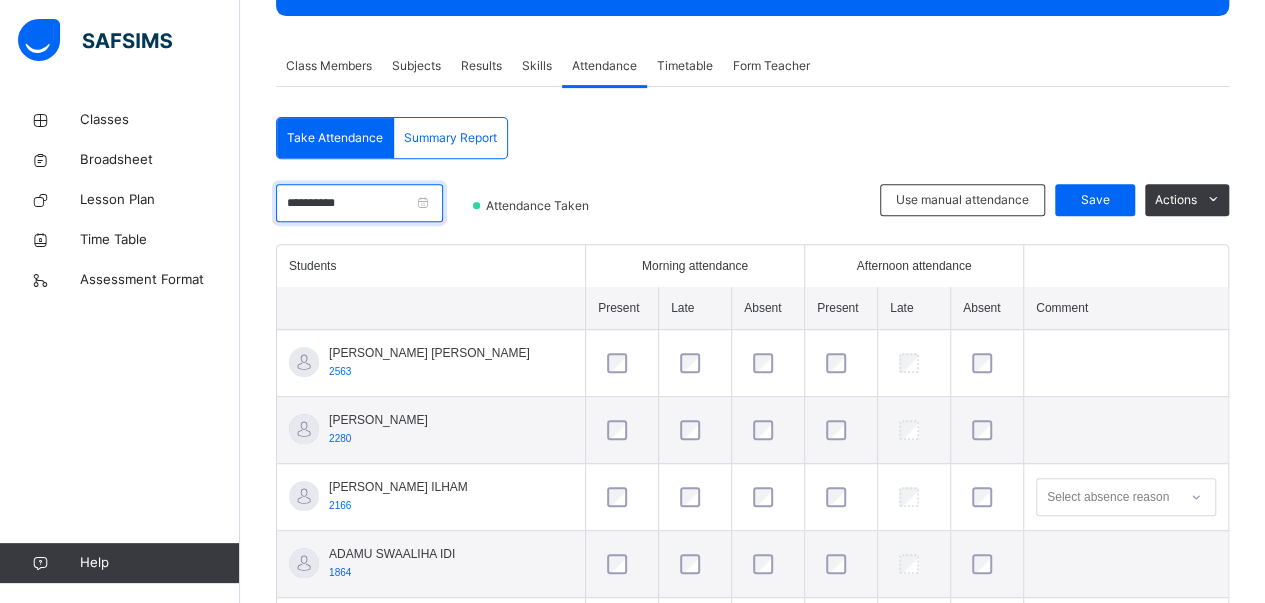 click on "**********" at bounding box center [359, 203] 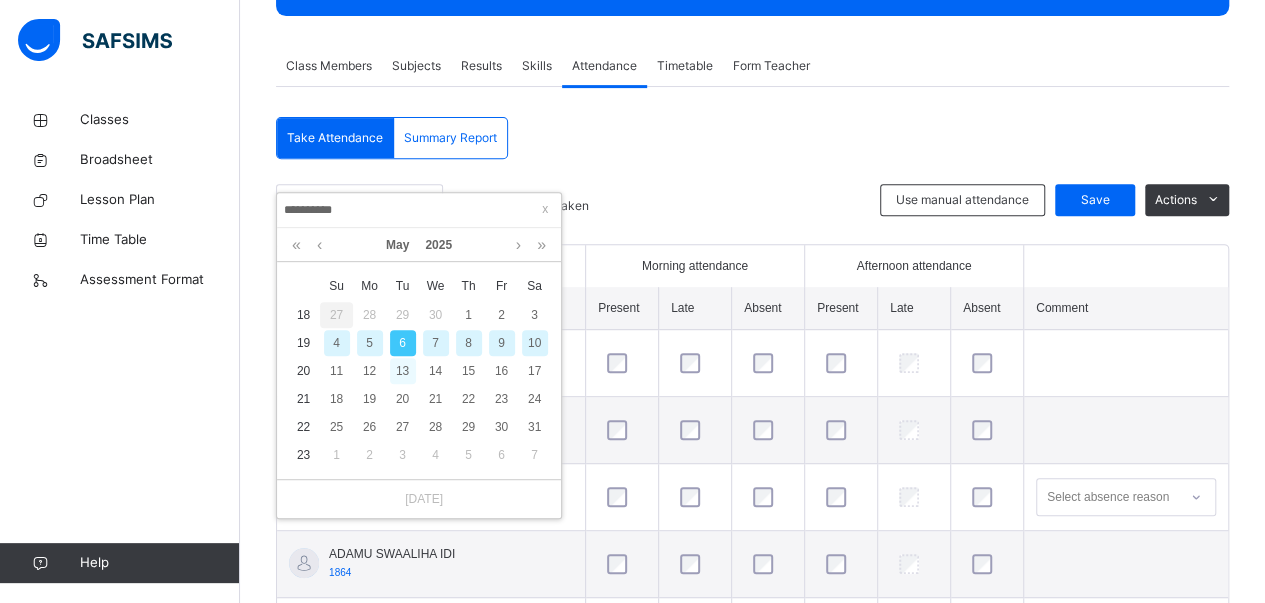 click on "13" at bounding box center [403, 371] 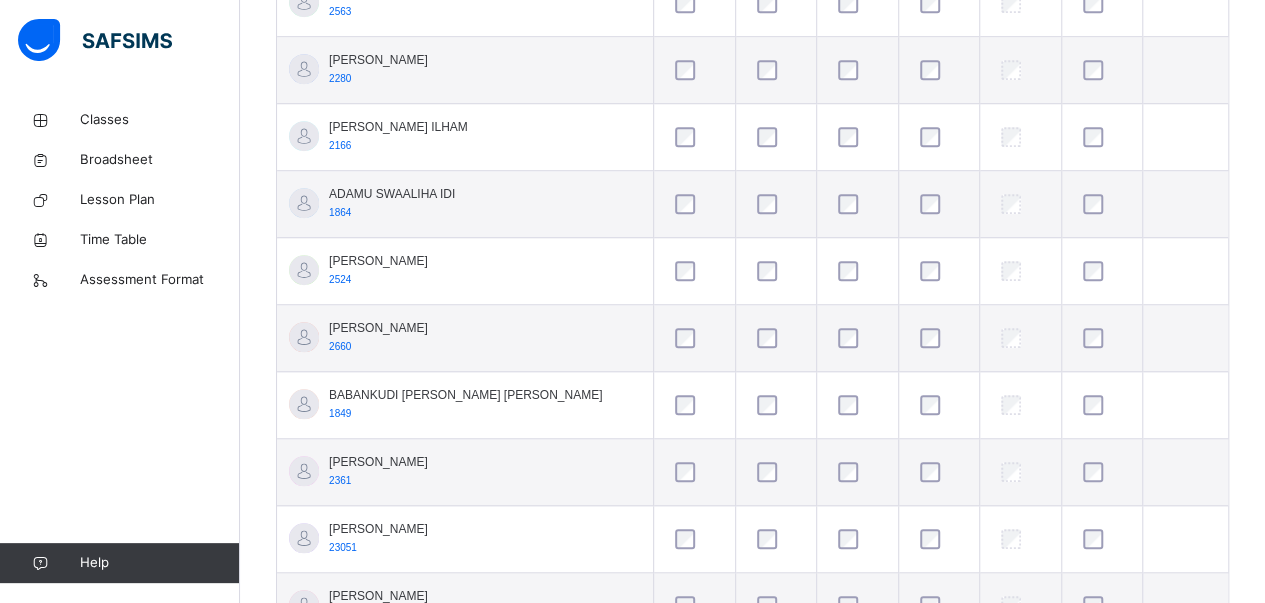 scroll, scrollTop: 691, scrollLeft: 0, axis: vertical 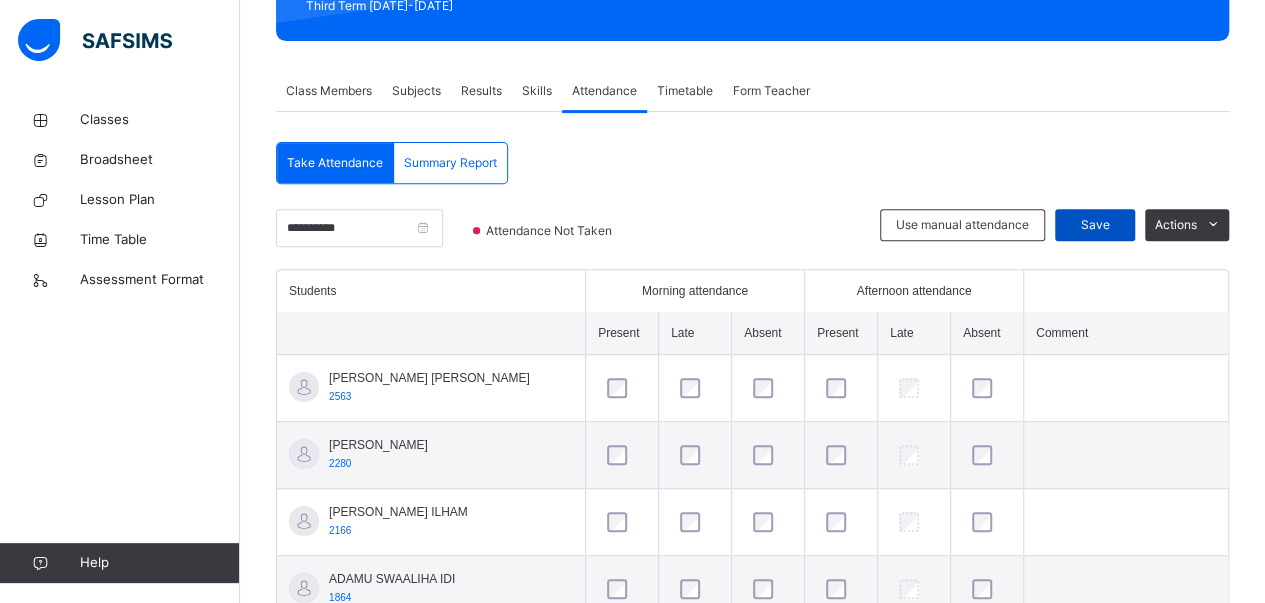 click on "Save" at bounding box center [1095, 225] 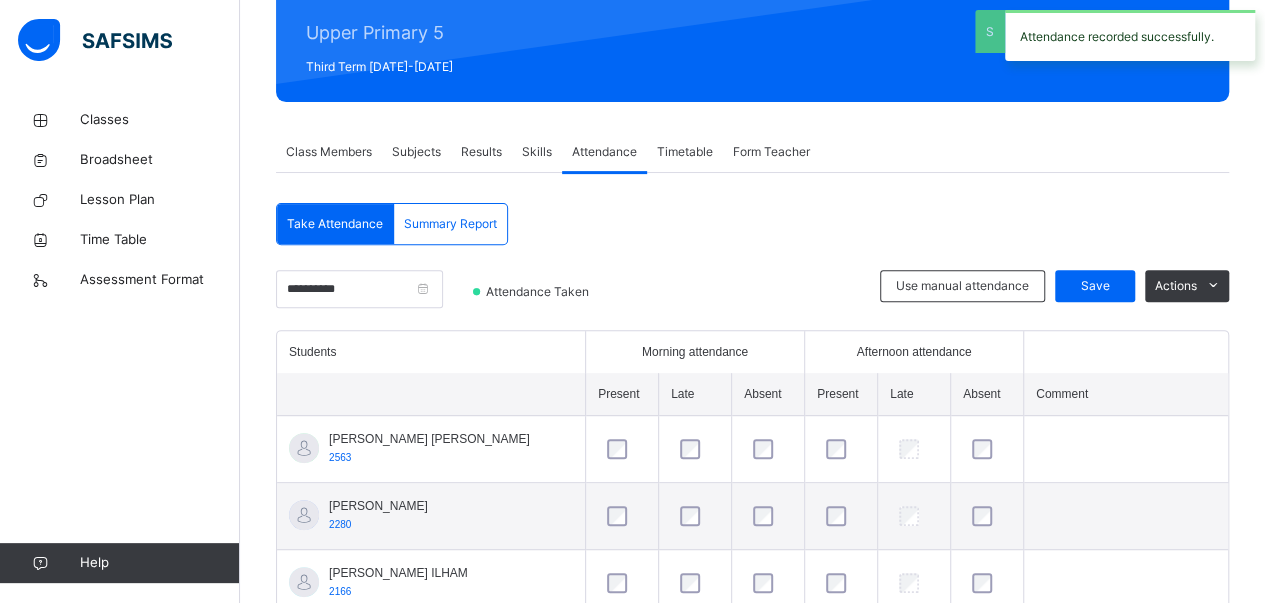 scroll, scrollTop: 305, scrollLeft: 0, axis: vertical 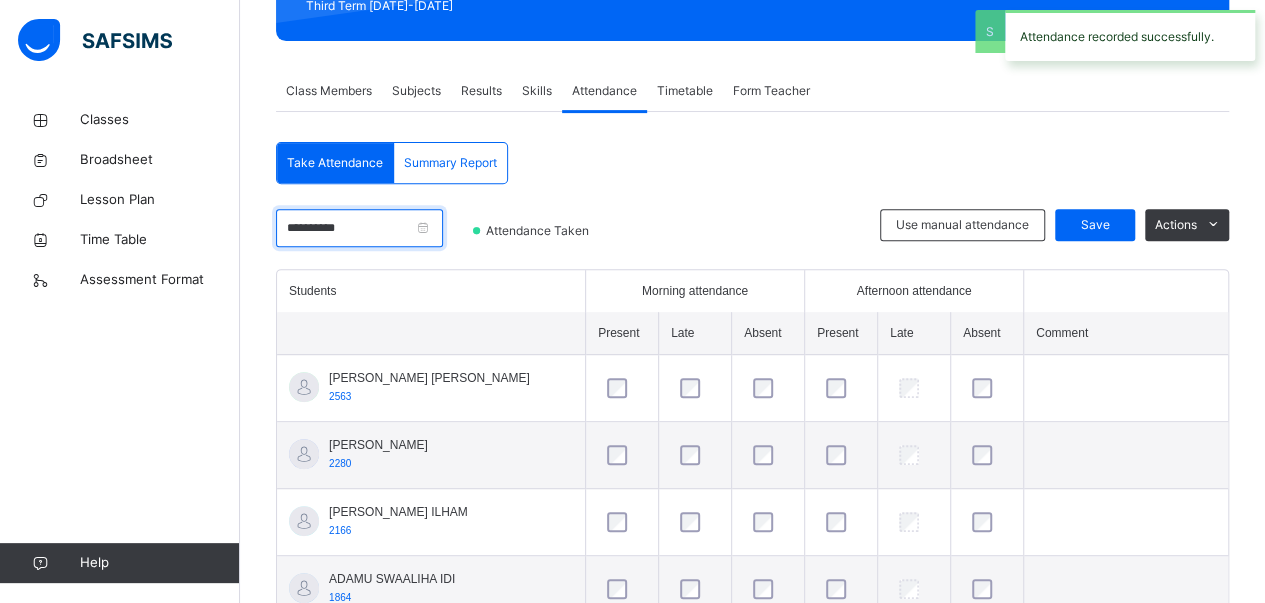 click on "**********" at bounding box center (359, 228) 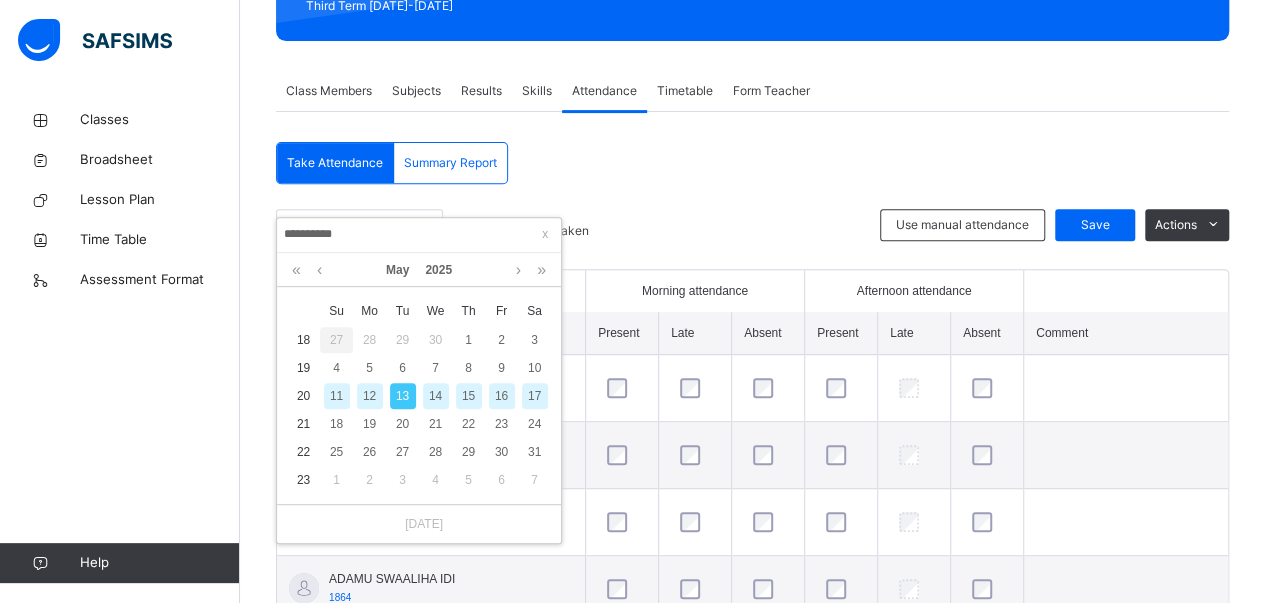 click on "14" at bounding box center (436, 396) 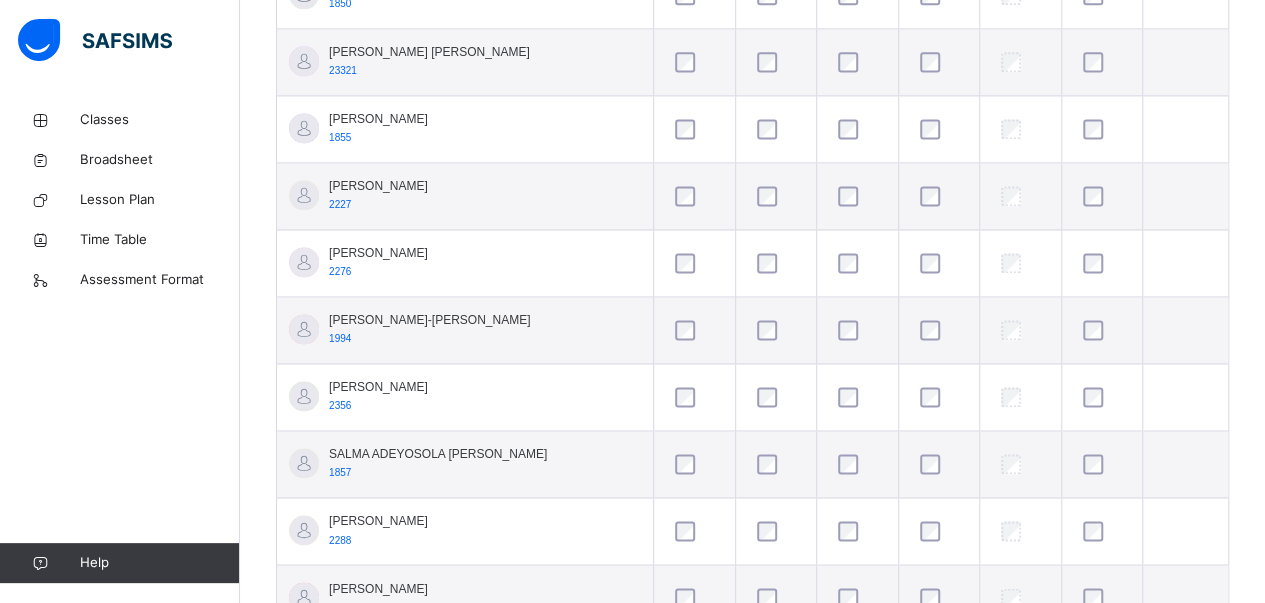 scroll, scrollTop: 1443, scrollLeft: 0, axis: vertical 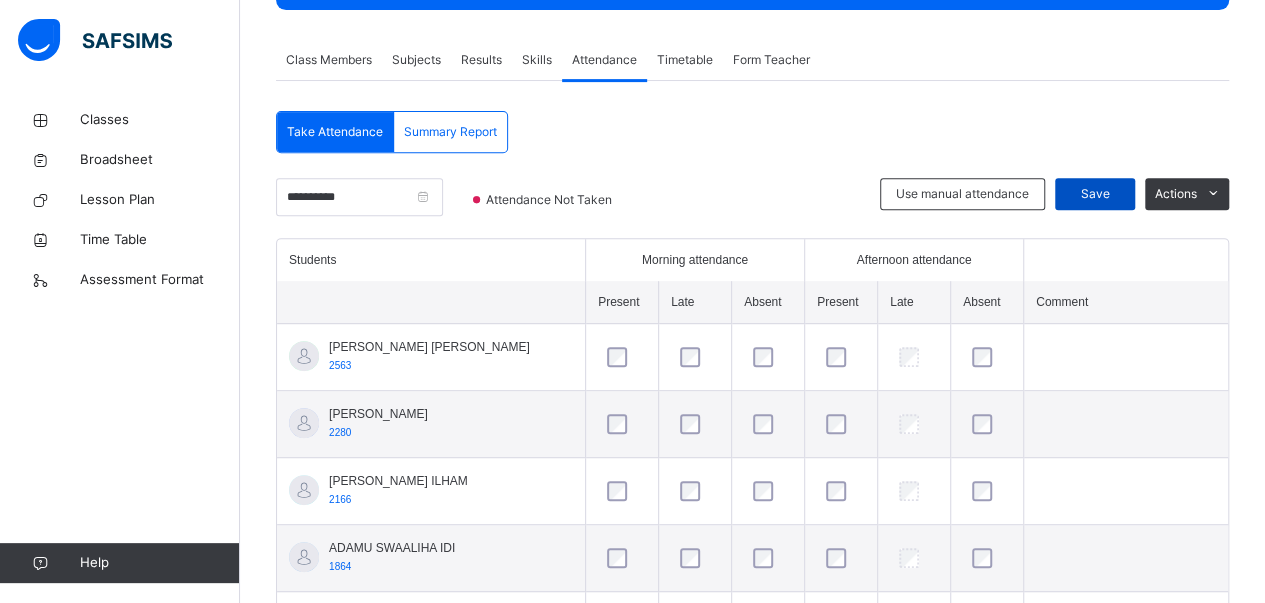 click on "Save" at bounding box center [1095, 194] 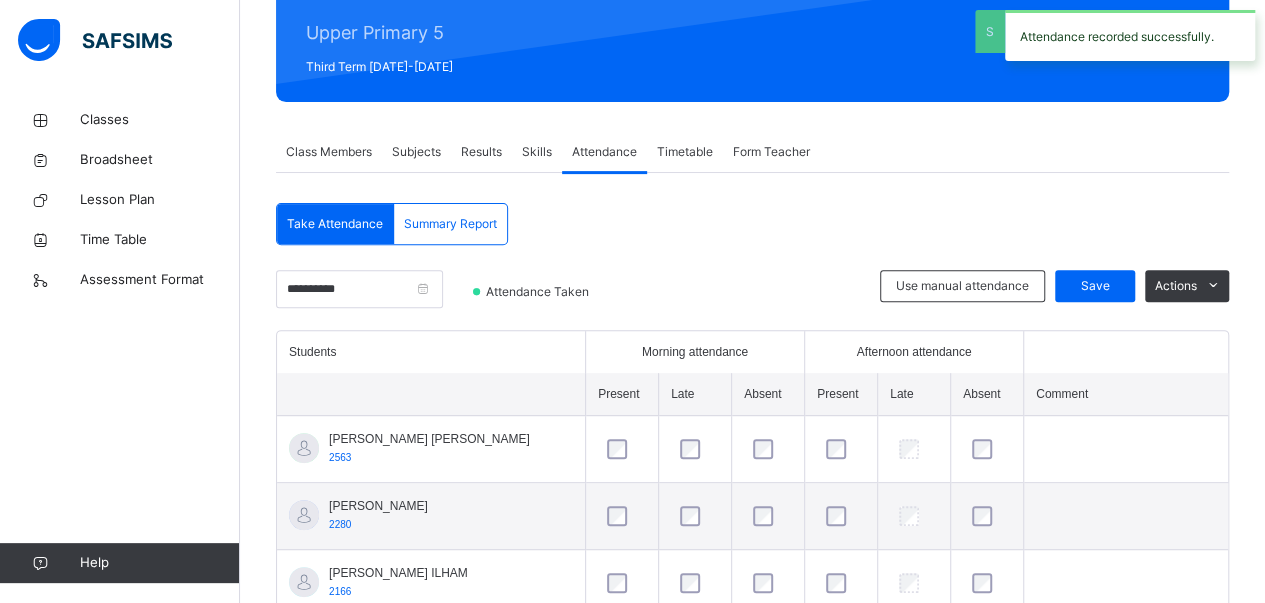 scroll, scrollTop: 336, scrollLeft: 0, axis: vertical 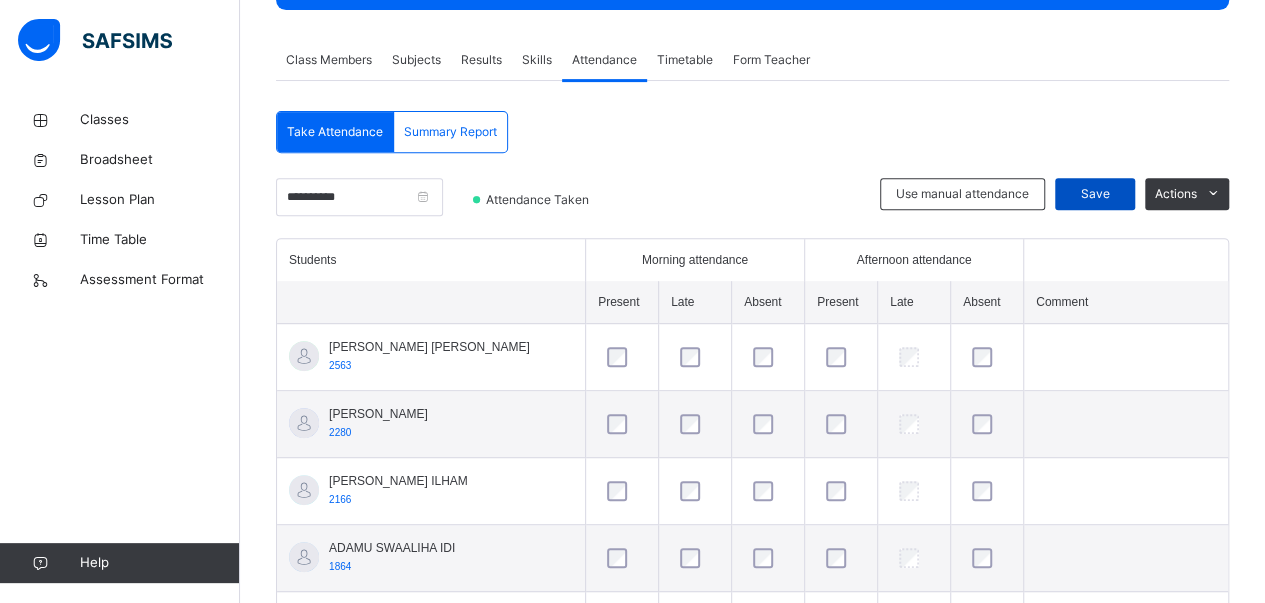 click on "Save" at bounding box center (1095, 194) 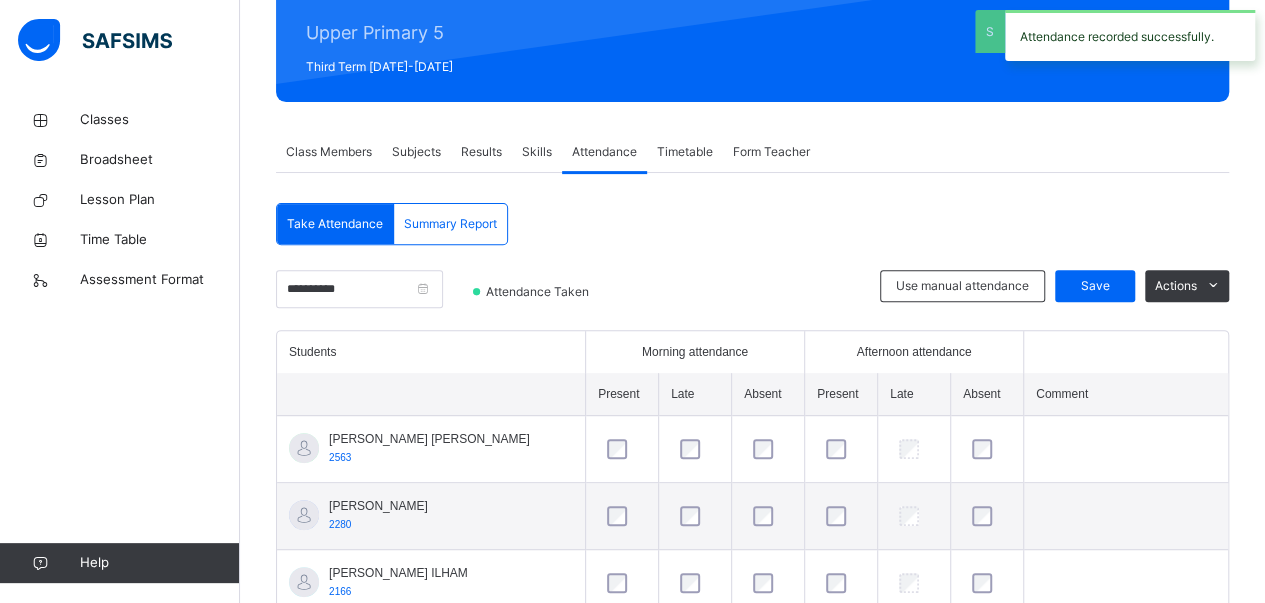 scroll, scrollTop: 336, scrollLeft: 0, axis: vertical 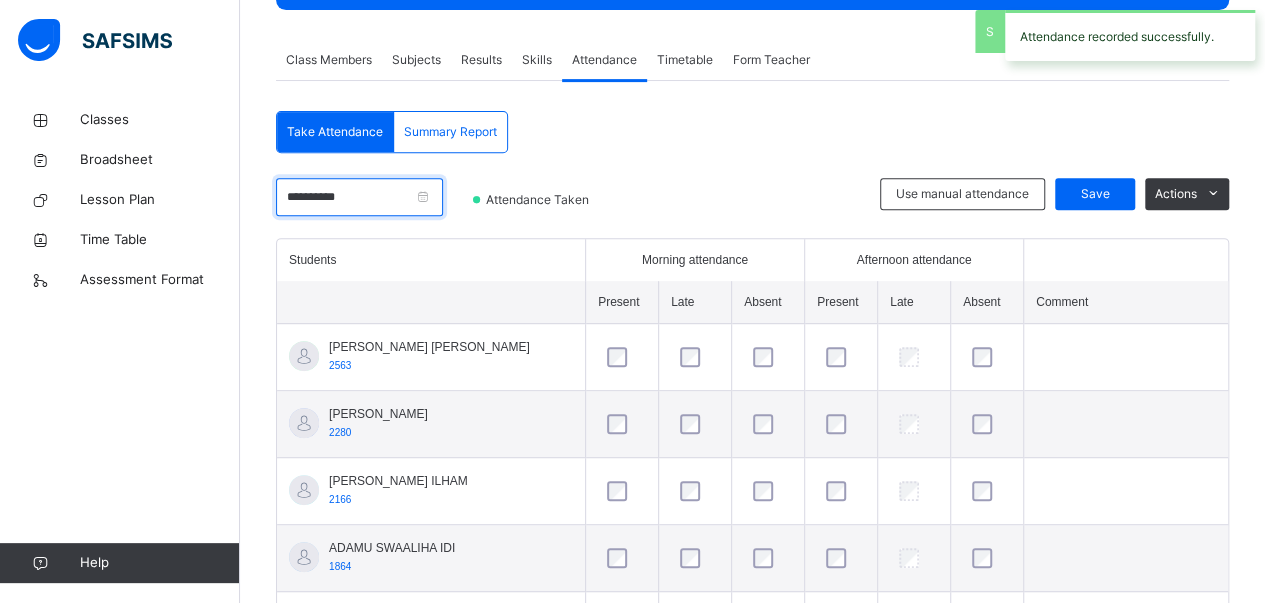 click on "**********" at bounding box center [359, 197] 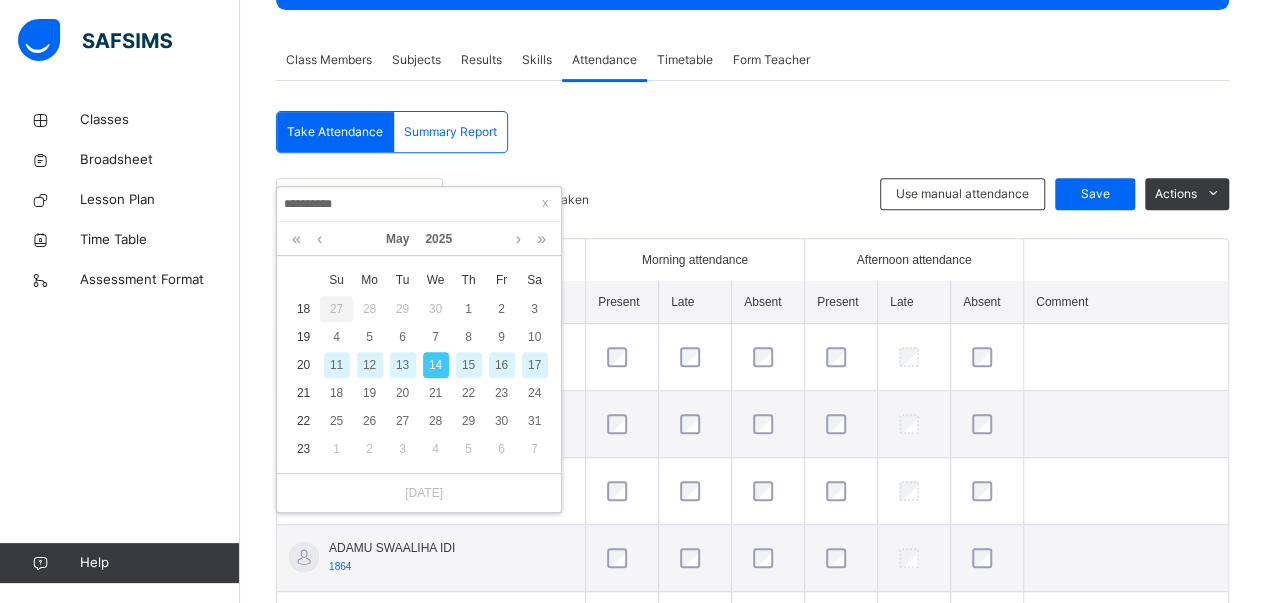 click on "15" at bounding box center [469, 365] 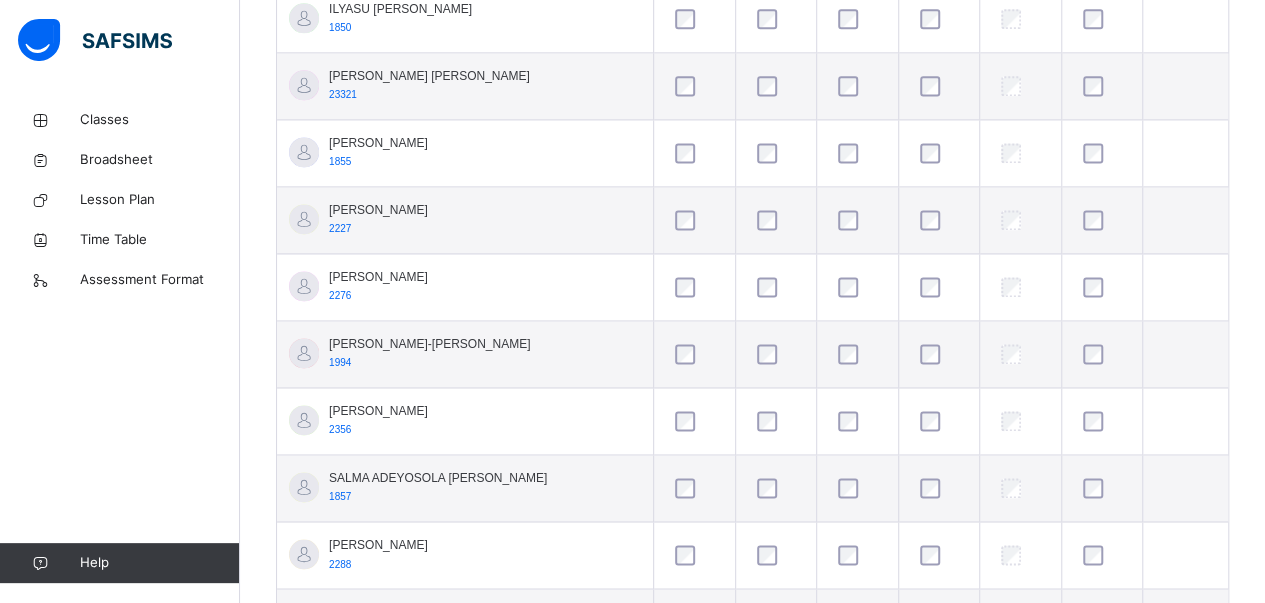 scroll, scrollTop: 1443, scrollLeft: 0, axis: vertical 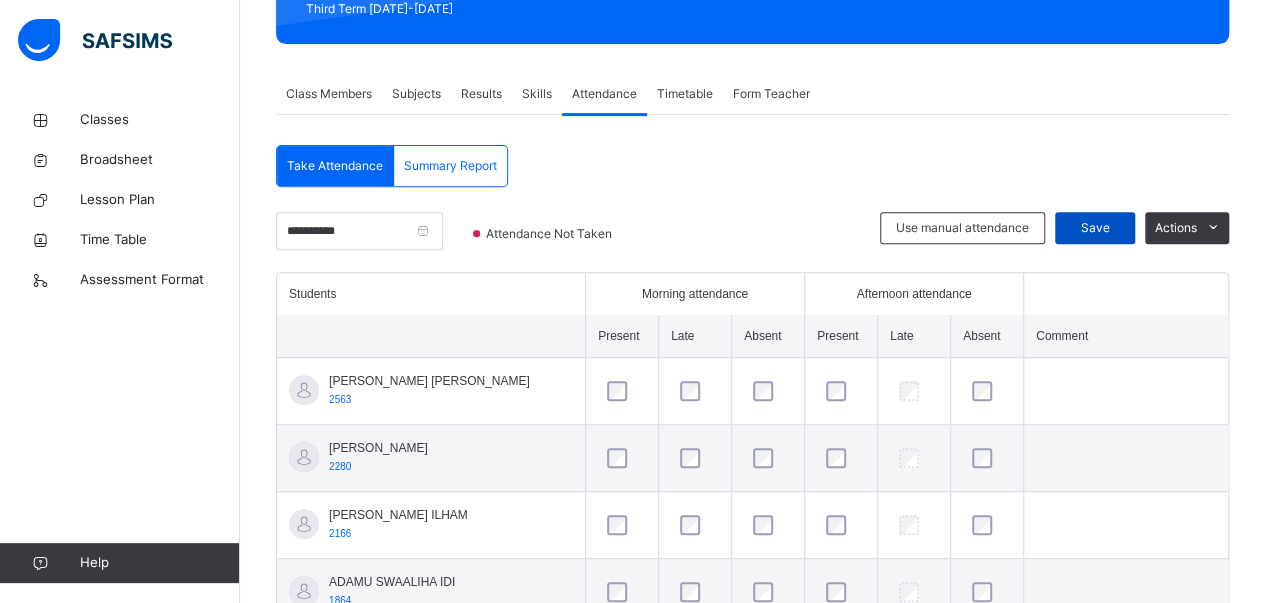 click on "Save" at bounding box center (1095, 228) 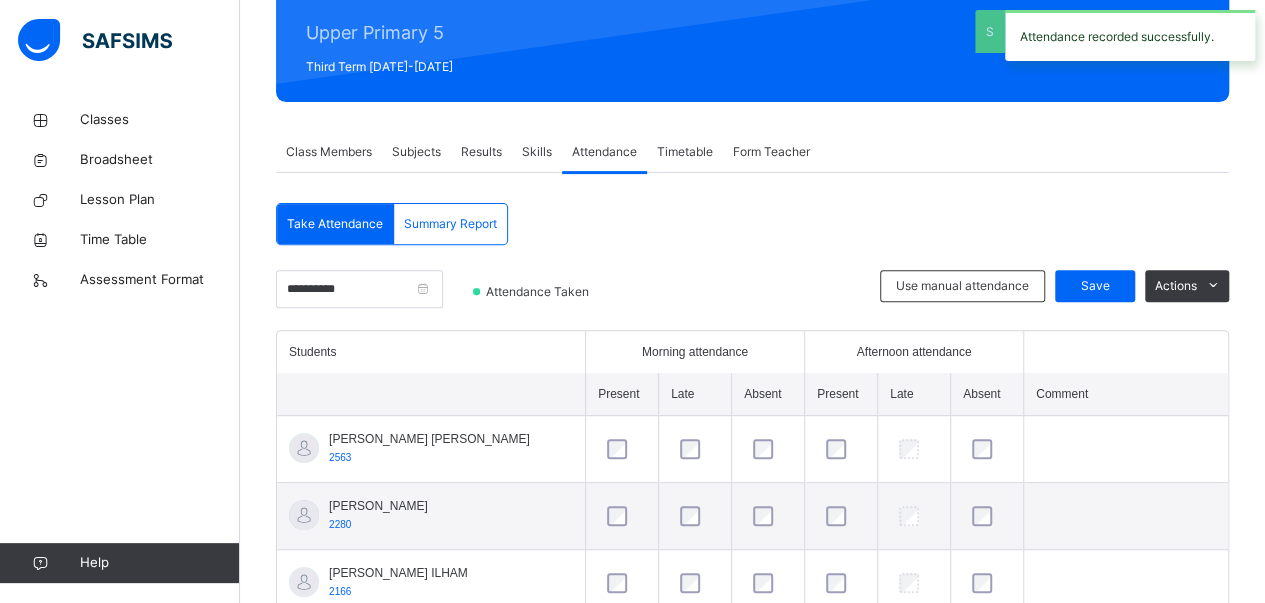 scroll, scrollTop: 302, scrollLeft: 0, axis: vertical 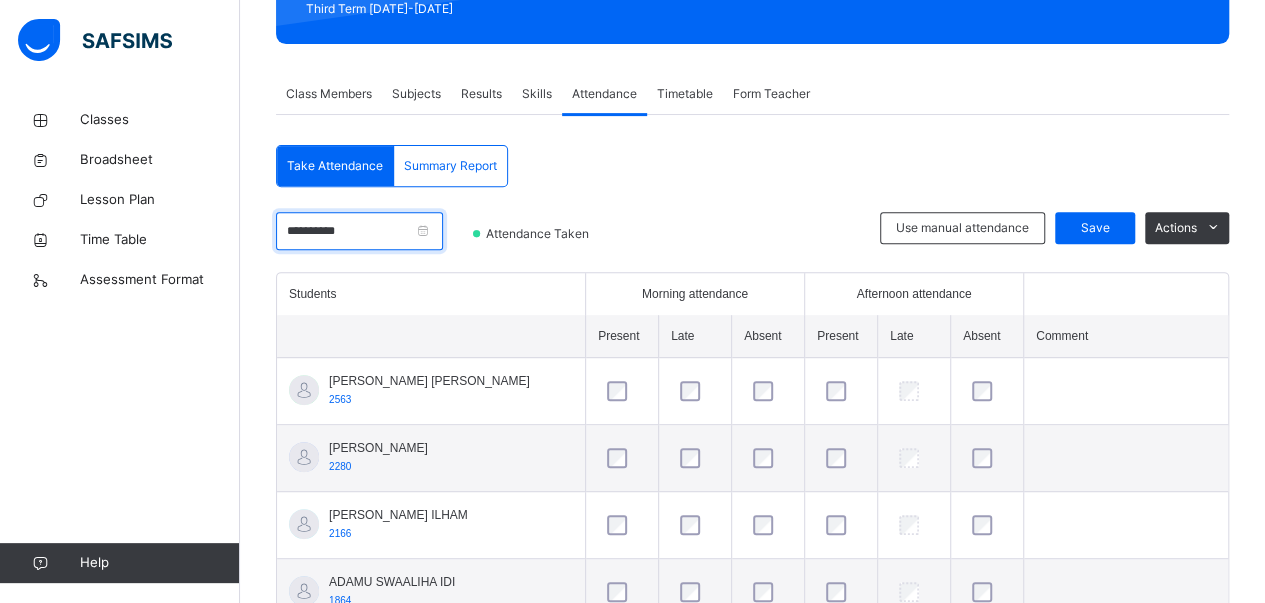 click on "**********" at bounding box center (359, 231) 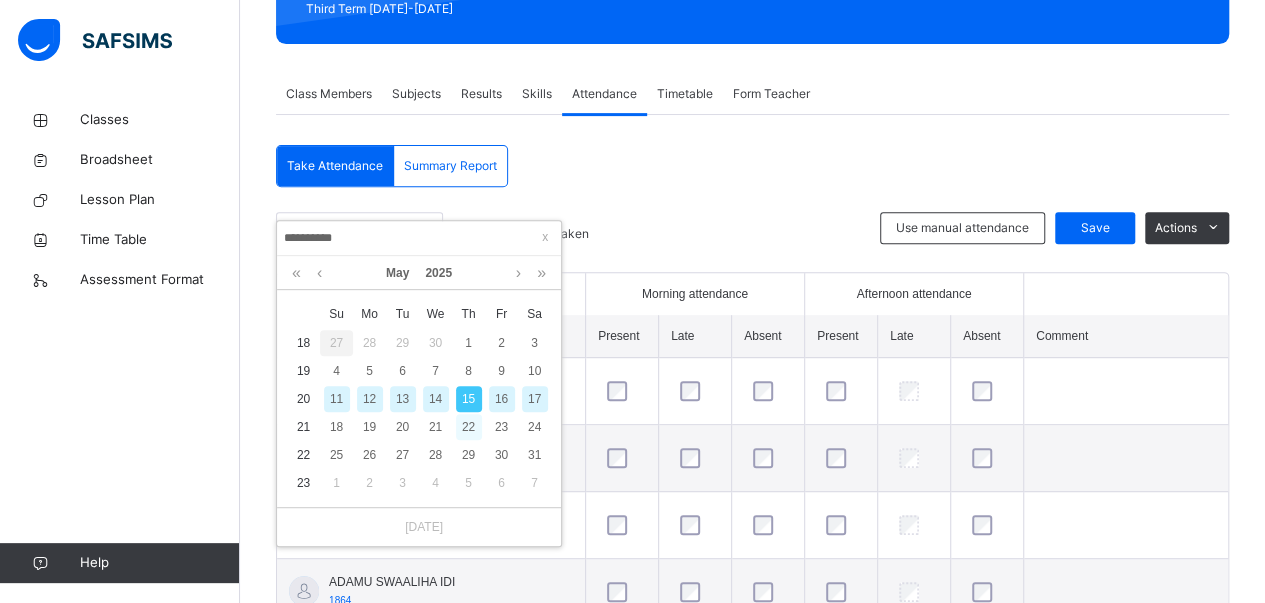 click on "22" at bounding box center [469, 427] 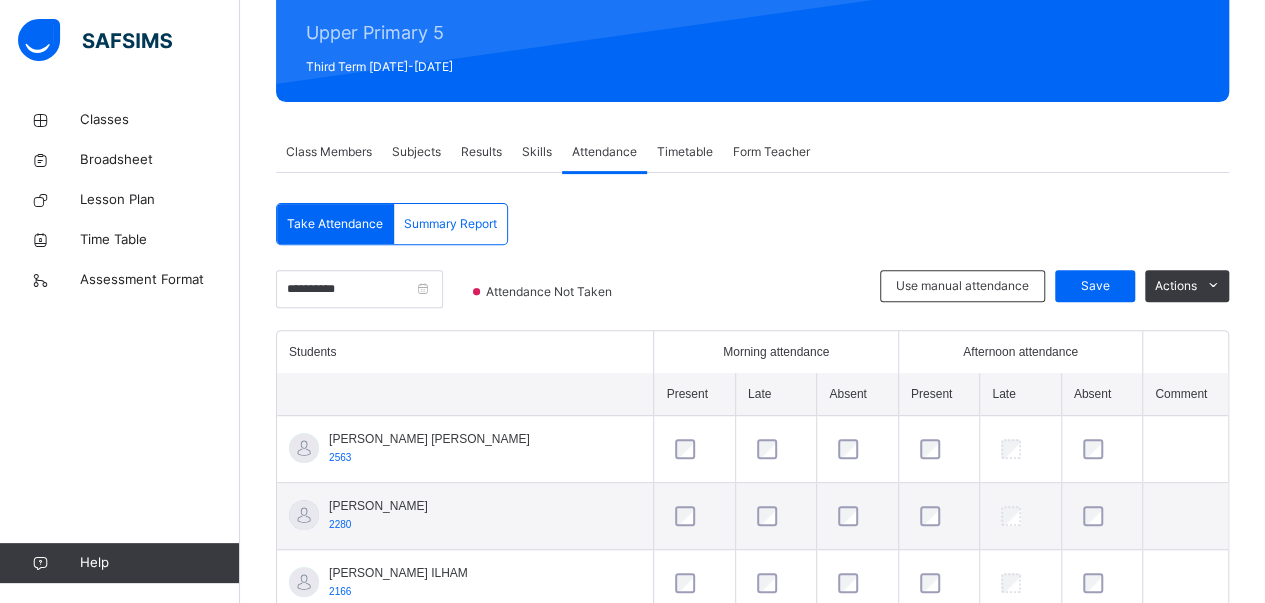 scroll, scrollTop: 302, scrollLeft: 0, axis: vertical 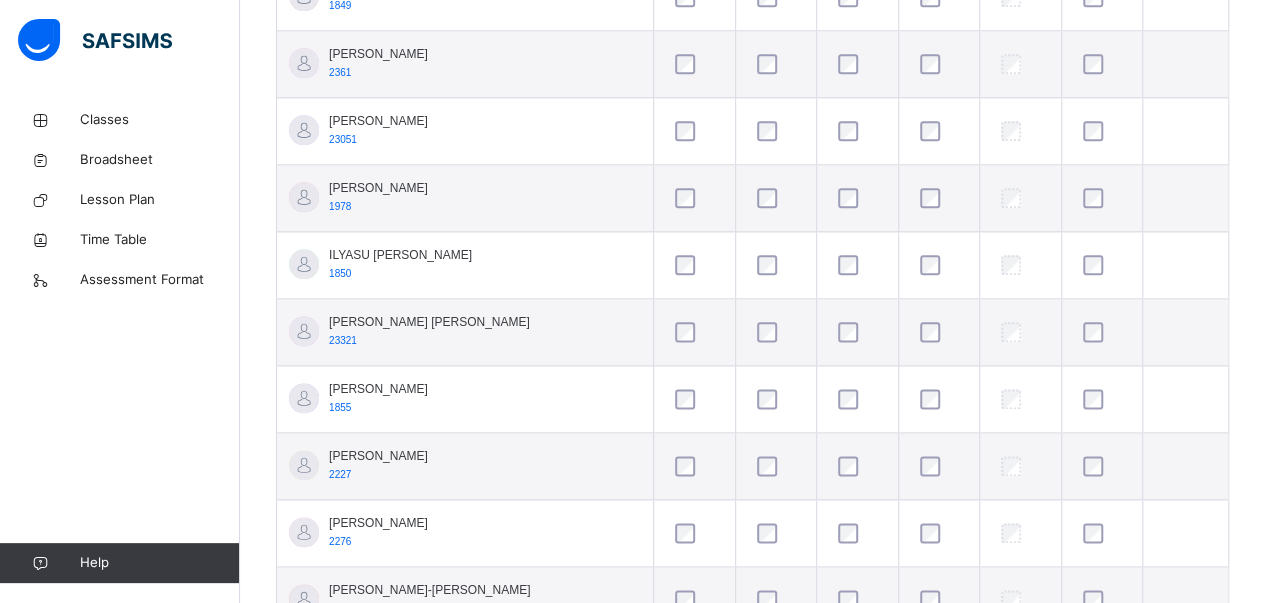 click at bounding box center (1020, 466) 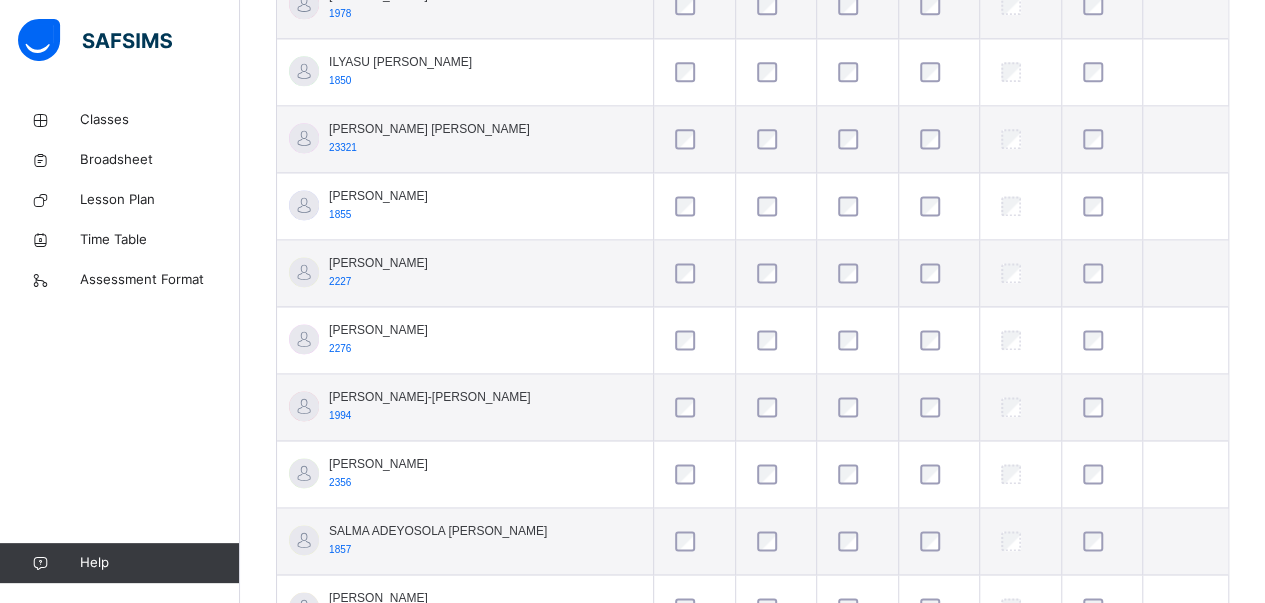 scroll, scrollTop: 1443, scrollLeft: 0, axis: vertical 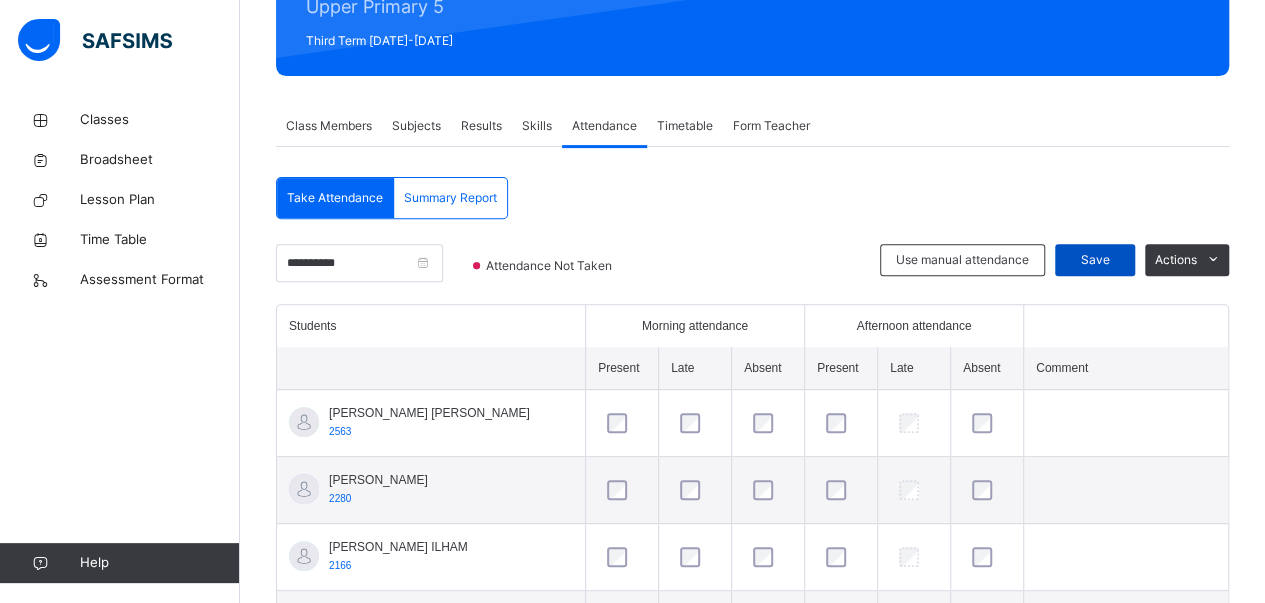 click on "Save" at bounding box center [1095, 260] 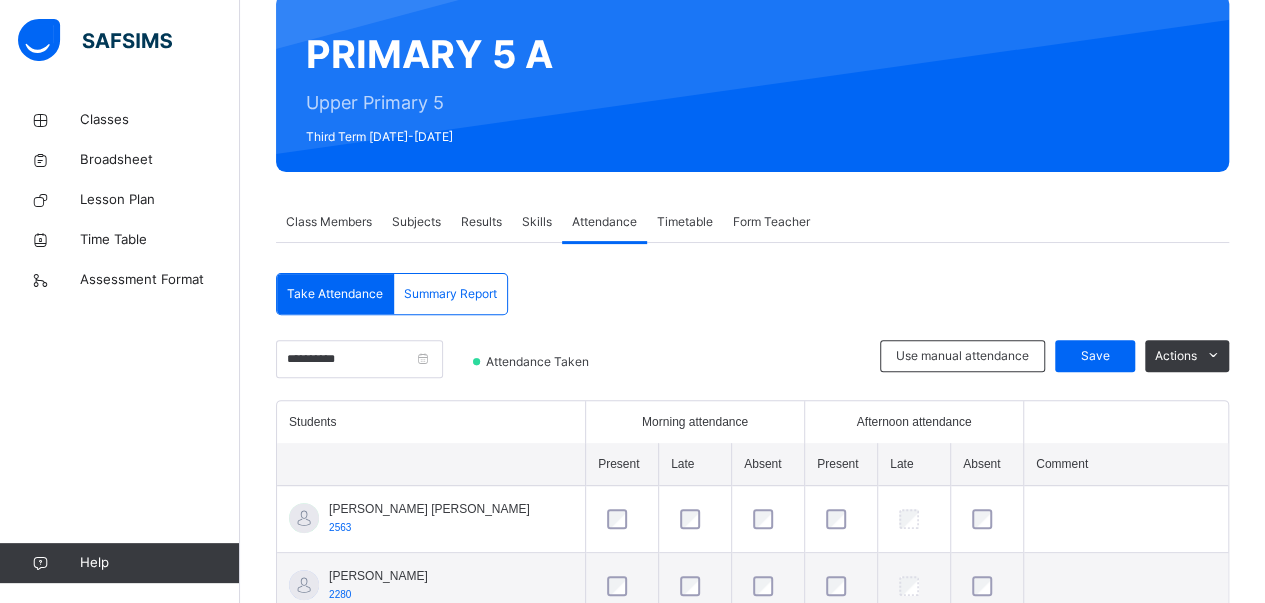 scroll, scrollTop: 152, scrollLeft: 0, axis: vertical 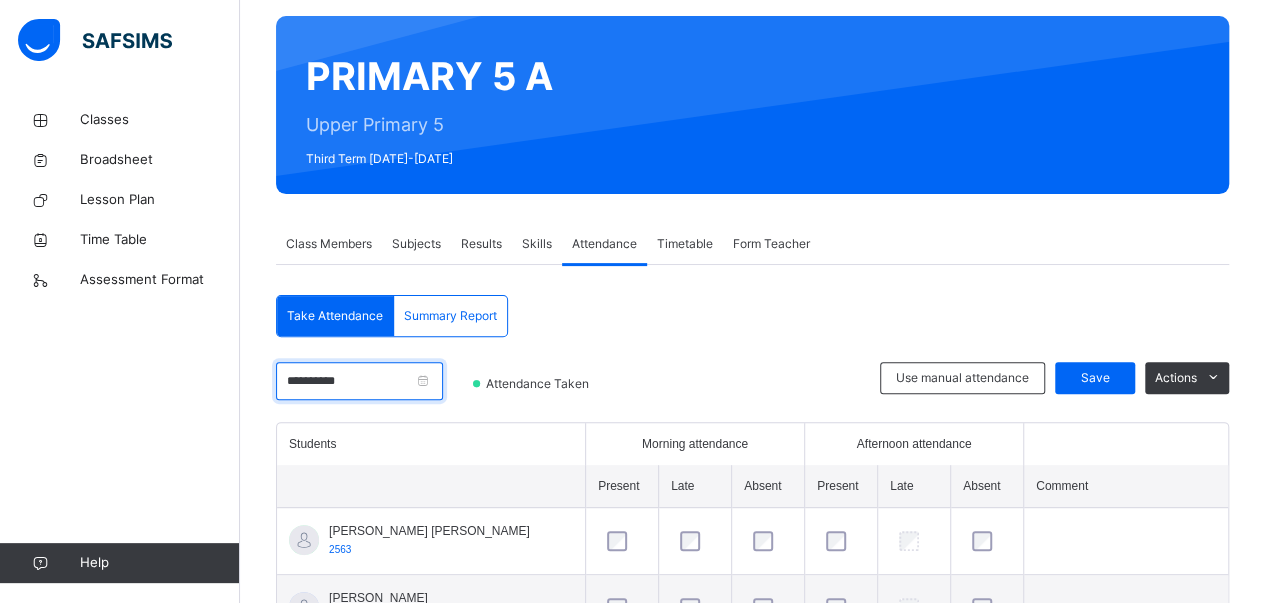 click on "**********" at bounding box center [359, 381] 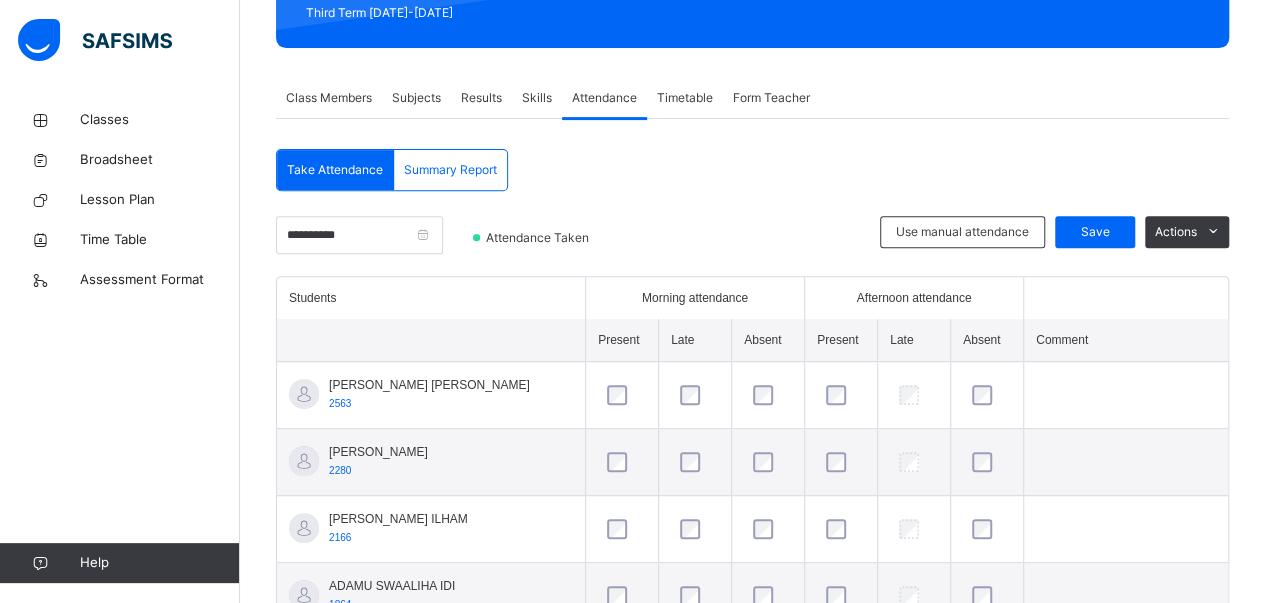 scroll, scrollTop: 326, scrollLeft: 0, axis: vertical 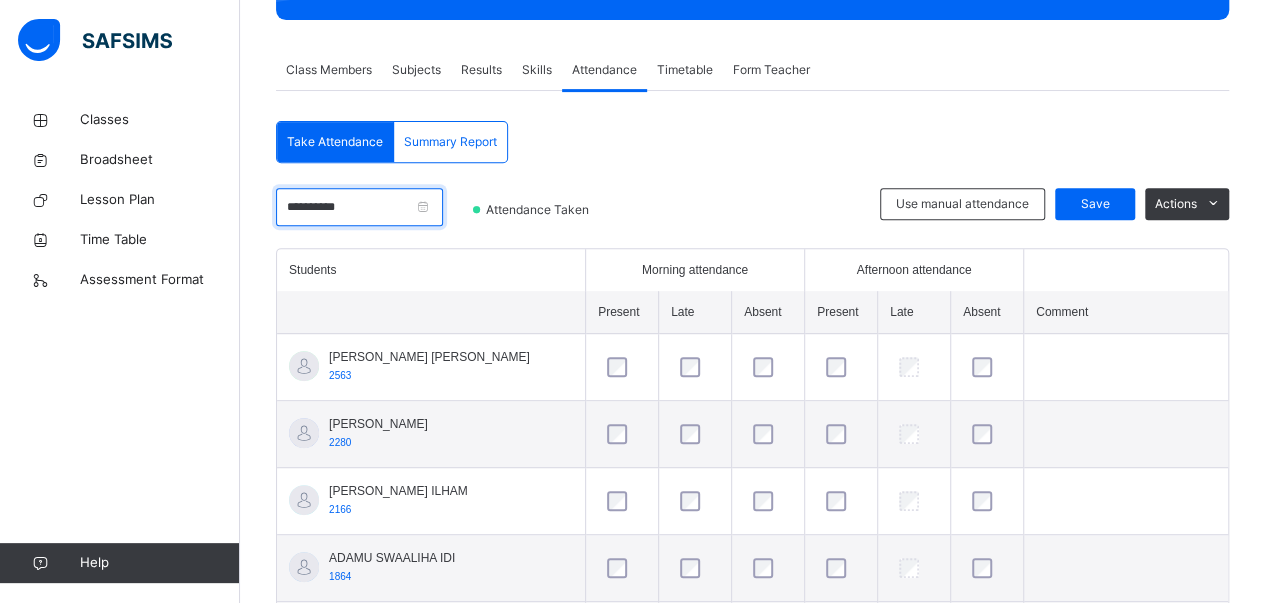 click on "**********" at bounding box center (359, 207) 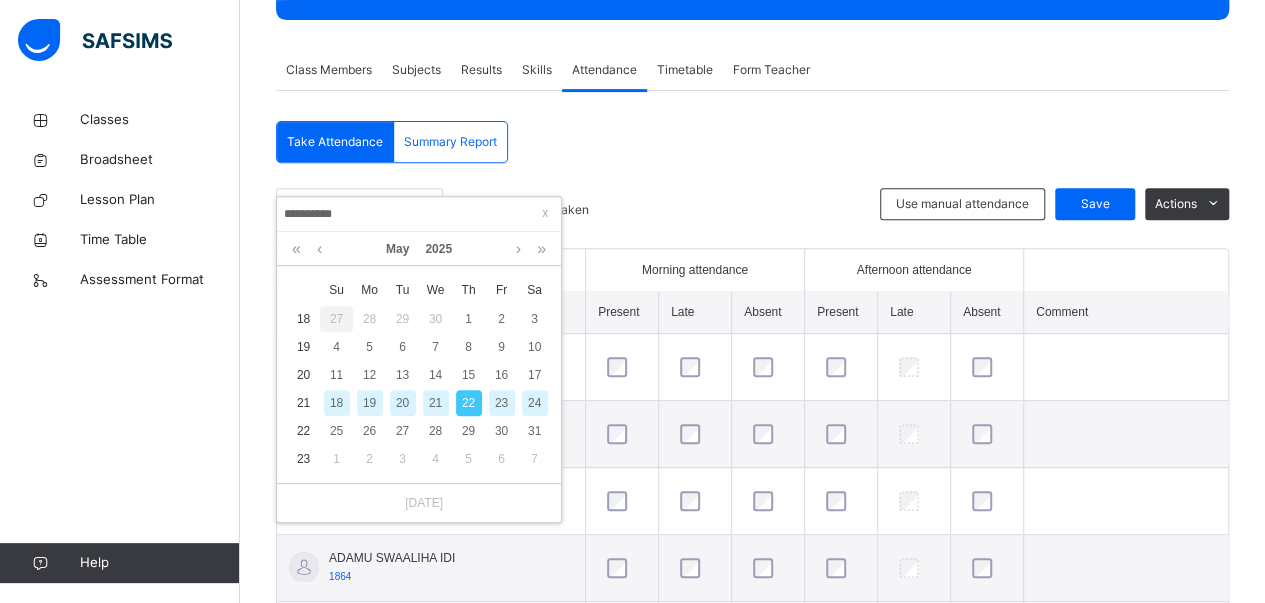 click on "23" at bounding box center [502, 403] 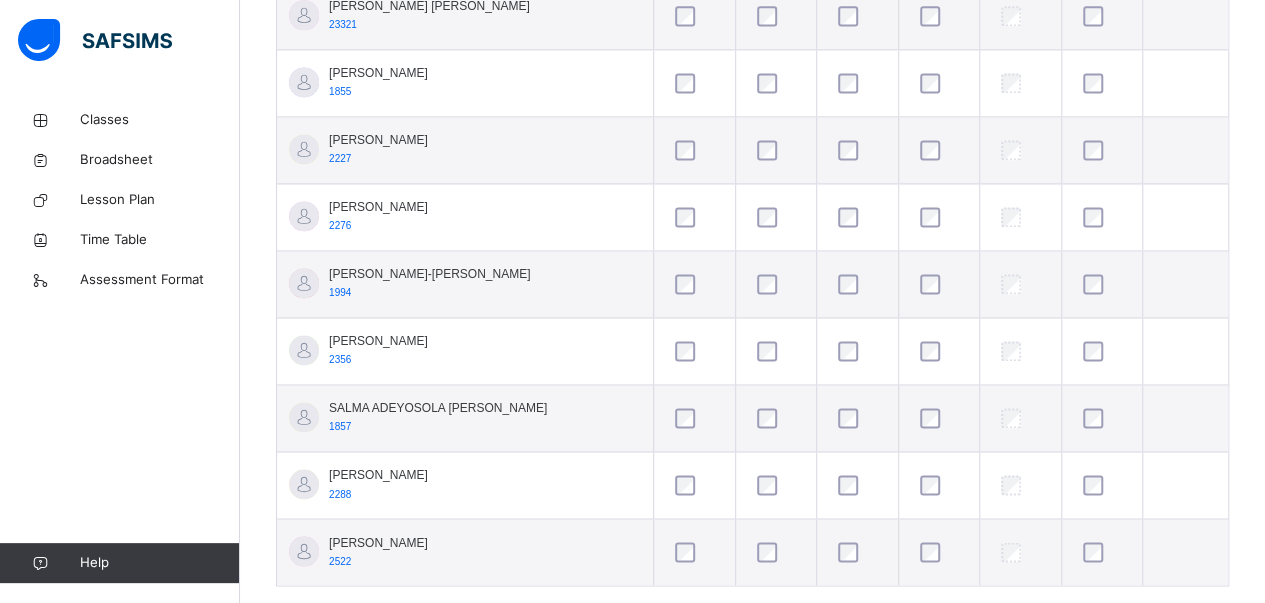 scroll, scrollTop: 1443, scrollLeft: 0, axis: vertical 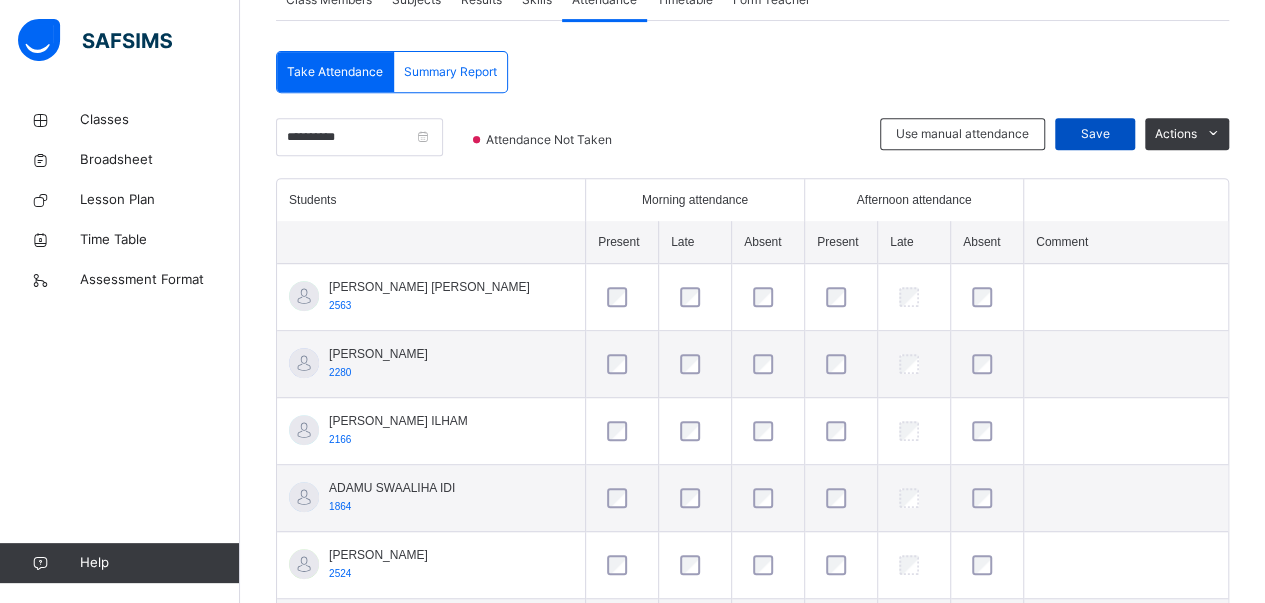 click on "Save" at bounding box center [1095, 134] 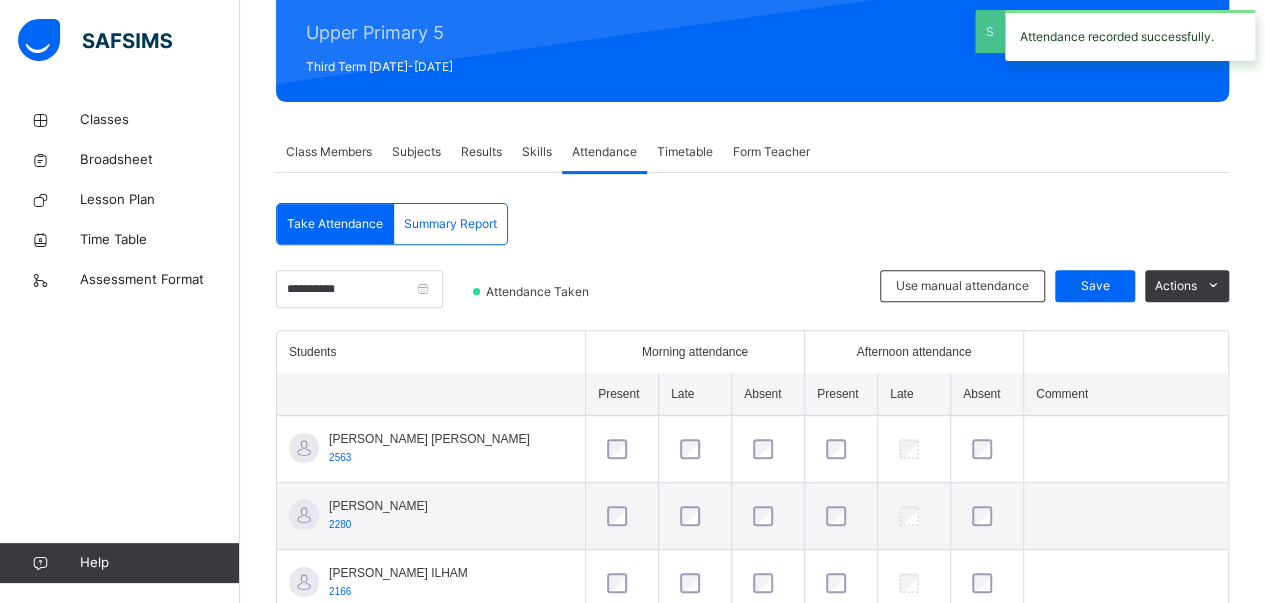 scroll, scrollTop: 396, scrollLeft: 0, axis: vertical 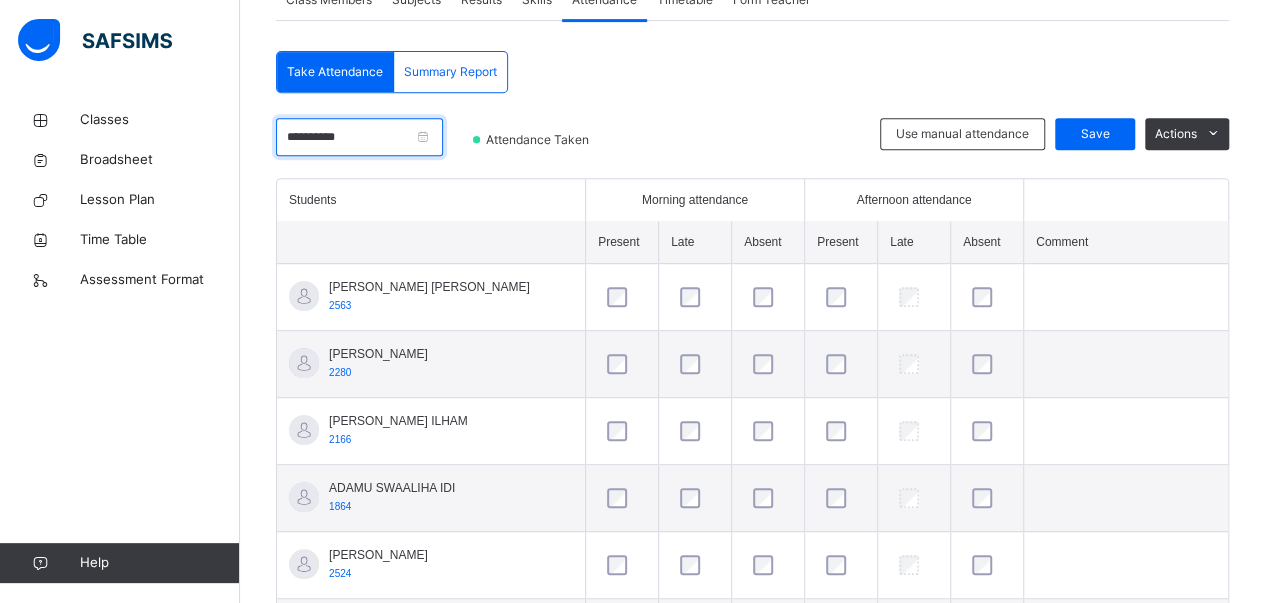 click on "**********" at bounding box center (359, 137) 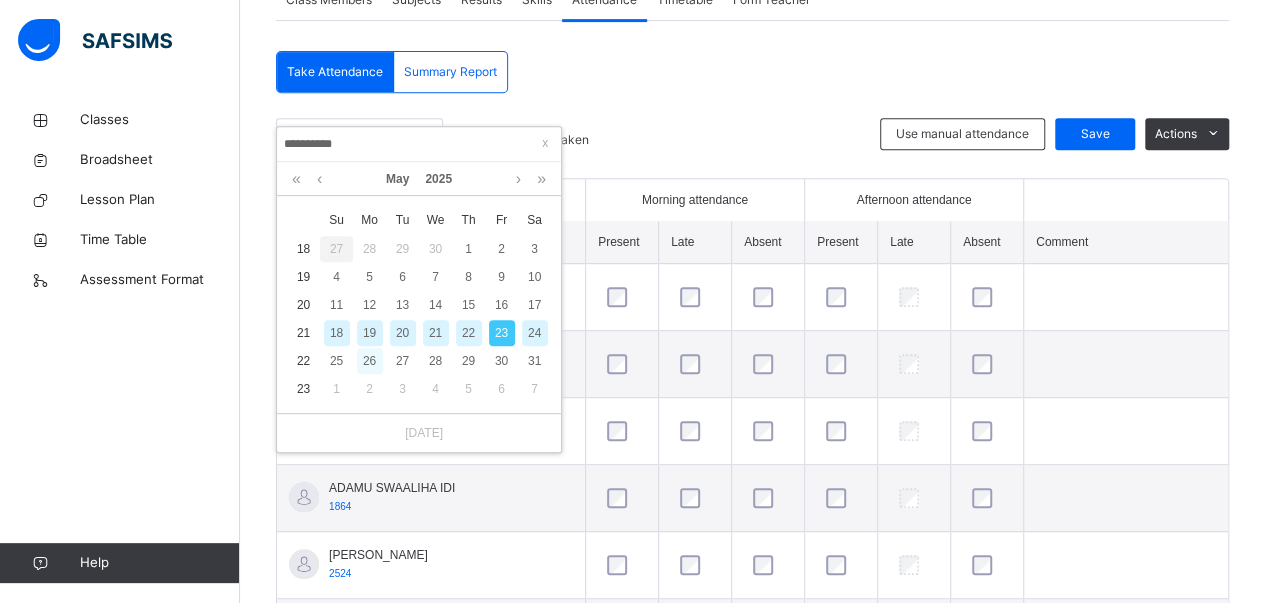 click on "26" at bounding box center [370, 361] 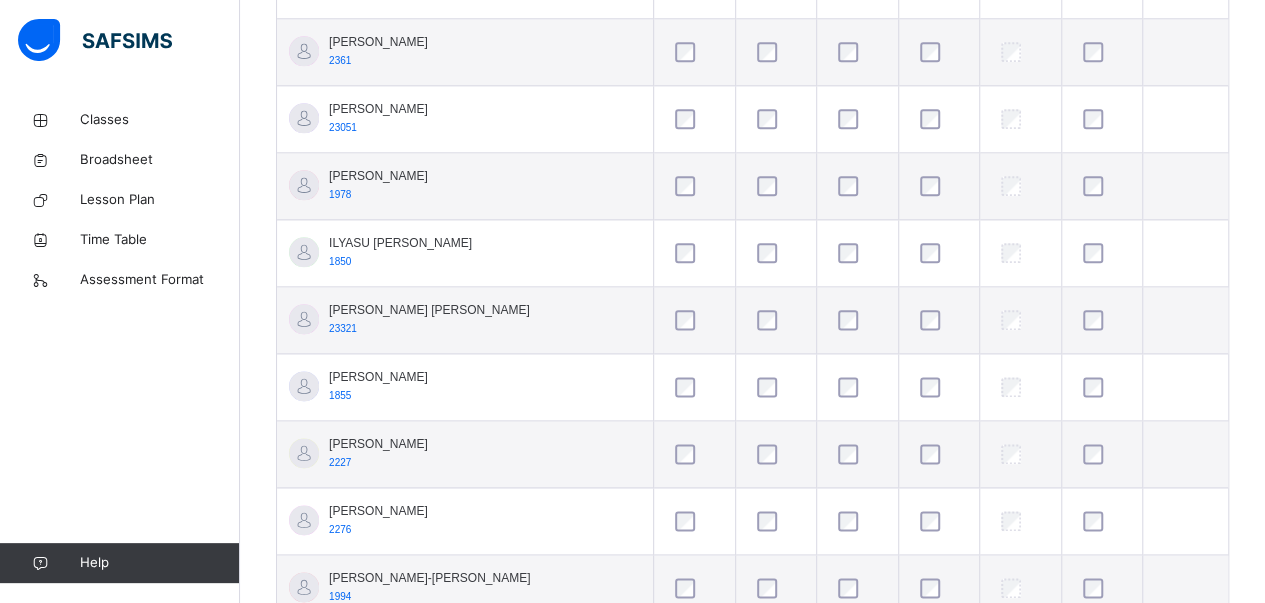 scroll, scrollTop: 1111, scrollLeft: 0, axis: vertical 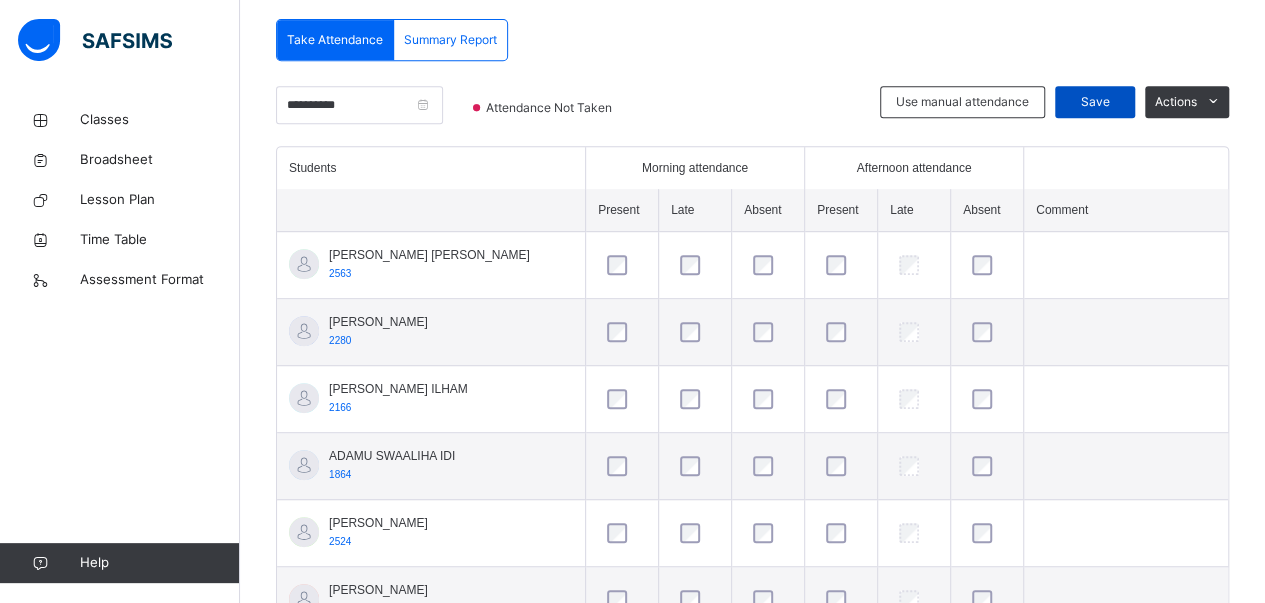 click on "Save" at bounding box center [1095, 102] 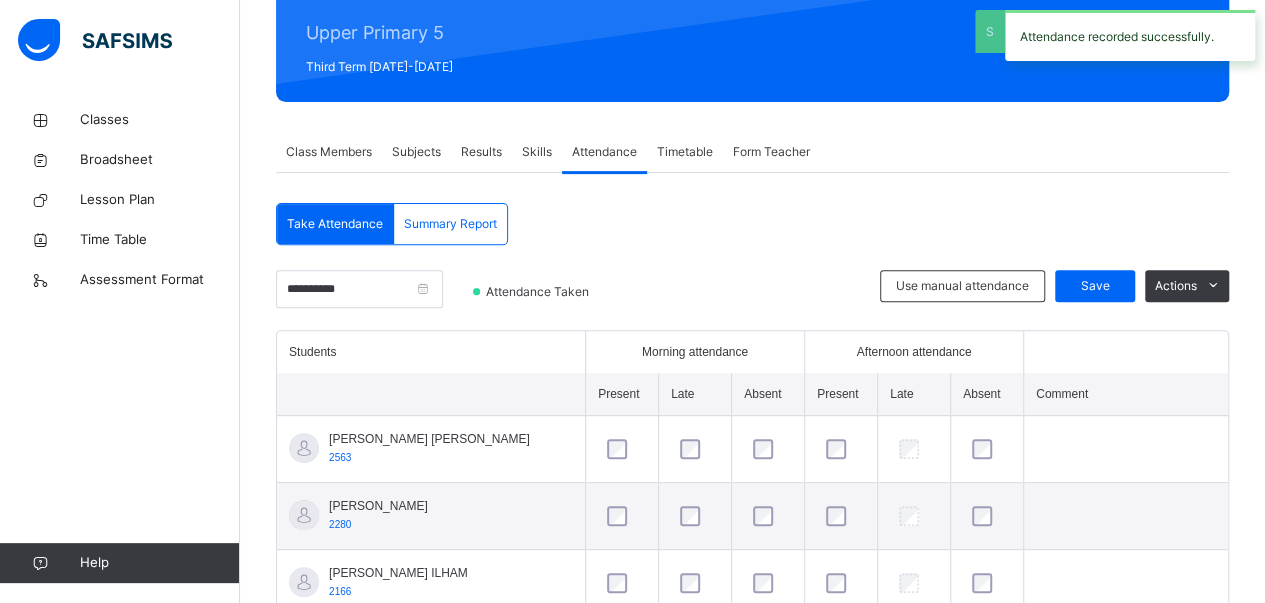 scroll, scrollTop: 428, scrollLeft: 0, axis: vertical 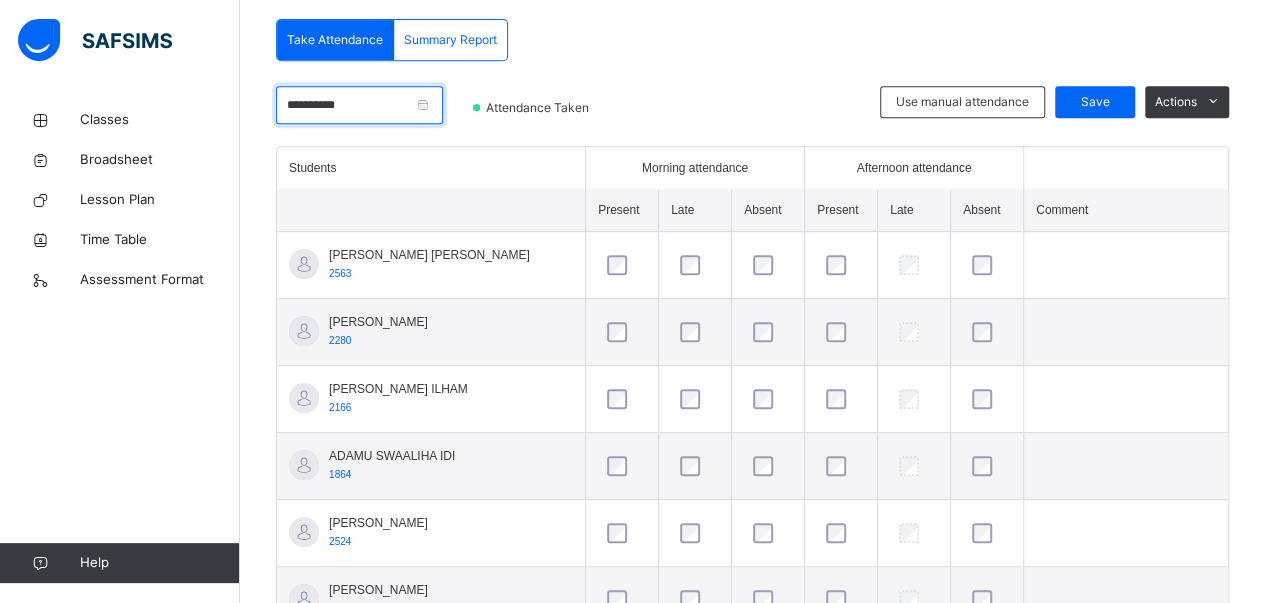 click on "**********" at bounding box center (359, 105) 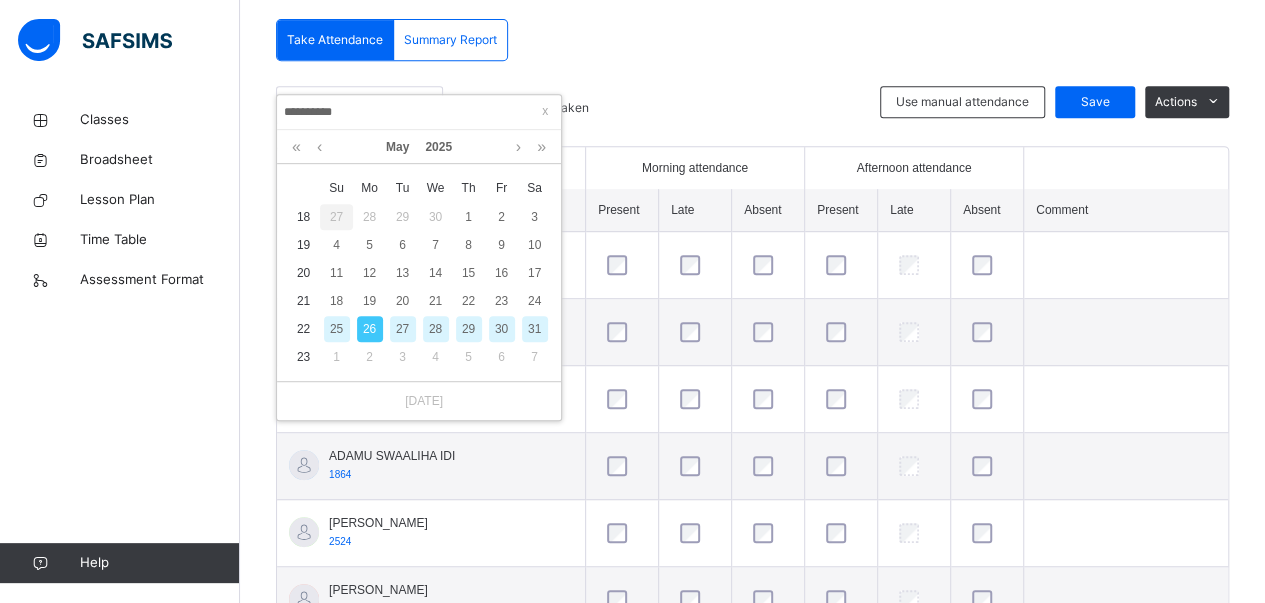 click on "28" at bounding box center (436, 329) 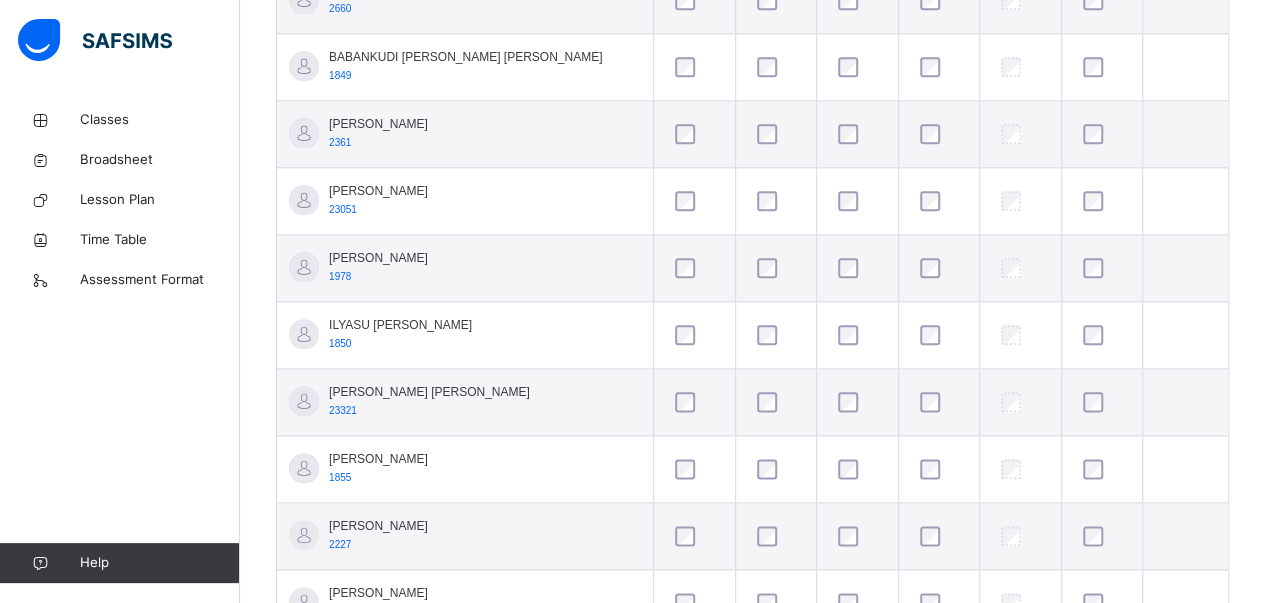 scroll, scrollTop: 997, scrollLeft: 0, axis: vertical 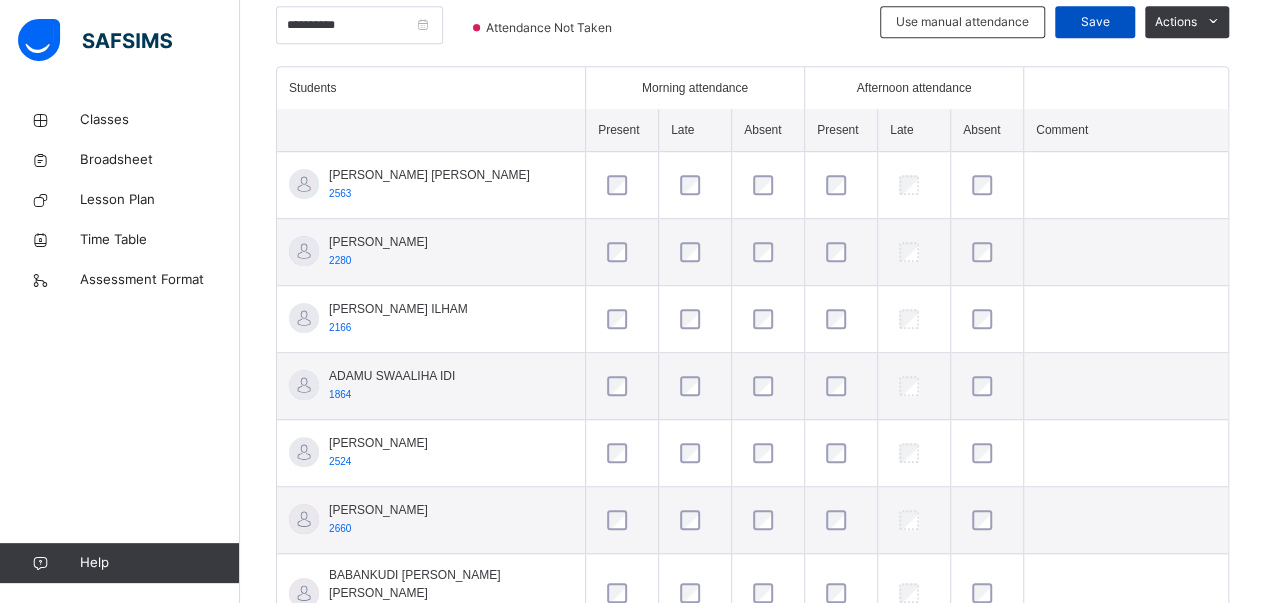 click on "Save" at bounding box center (1095, 22) 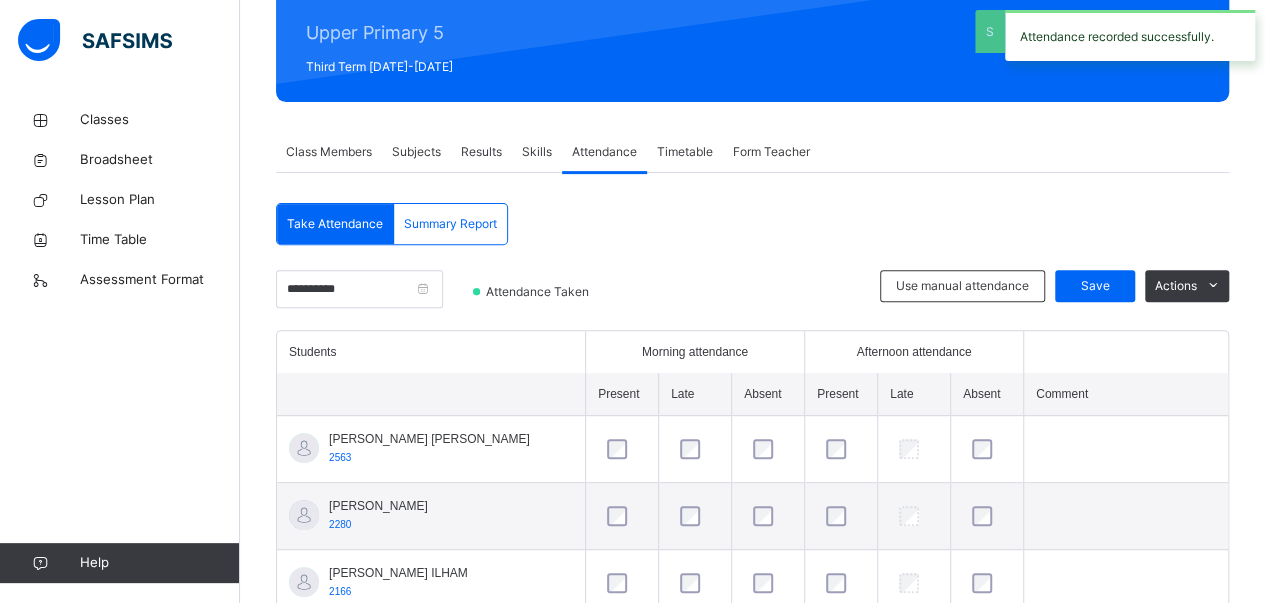 scroll, scrollTop: 508, scrollLeft: 0, axis: vertical 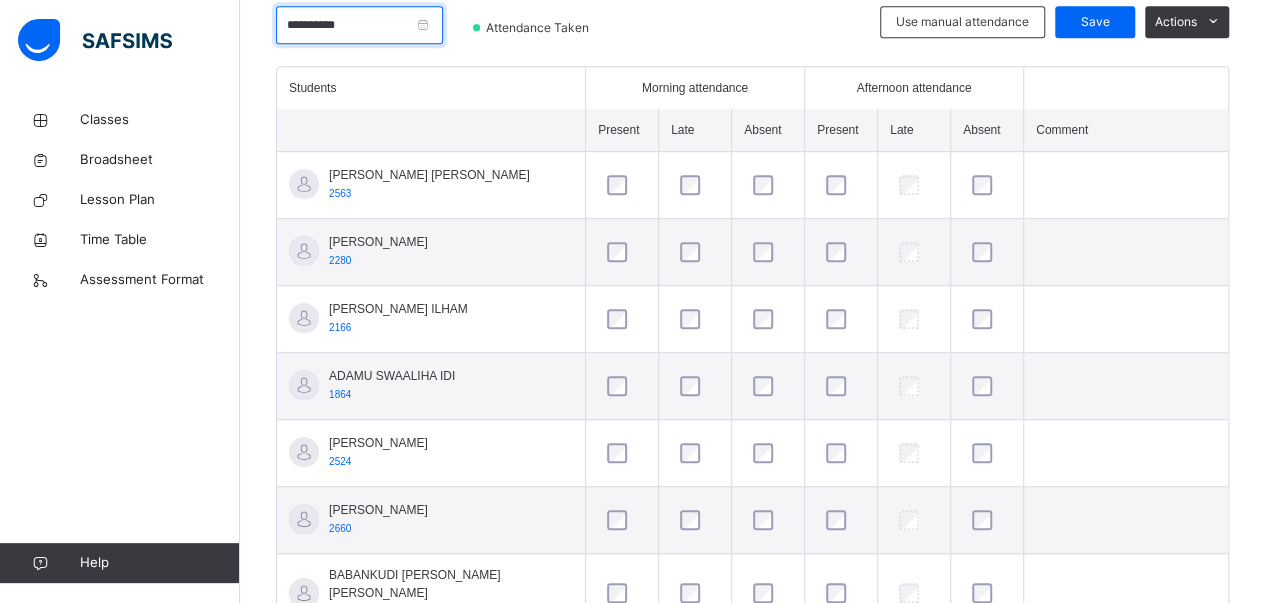 click on "**********" at bounding box center [359, 25] 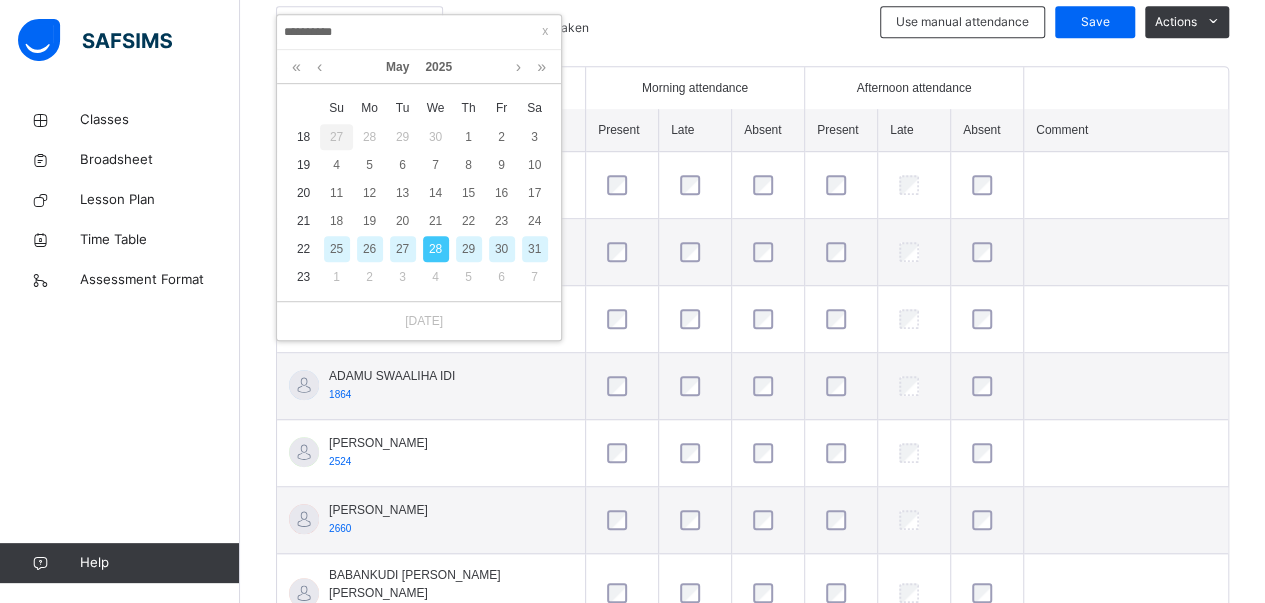 click on "29" at bounding box center [469, 249] 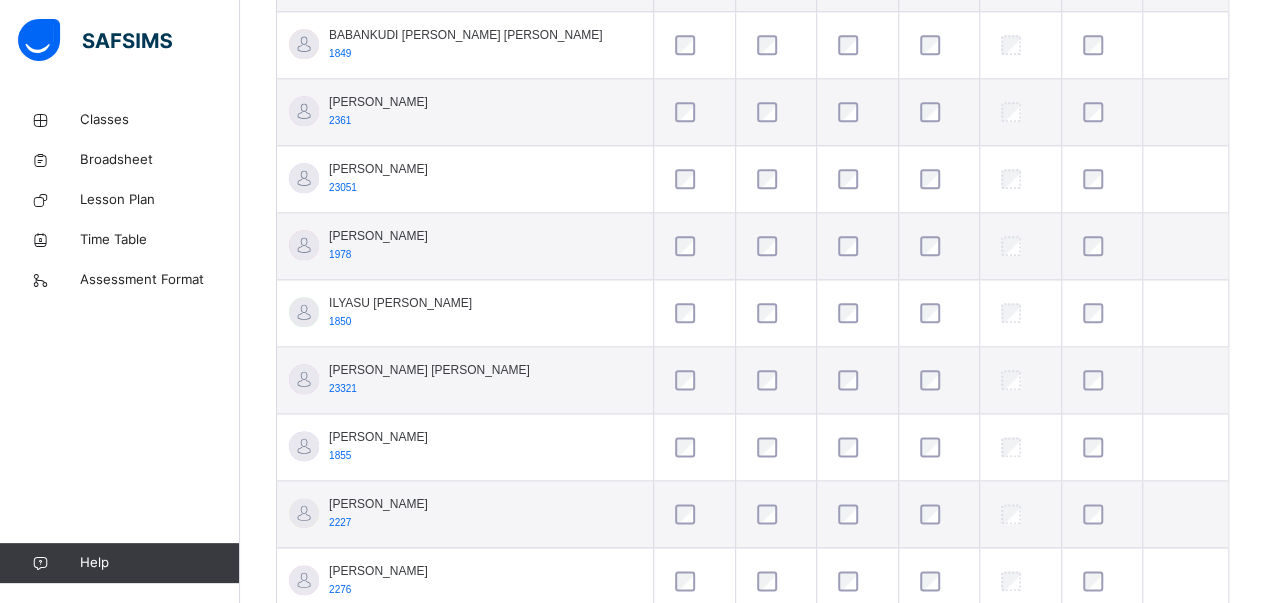 scroll, scrollTop: 1062, scrollLeft: 0, axis: vertical 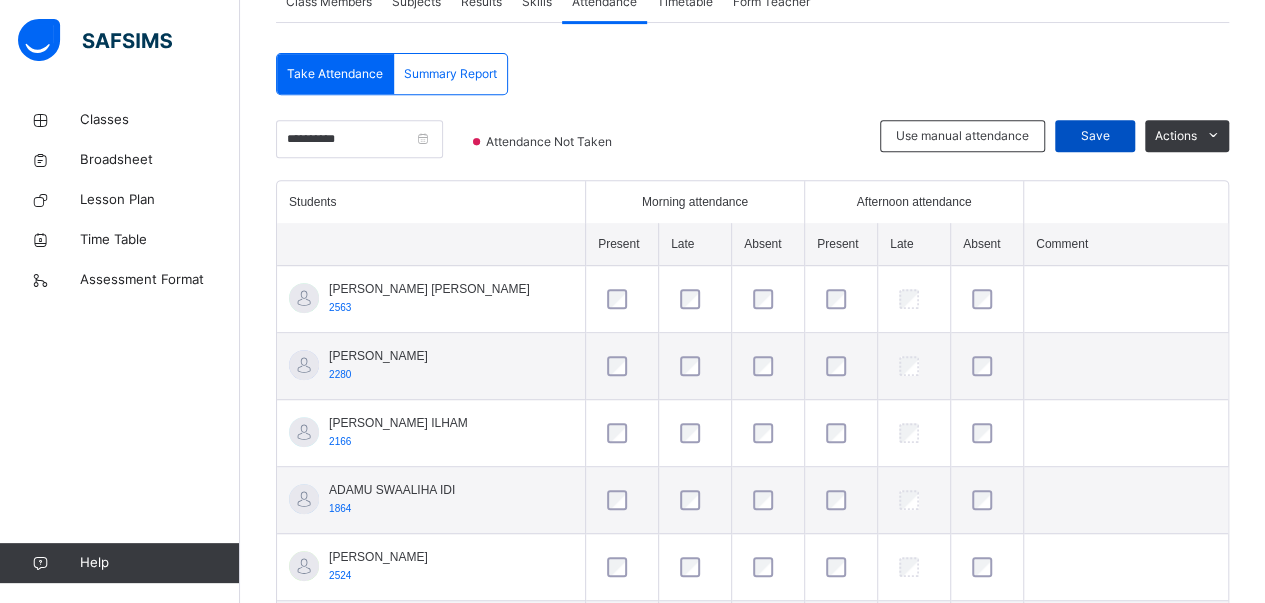 click on "Save" at bounding box center (1095, 136) 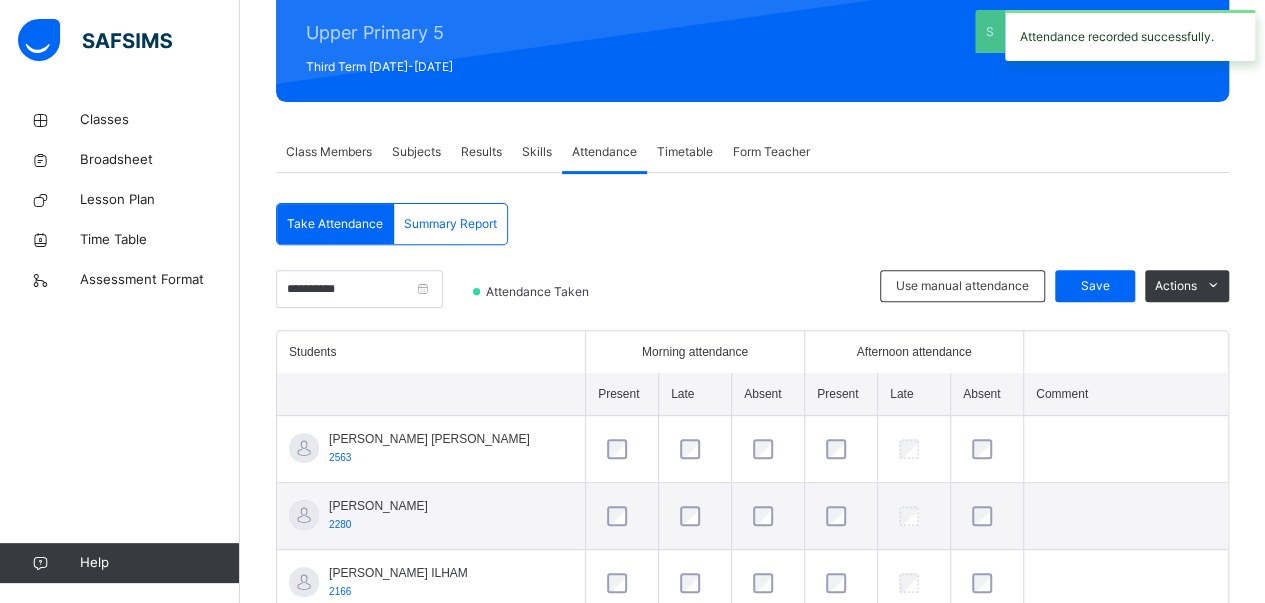 scroll, scrollTop: 394, scrollLeft: 0, axis: vertical 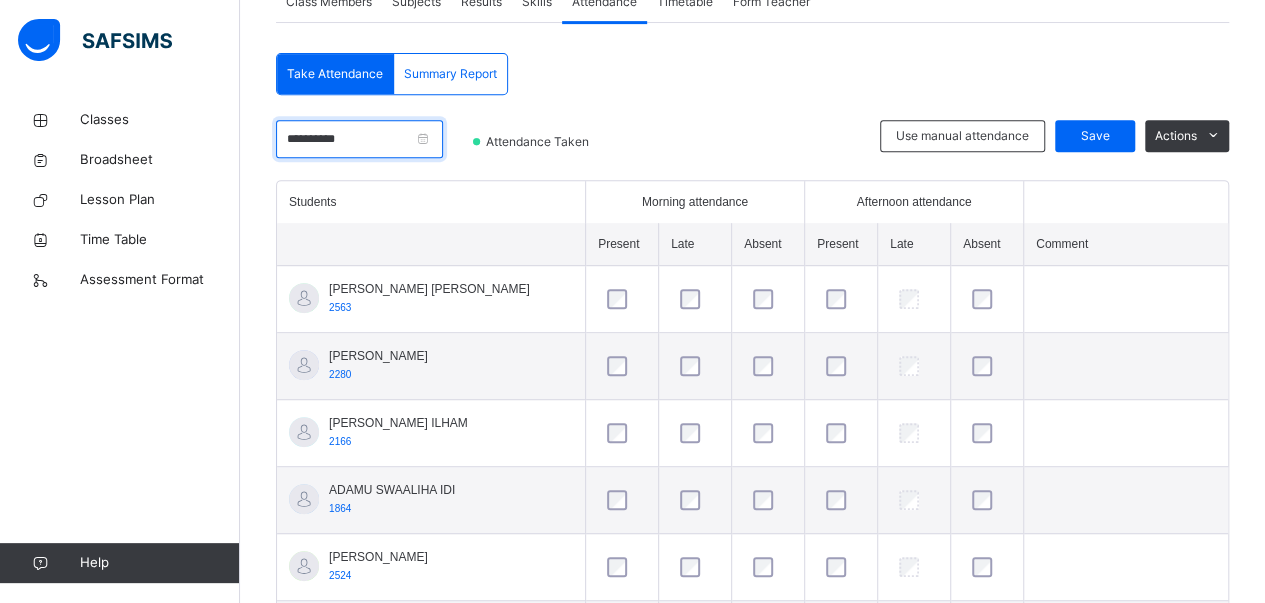 click on "**********" at bounding box center [359, 139] 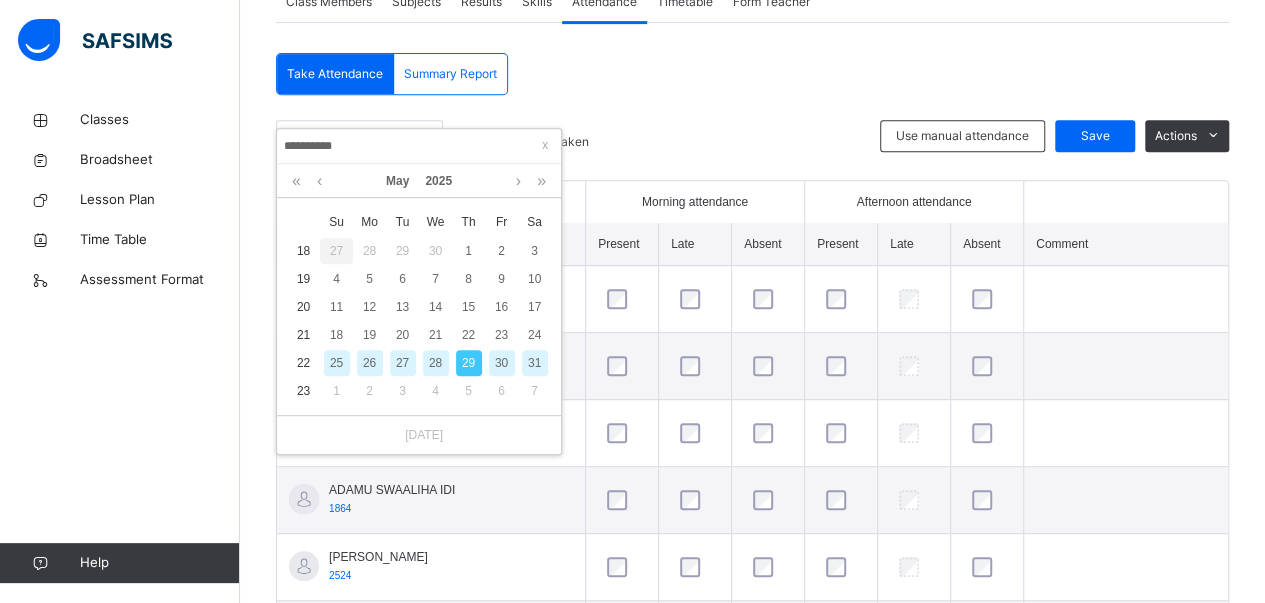 click on "30" at bounding box center (502, 363) 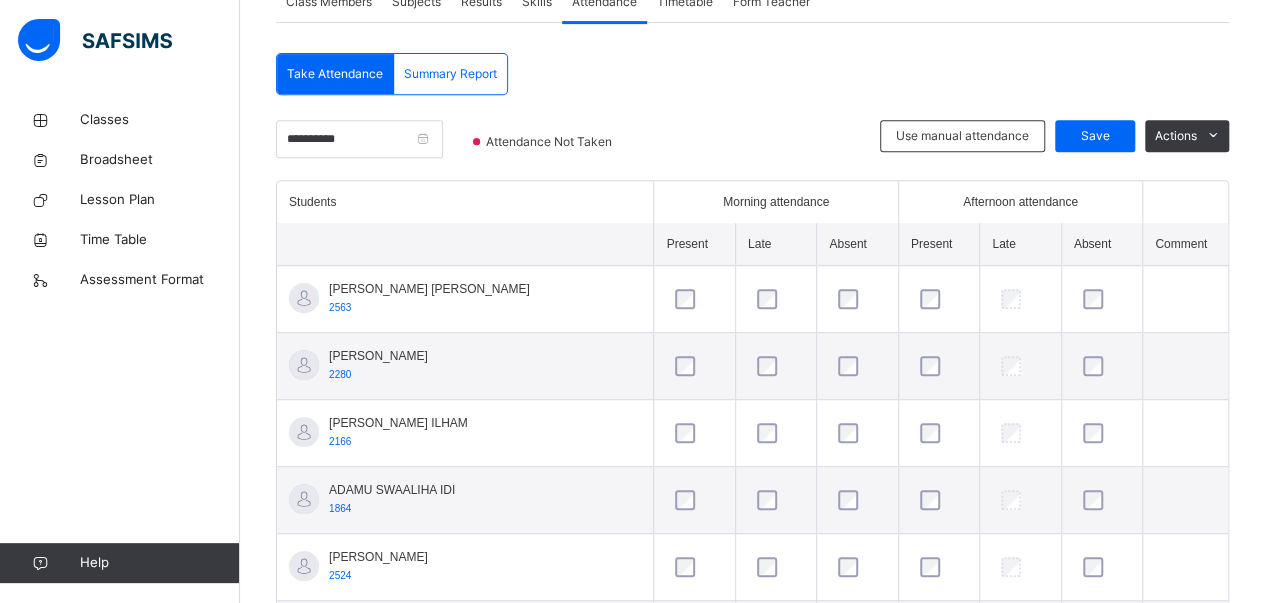 scroll, scrollTop: 921, scrollLeft: 0, axis: vertical 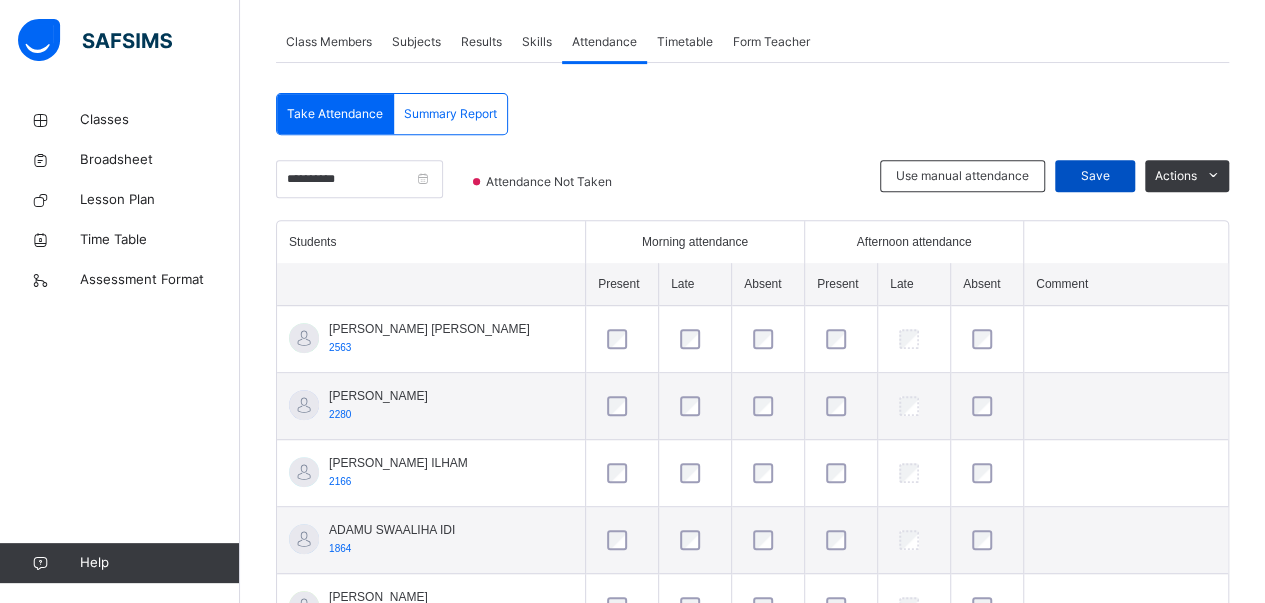click on "Save" at bounding box center (1095, 176) 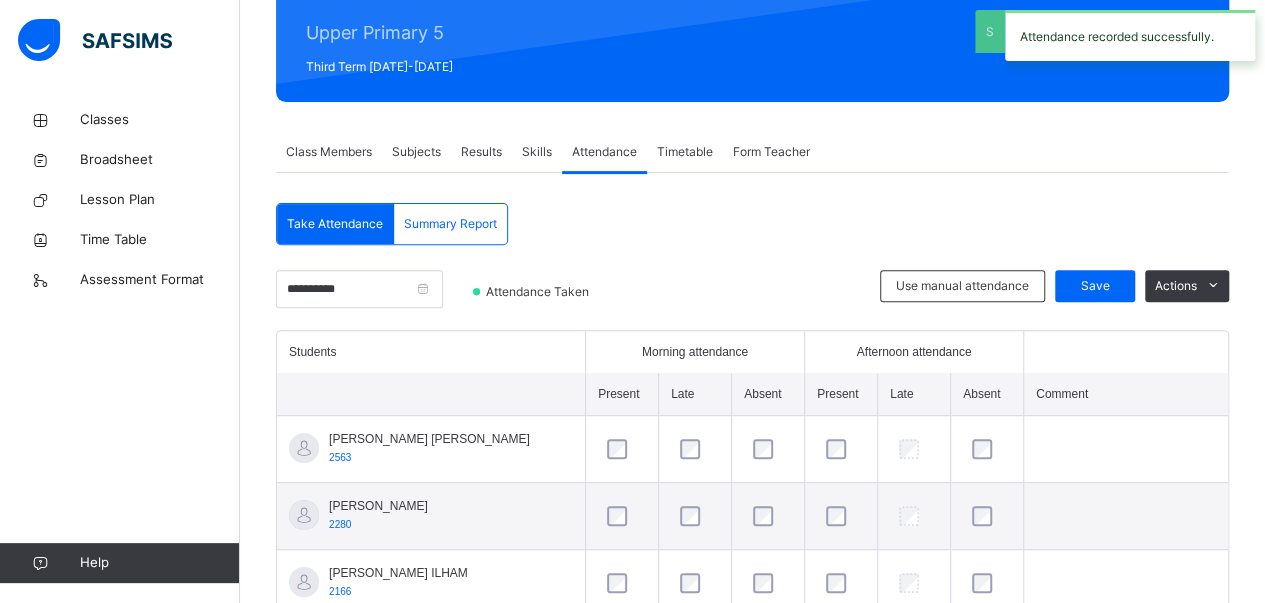 scroll, scrollTop: 354, scrollLeft: 0, axis: vertical 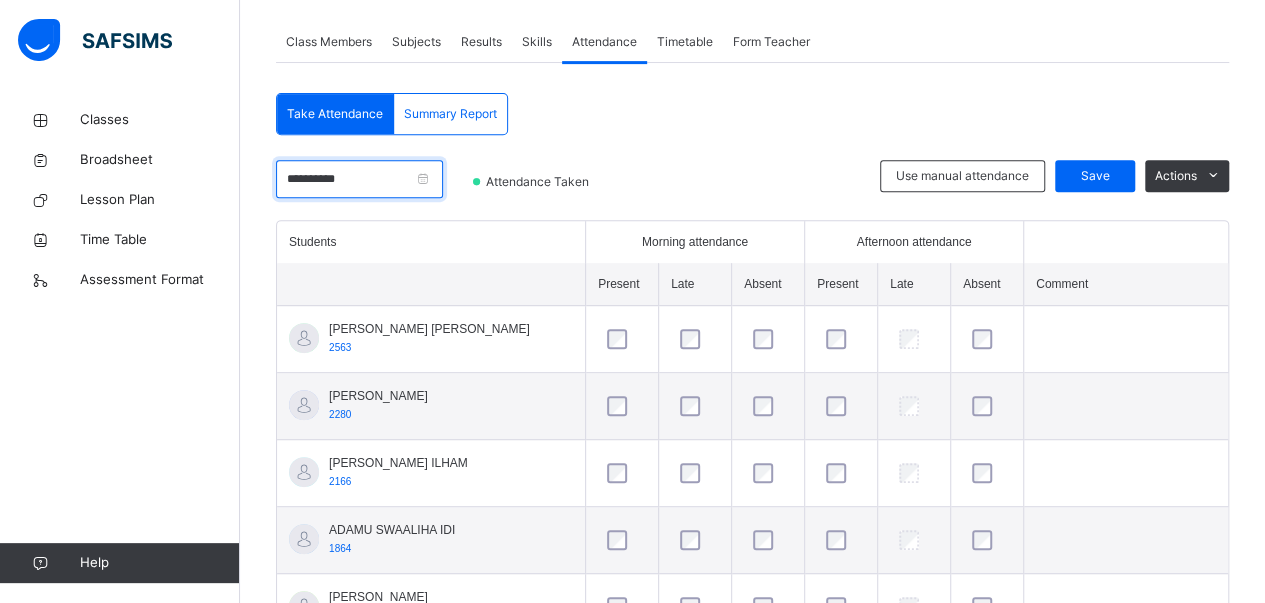 click on "**********" at bounding box center (359, 179) 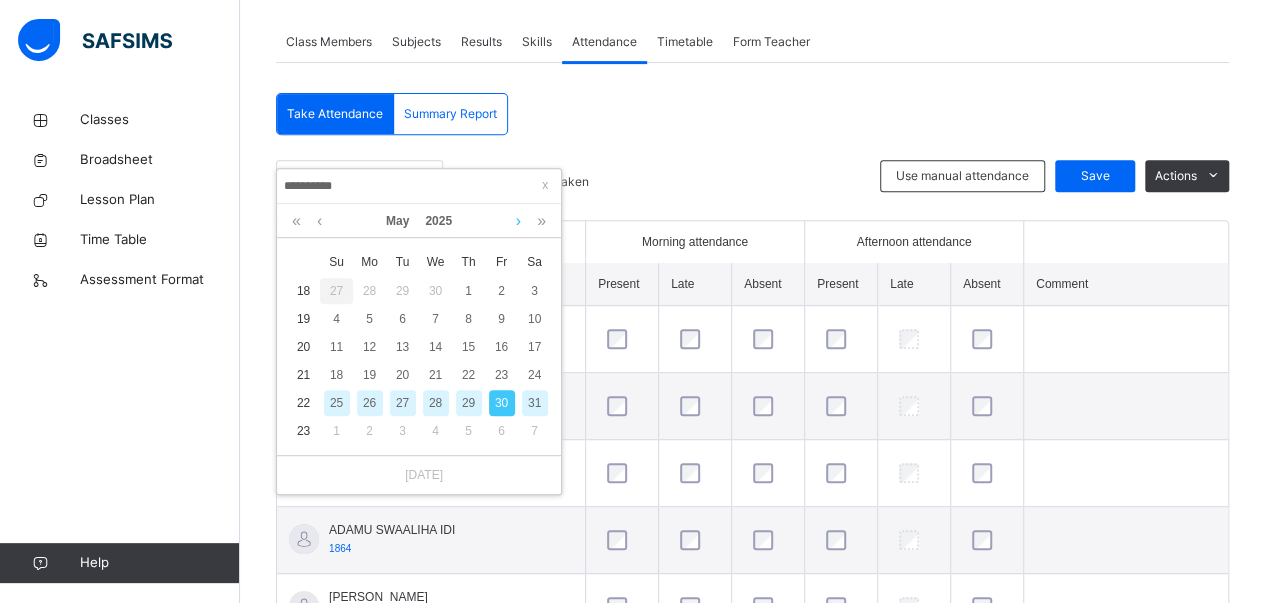 click at bounding box center (518, 221) 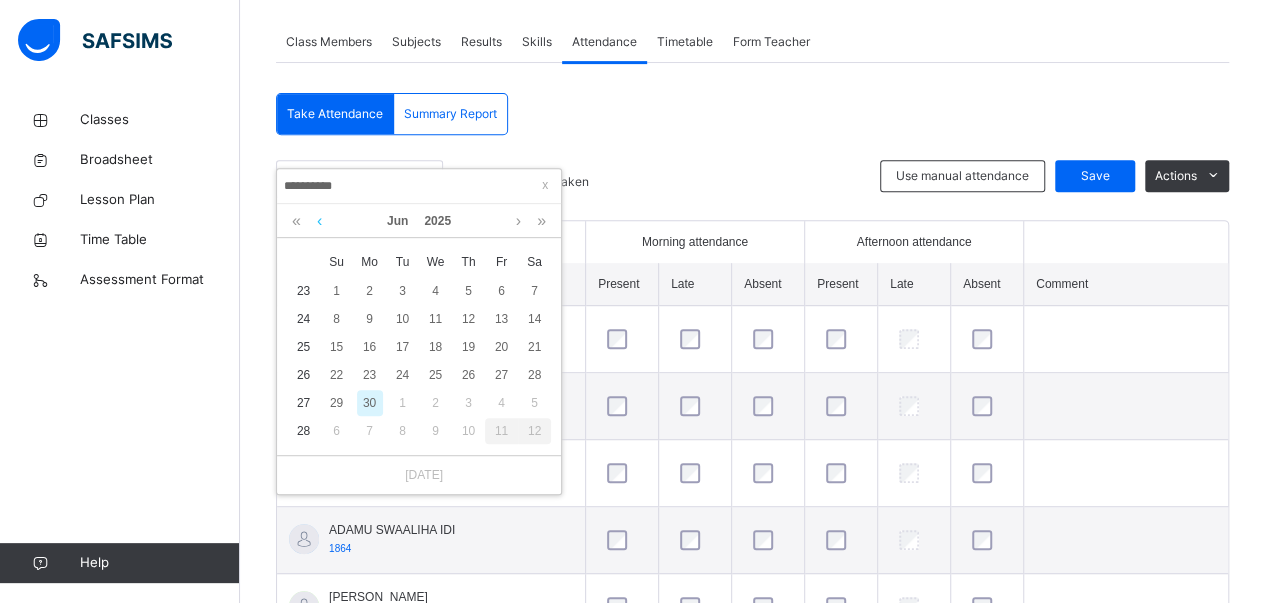 click at bounding box center [319, 221] 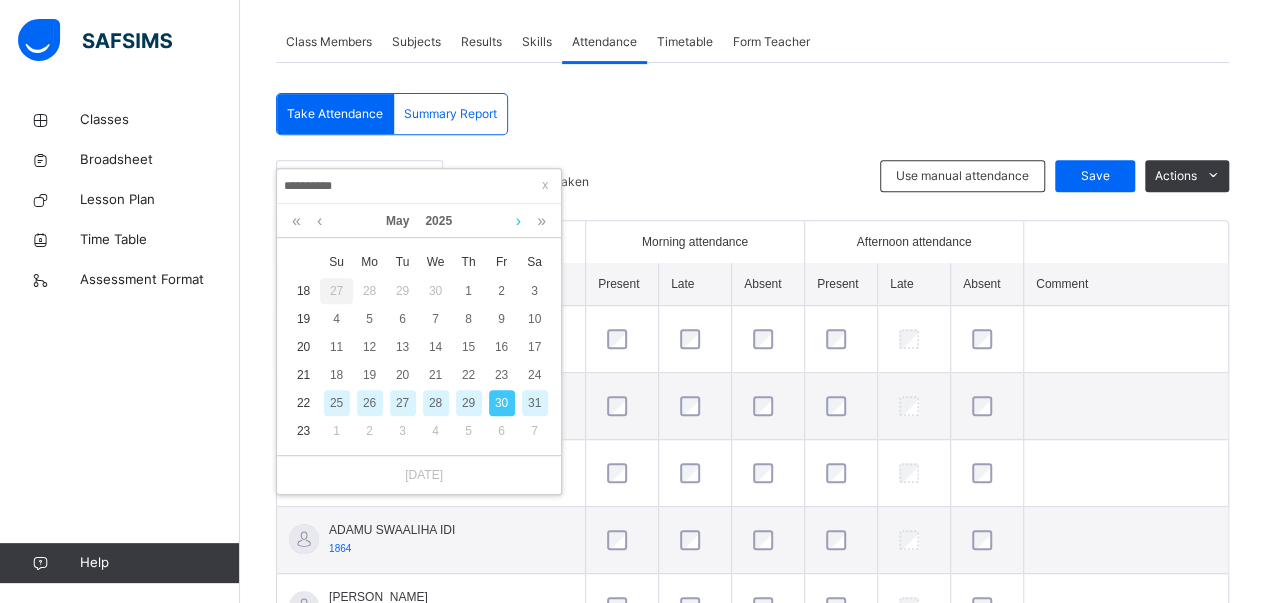 click at bounding box center (518, 221) 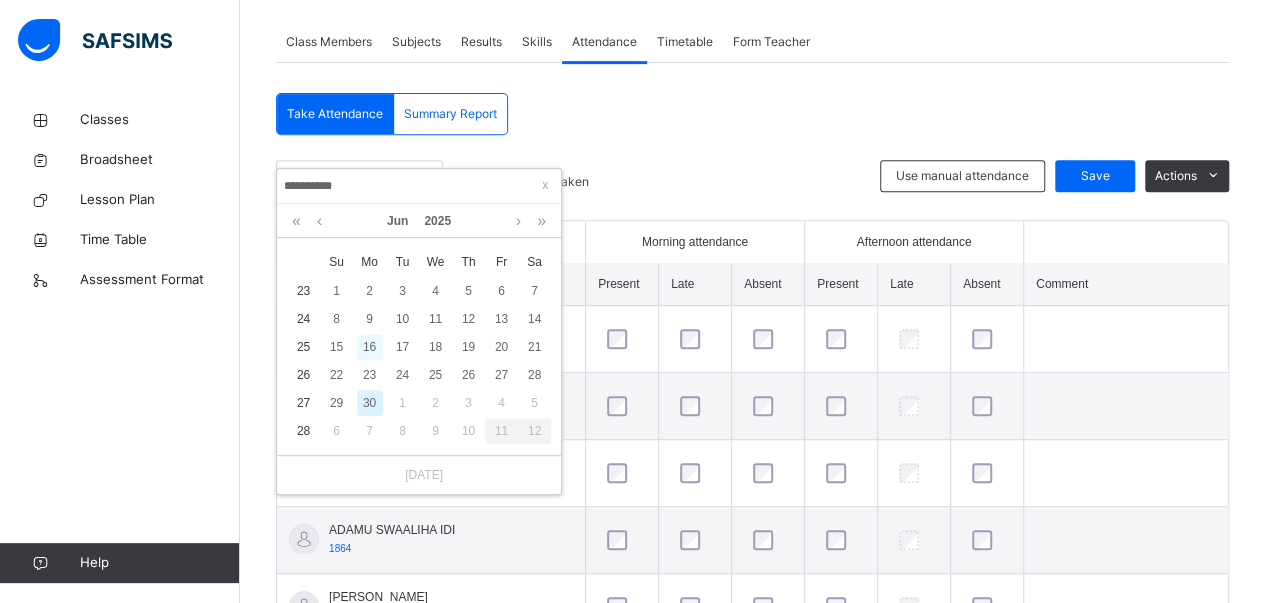 click on "16" at bounding box center [370, 347] 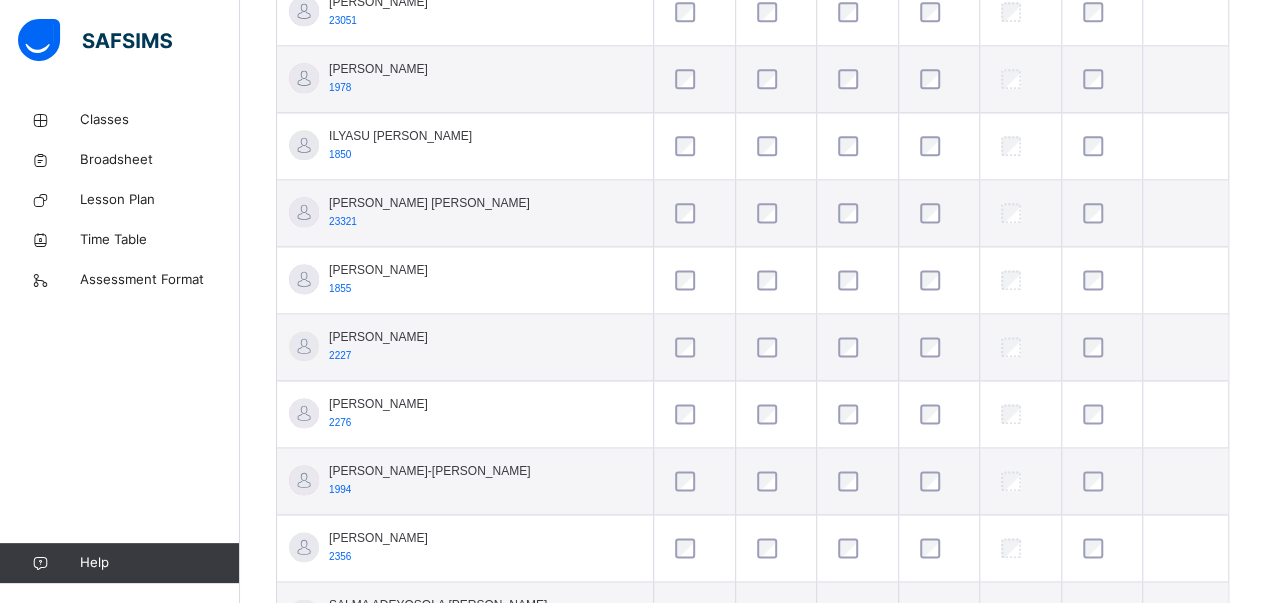 scroll, scrollTop: 1225, scrollLeft: 0, axis: vertical 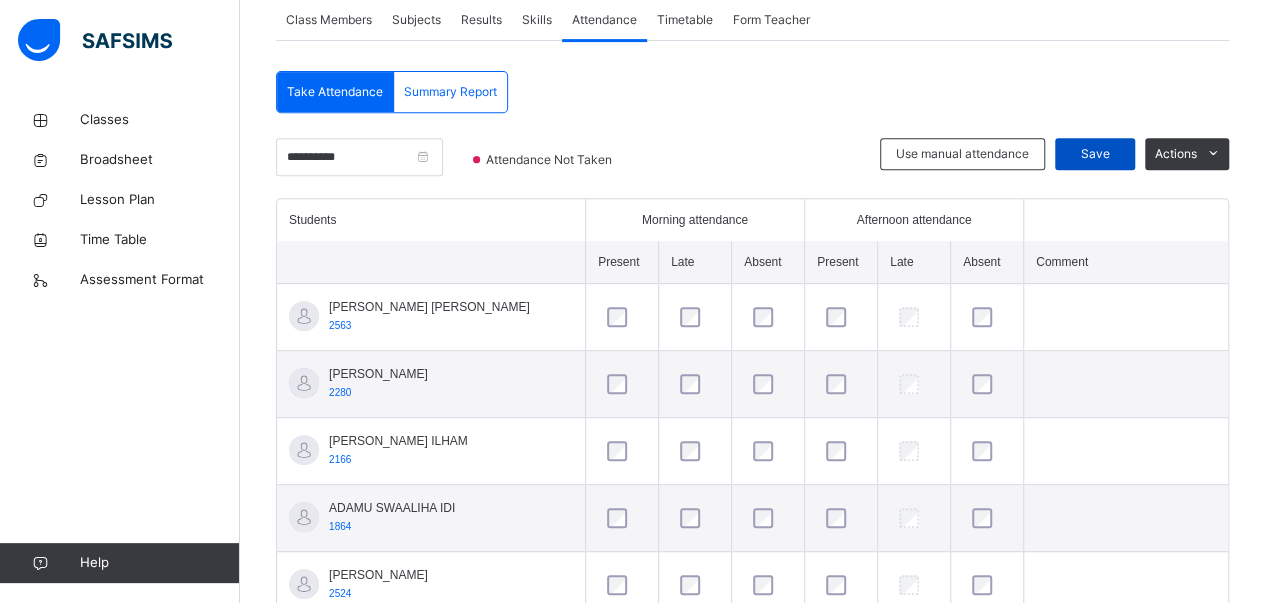 click on "Save" at bounding box center [1095, 154] 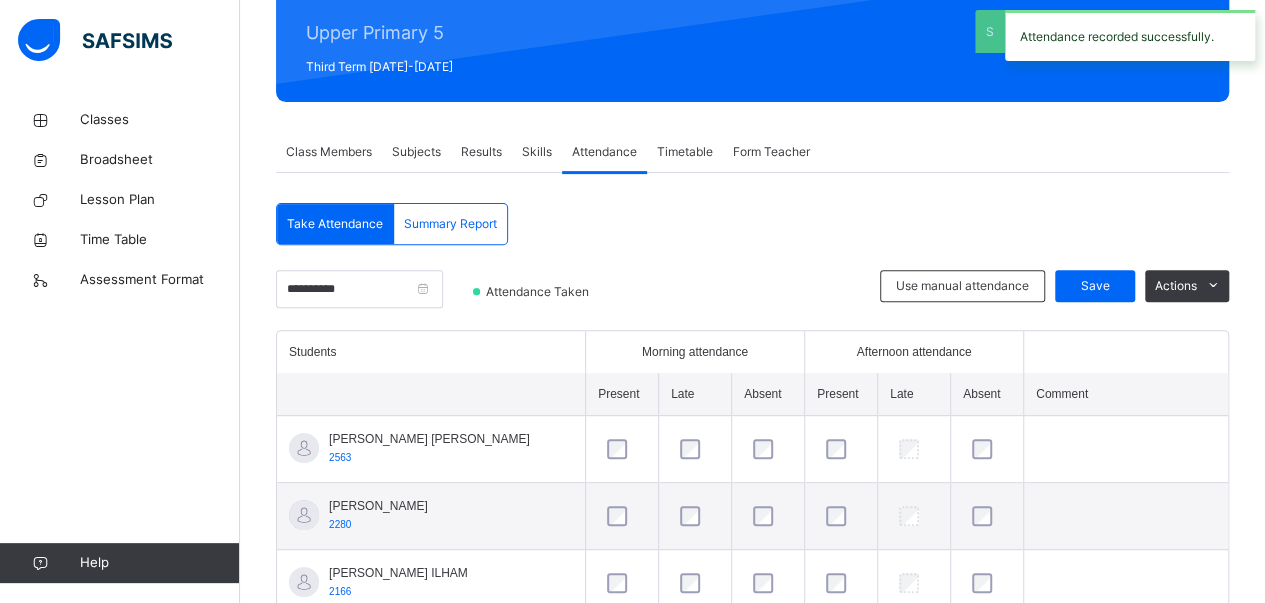 scroll, scrollTop: 376, scrollLeft: 0, axis: vertical 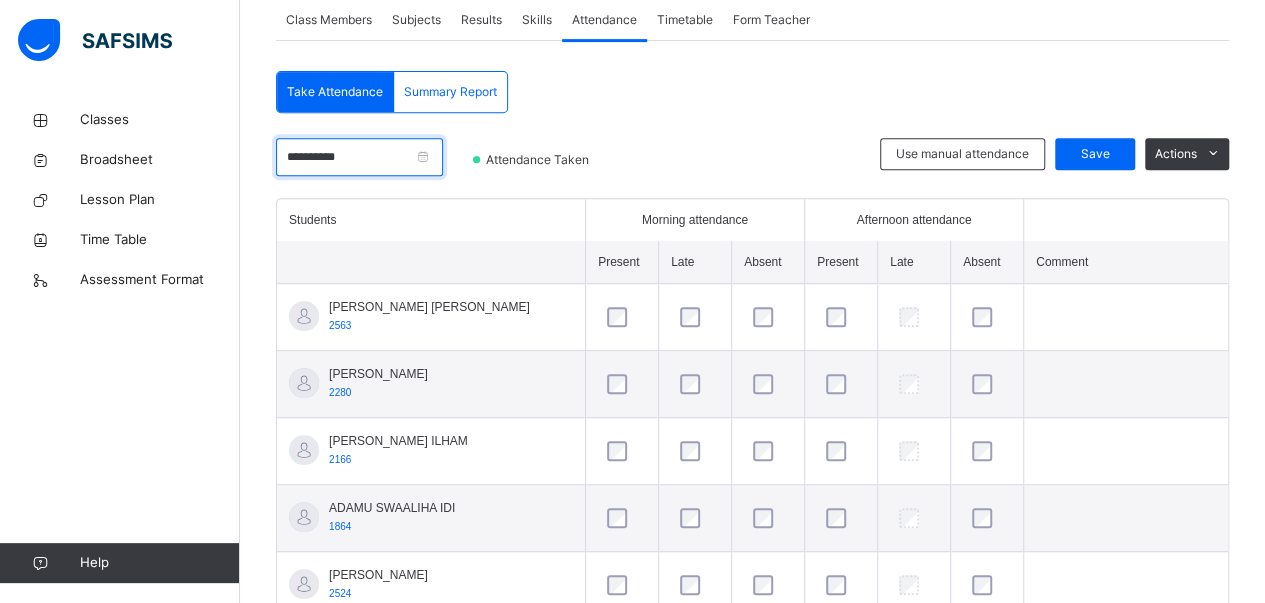 click on "**********" at bounding box center (359, 157) 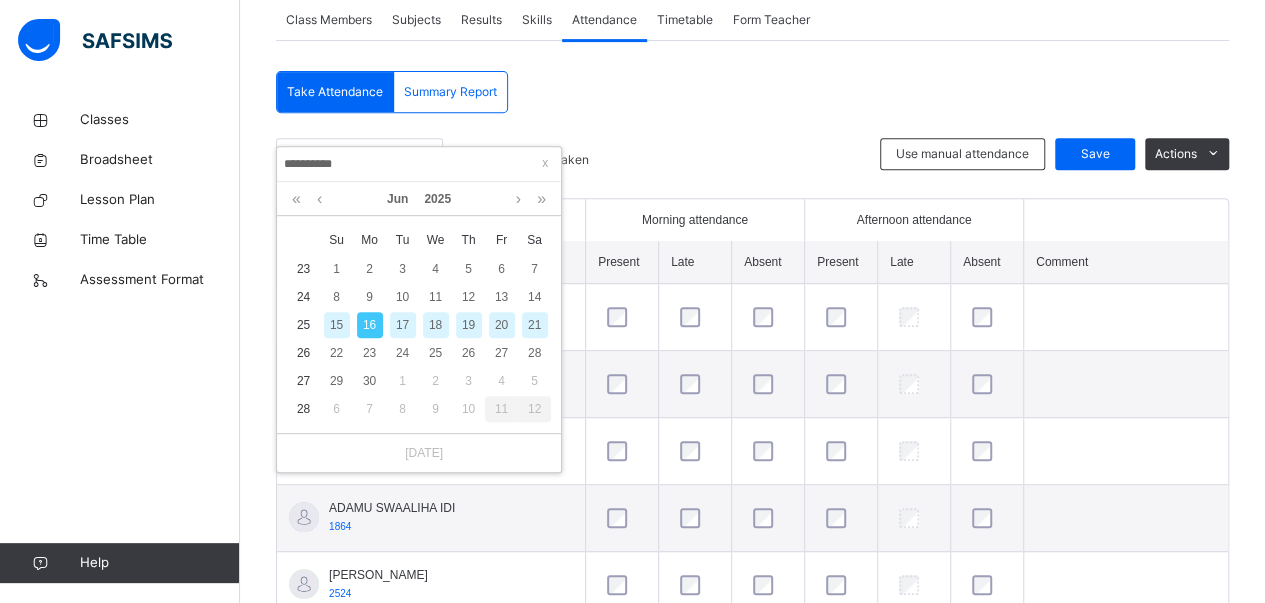 click on "17" at bounding box center (403, 325) 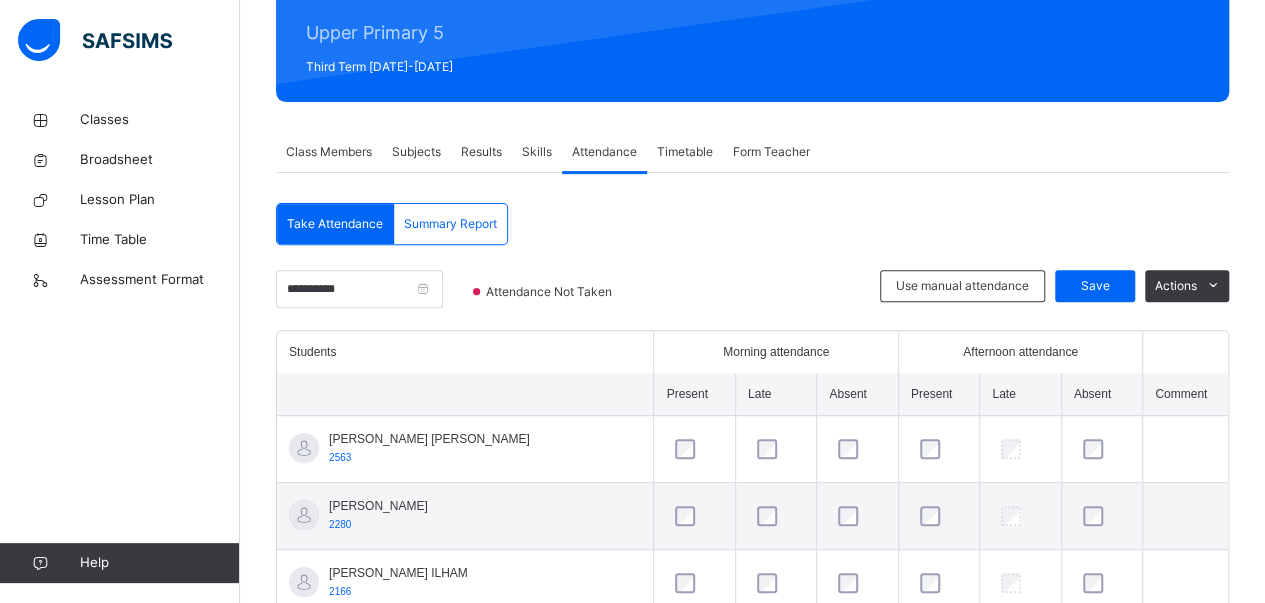 scroll, scrollTop: 376, scrollLeft: 0, axis: vertical 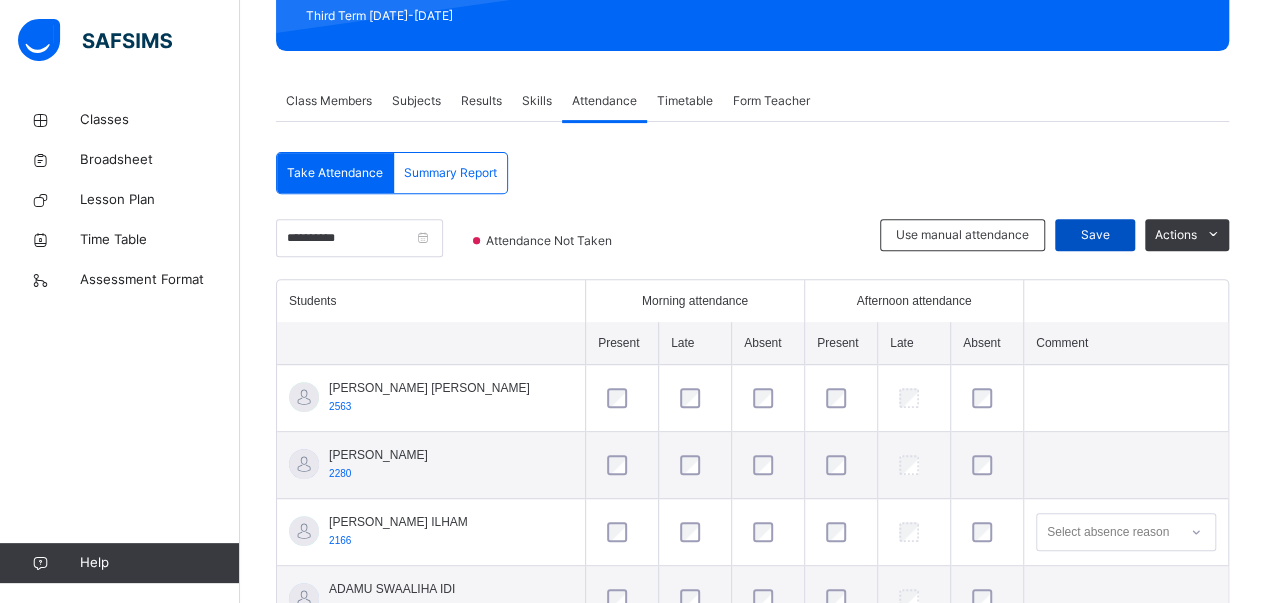 click on "Save" at bounding box center [1095, 235] 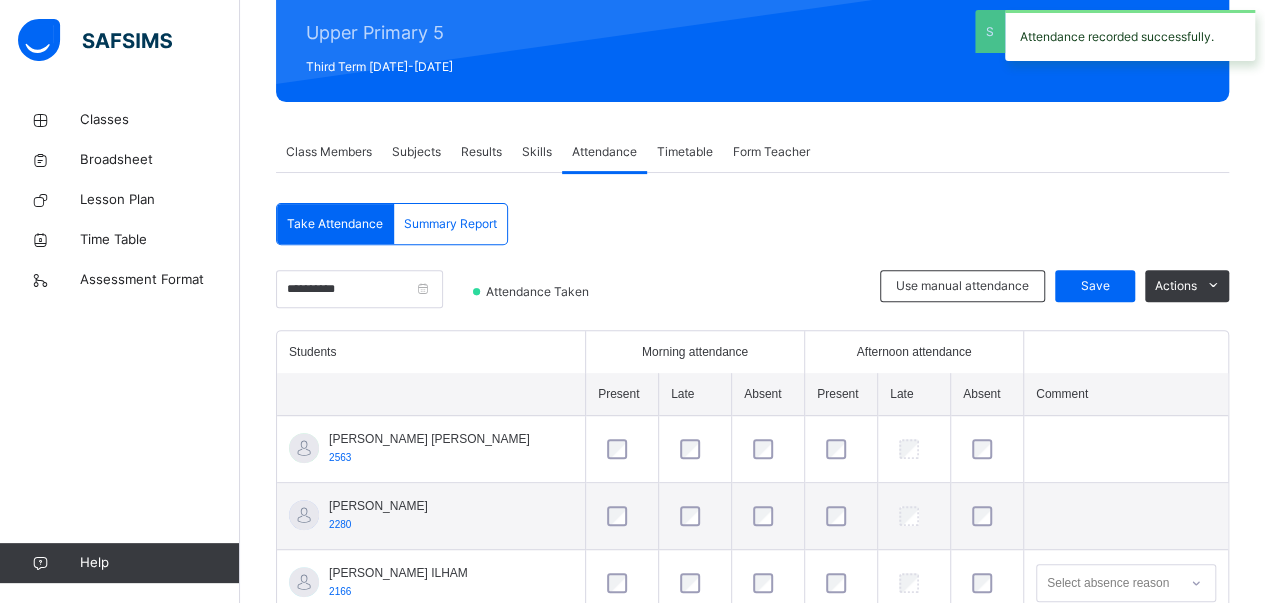 scroll, scrollTop: 295, scrollLeft: 0, axis: vertical 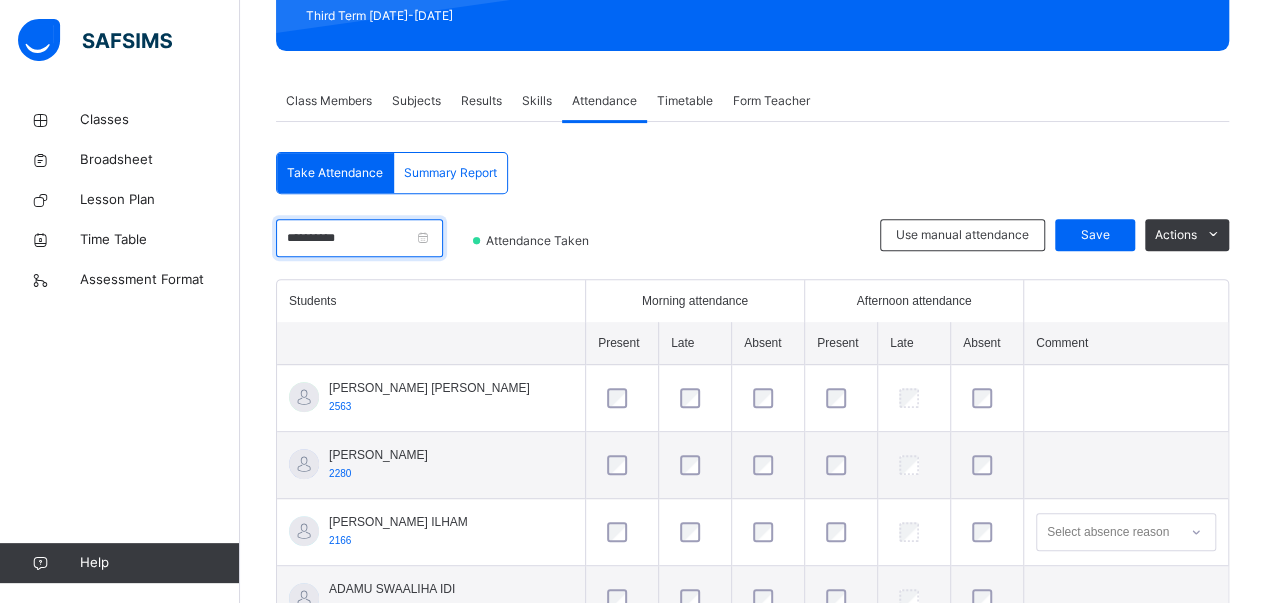 click on "**********" at bounding box center [359, 238] 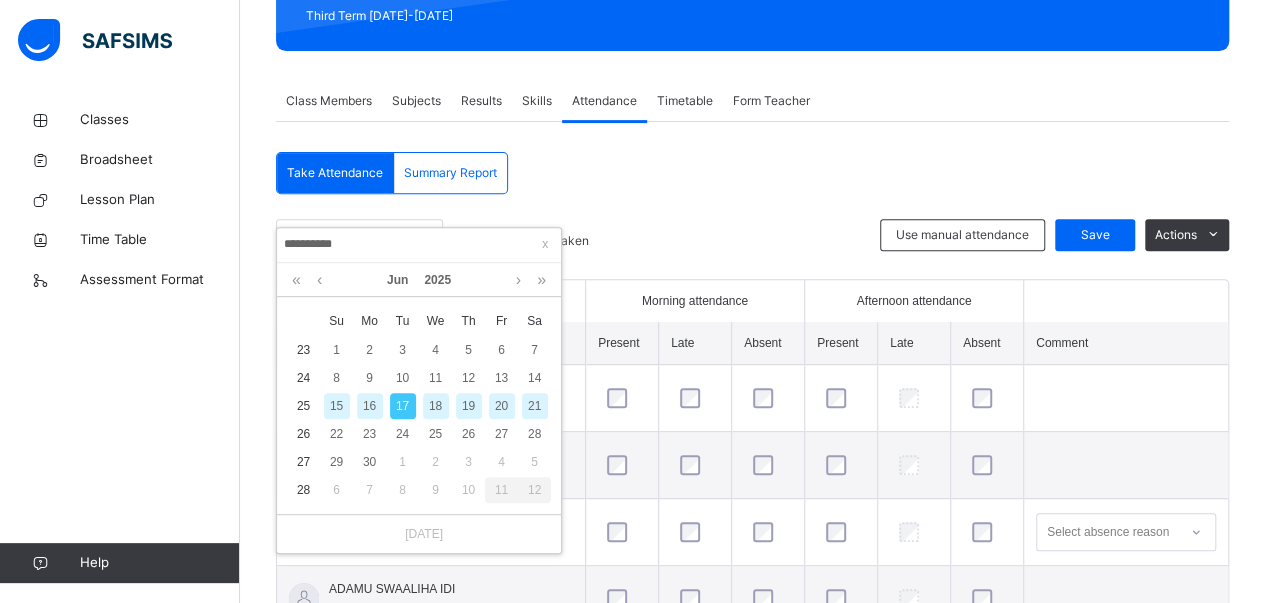 click on "18" at bounding box center [436, 406] 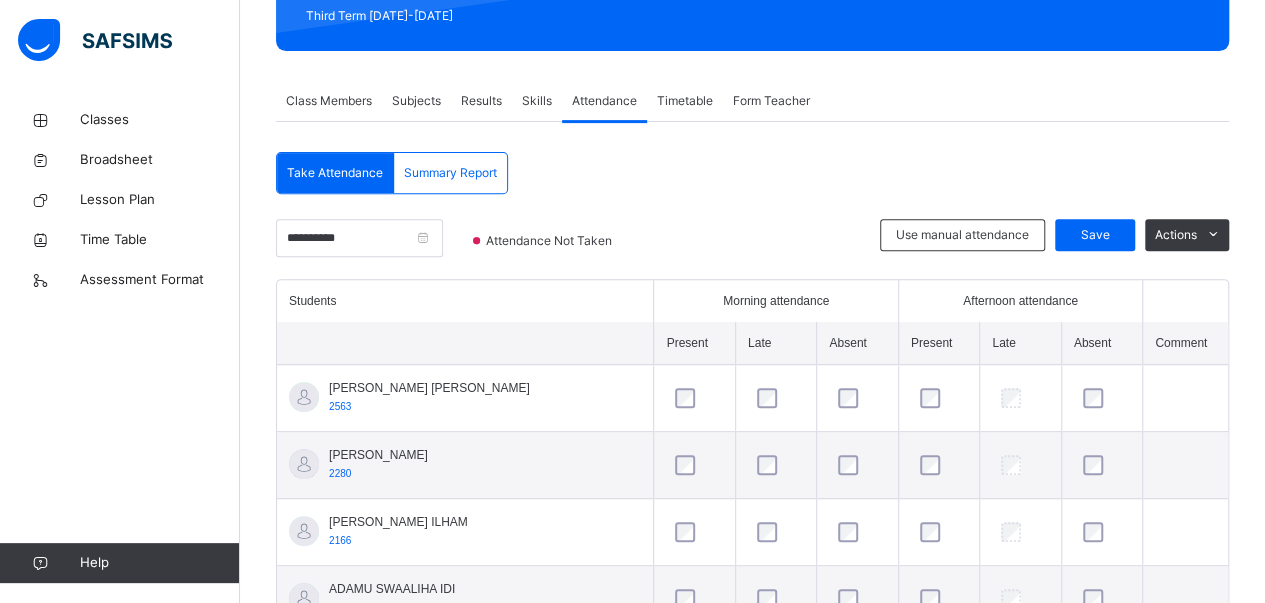 scroll, scrollTop: 722, scrollLeft: 0, axis: vertical 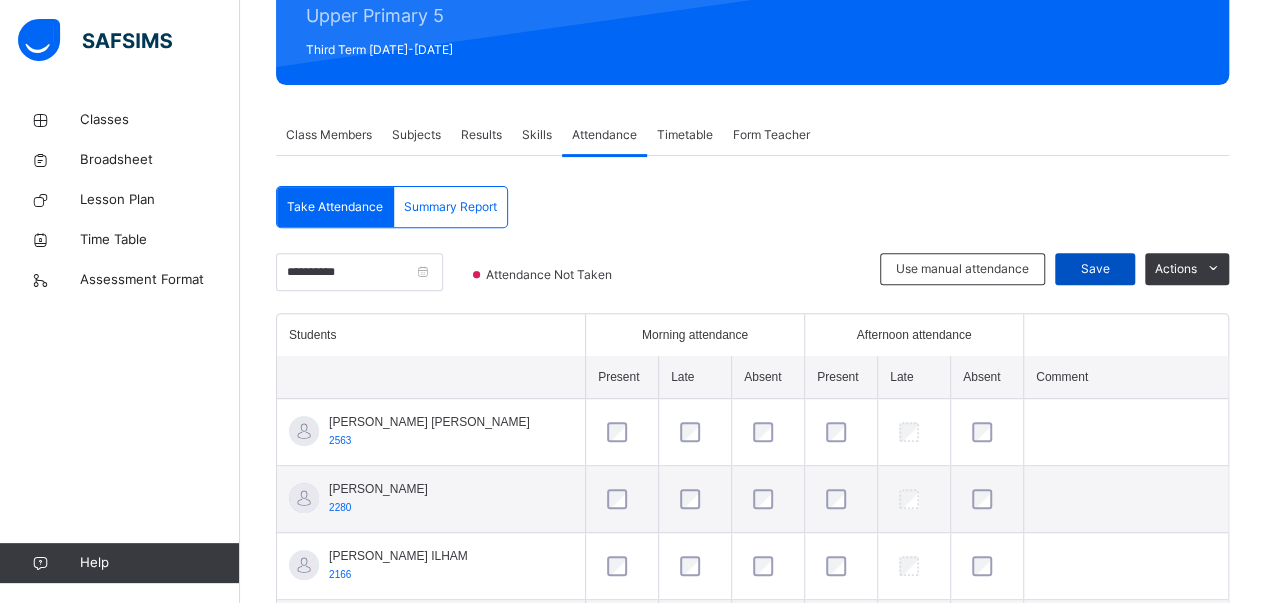 click on "Save" at bounding box center [1095, 269] 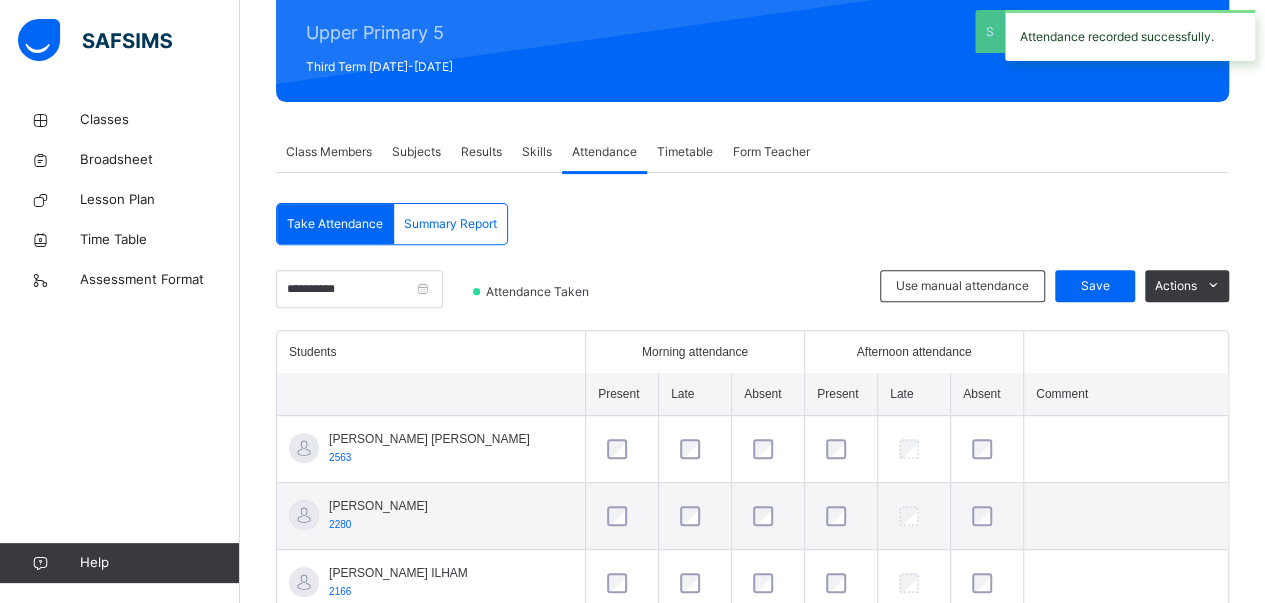 scroll, scrollTop: 261, scrollLeft: 0, axis: vertical 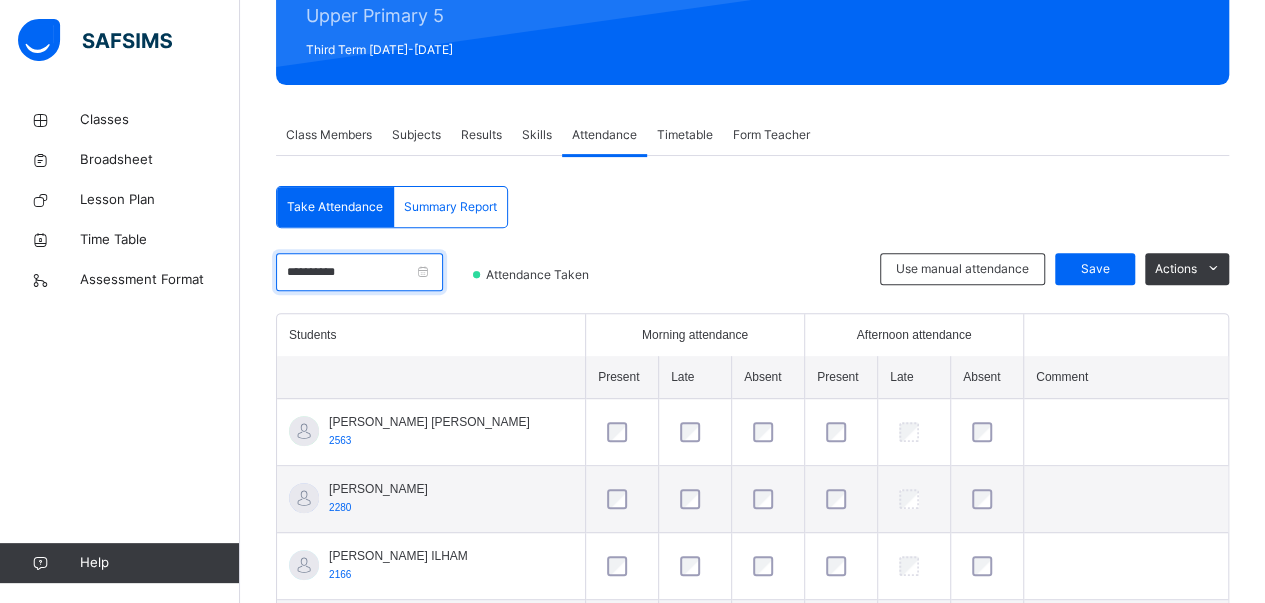 click on "**********" at bounding box center (359, 272) 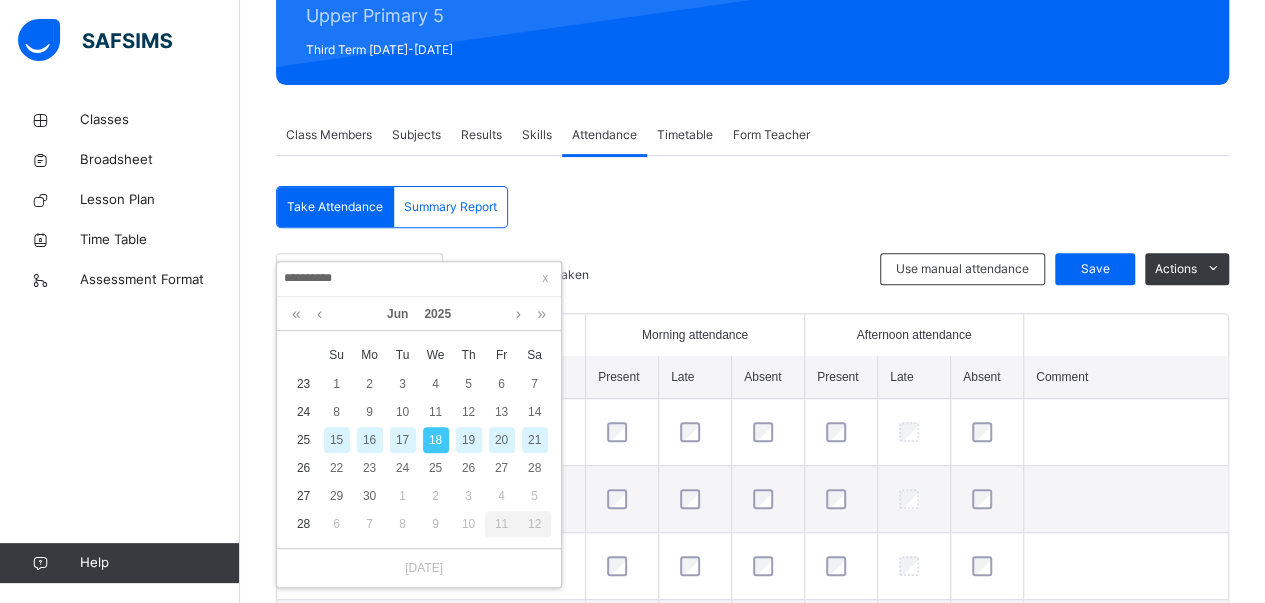 click on "19" at bounding box center [469, 440] 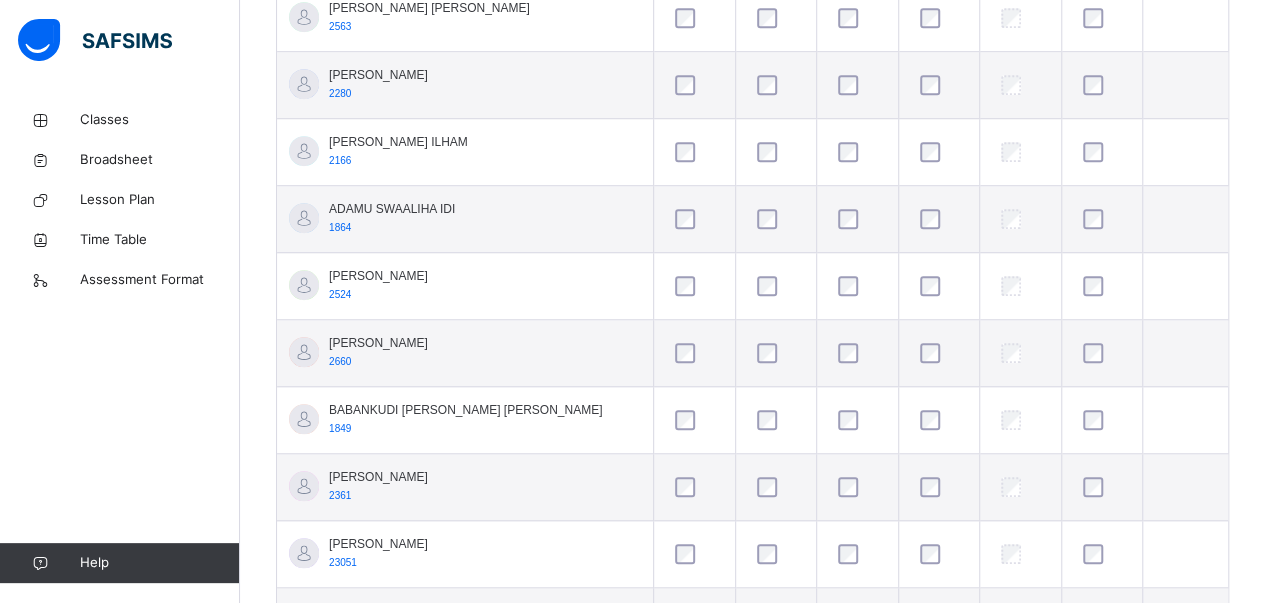 scroll, scrollTop: 701, scrollLeft: 0, axis: vertical 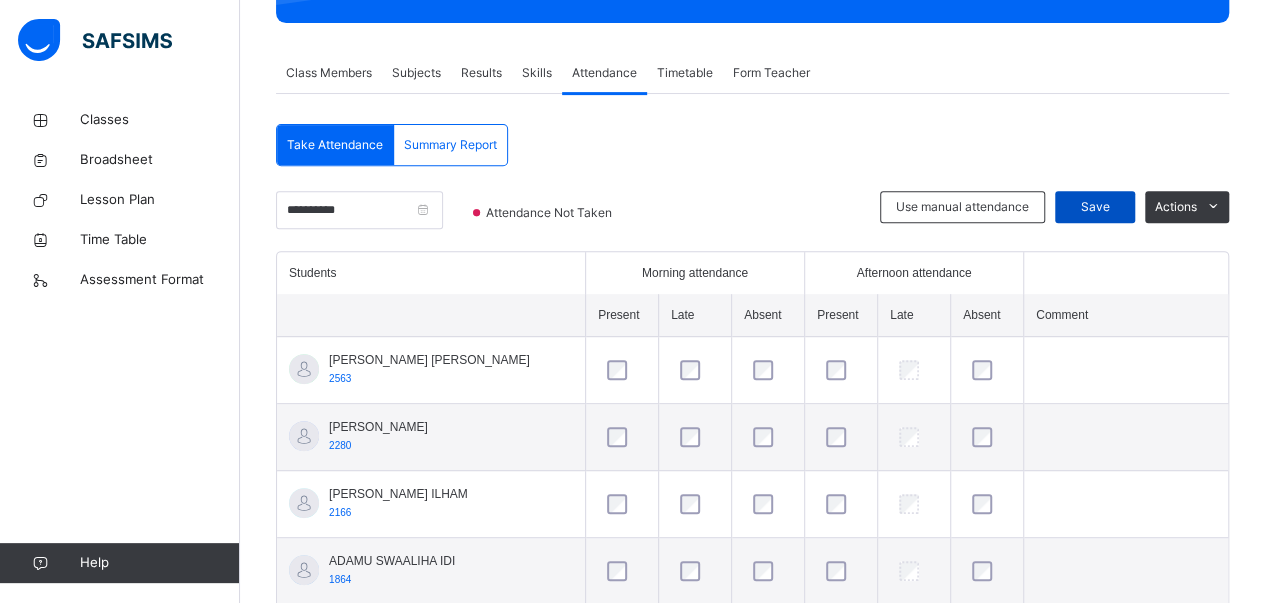 click on "Save" at bounding box center [1095, 207] 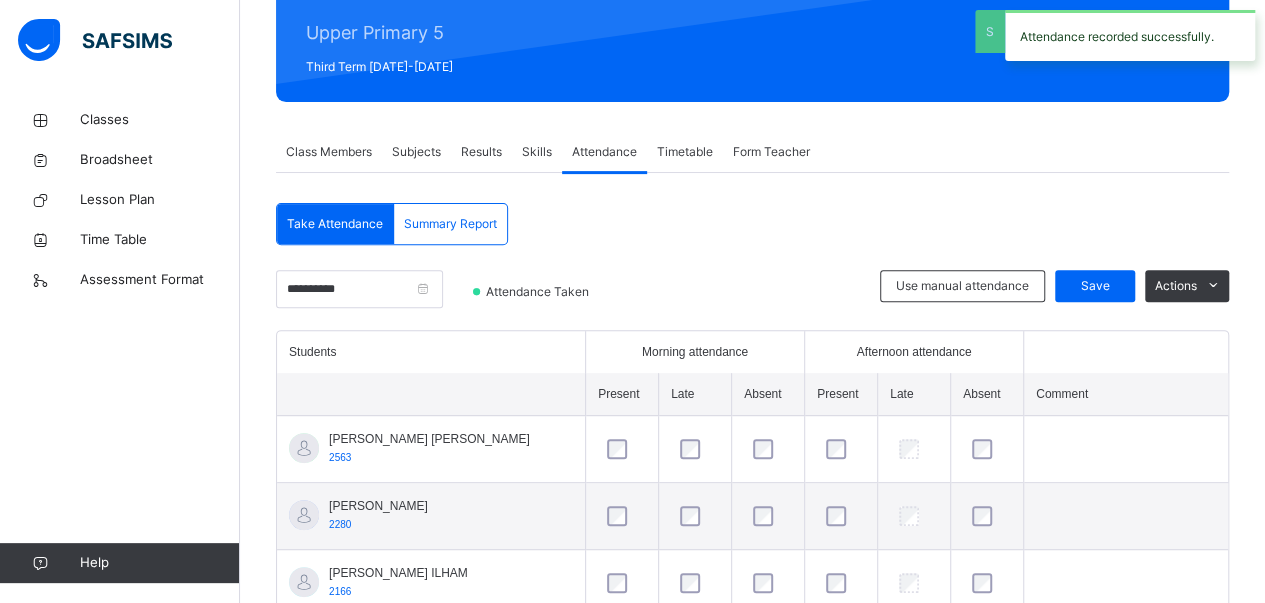 scroll, scrollTop: 323, scrollLeft: 0, axis: vertical 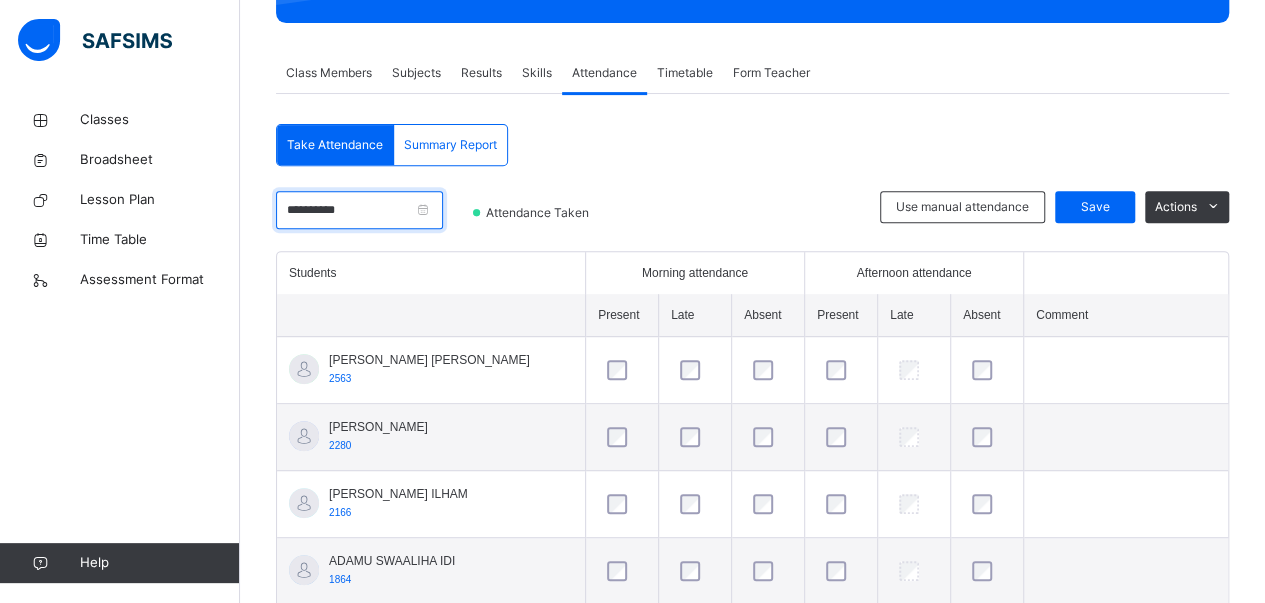 click on "**********" at bounding box center [359, 210] 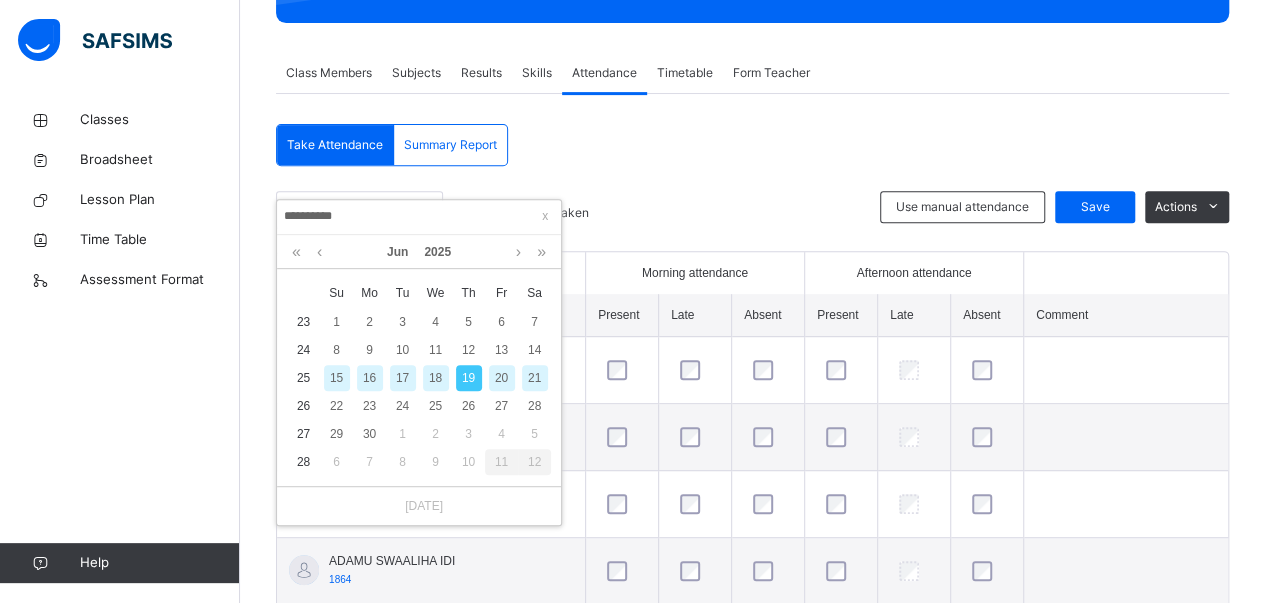 click on "20" at bounding box center [502, 378] 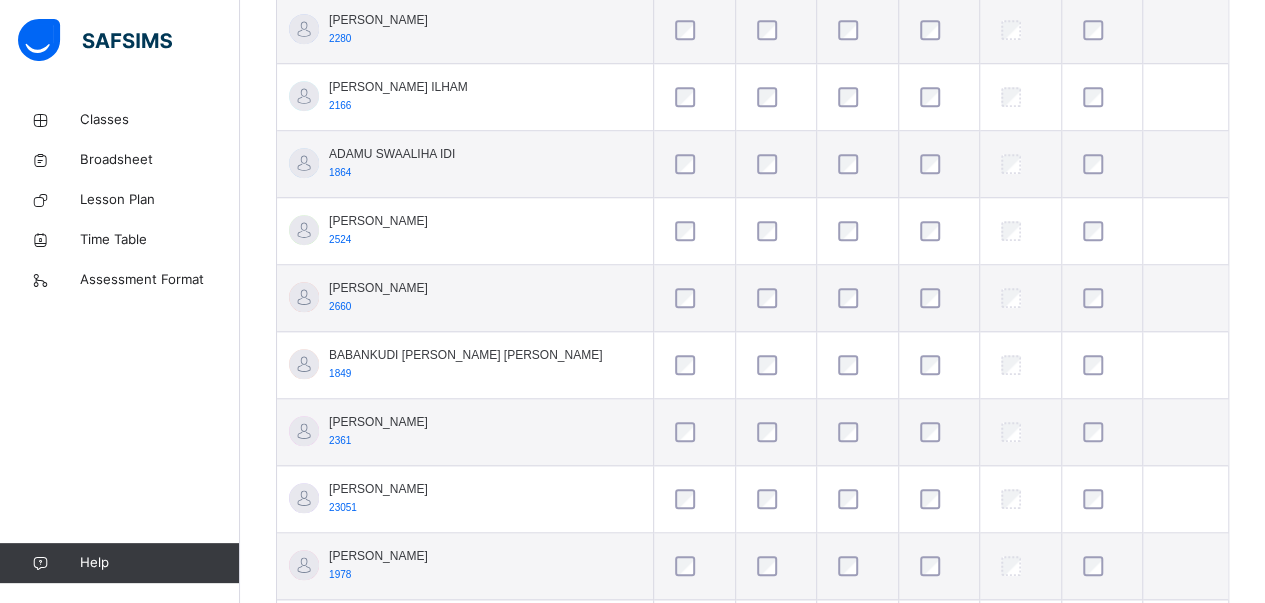 scroll, scrollTop: 732, scrollLeft: 0, axis: vertical 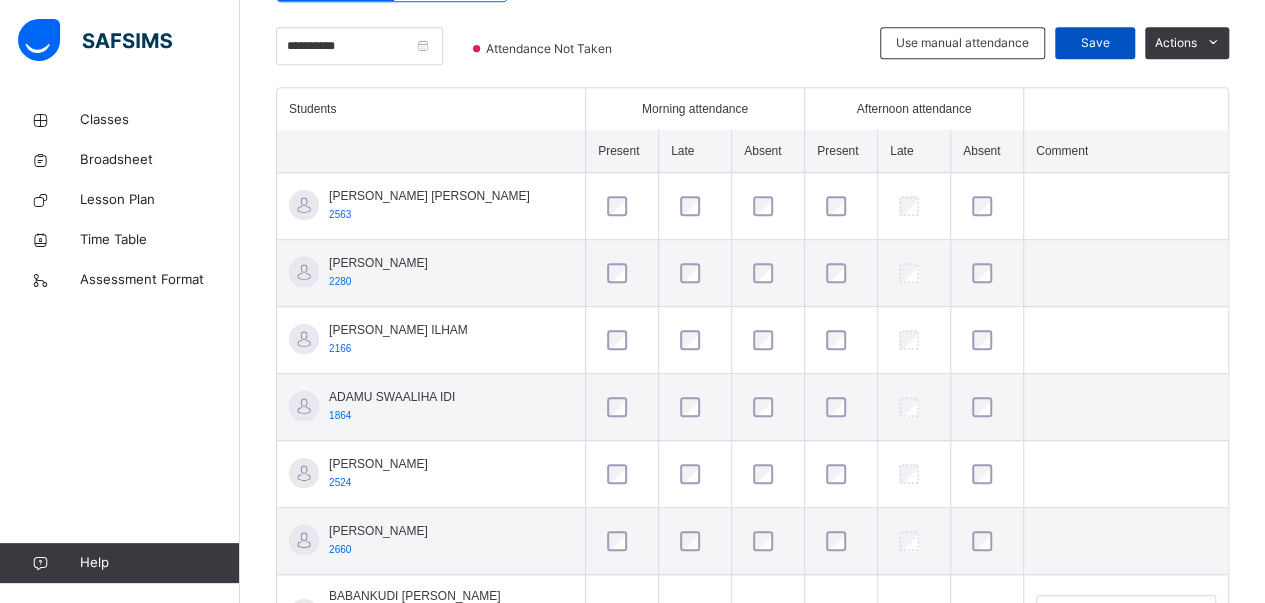 click on "Save" at bounding box center (1095, 43) 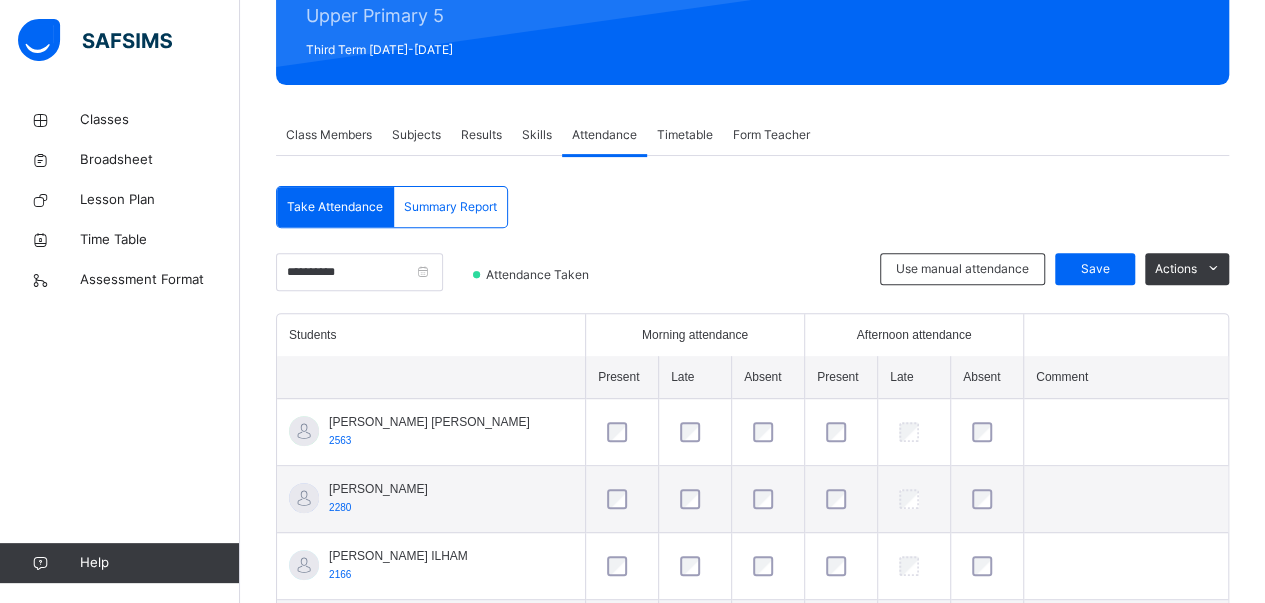 scroll, scrollTop: 260, scrollLeft: 0, axis: vertical 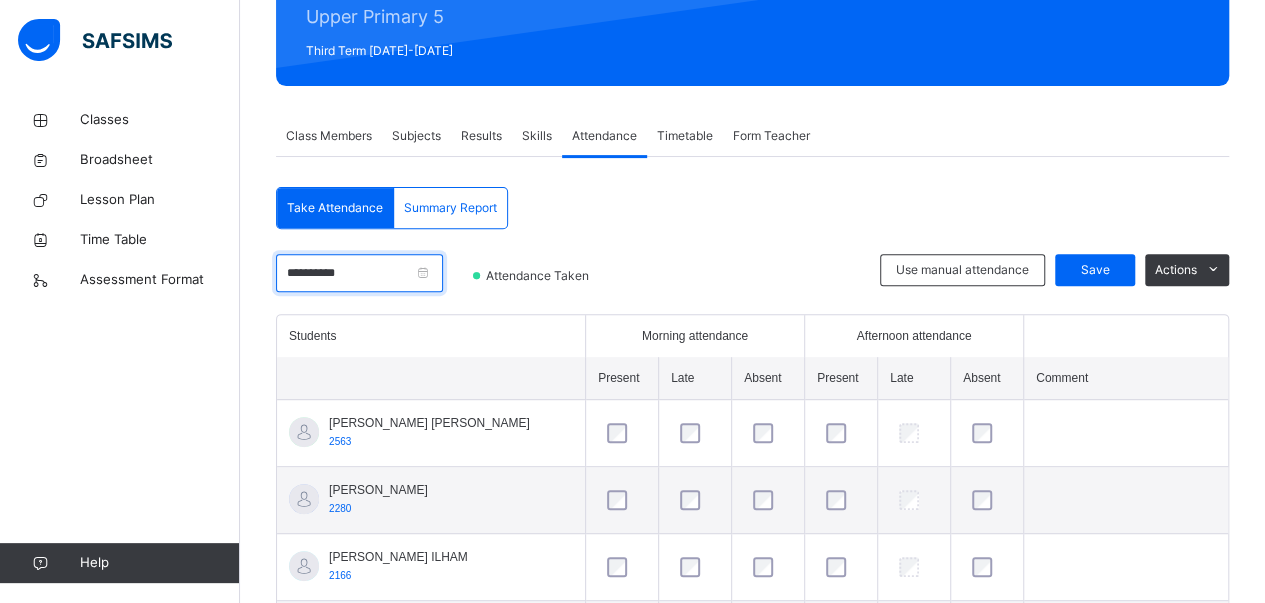 click on "**********" at bounding box center (359, 273) 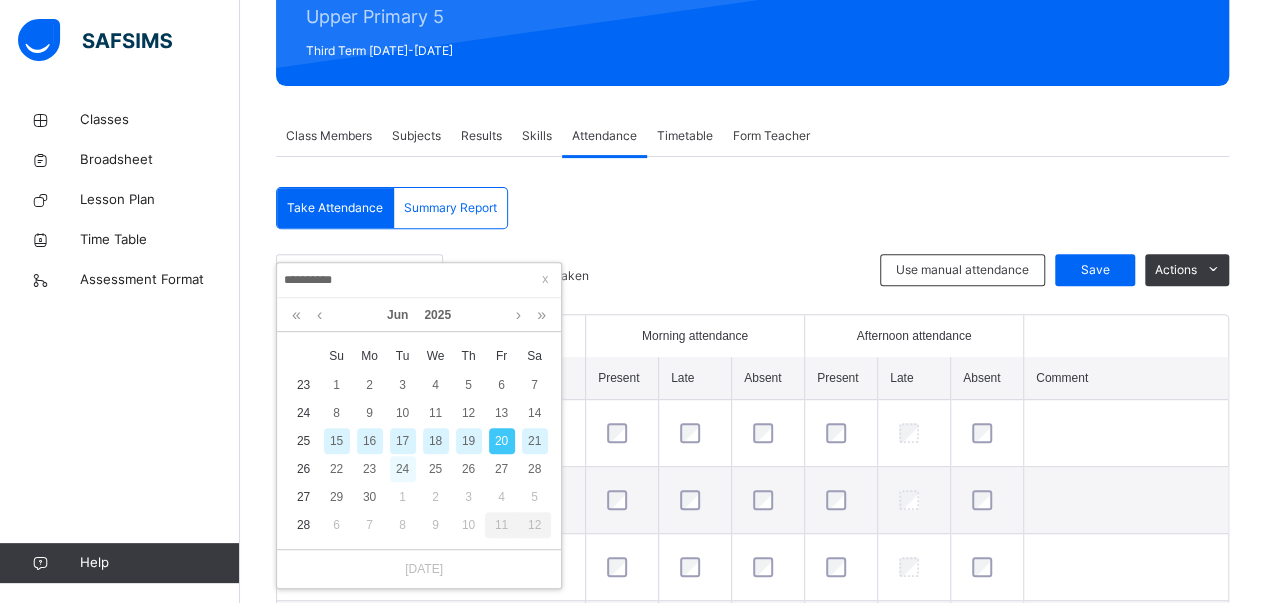 click on "24" at bounding box center [403, 469] 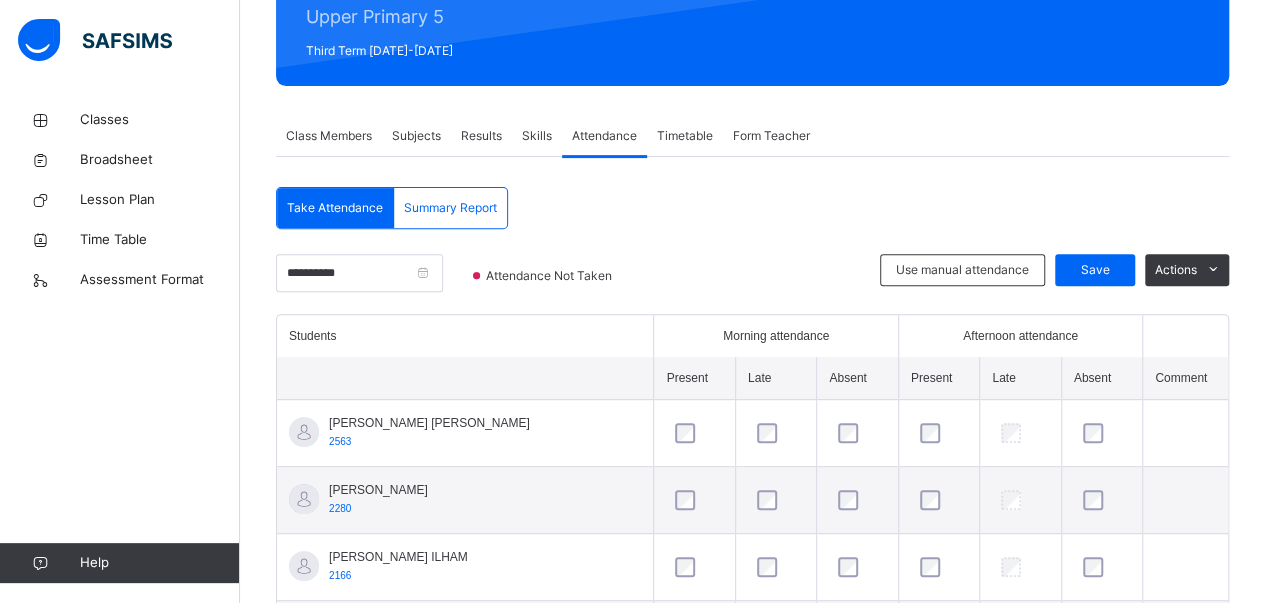 scroll, scrollTop: 867, scrollLeft: 0, axis: vertical 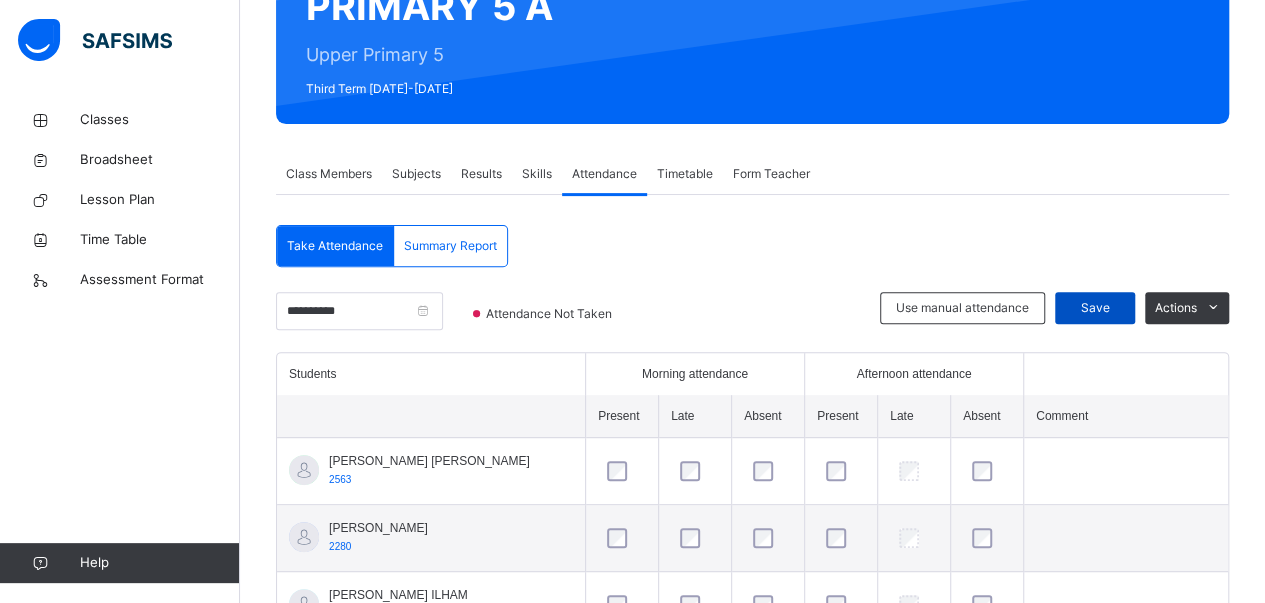 click on "Save" at bounding box center [1095, 308] 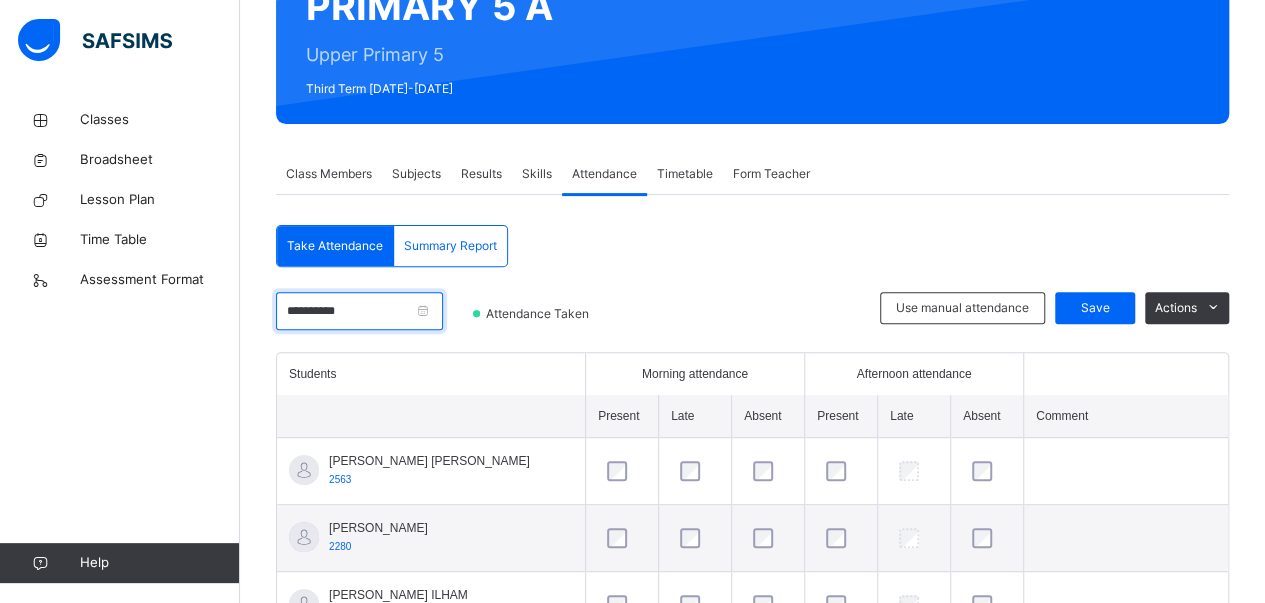 click on "**********" at bounding box center (359, 311) 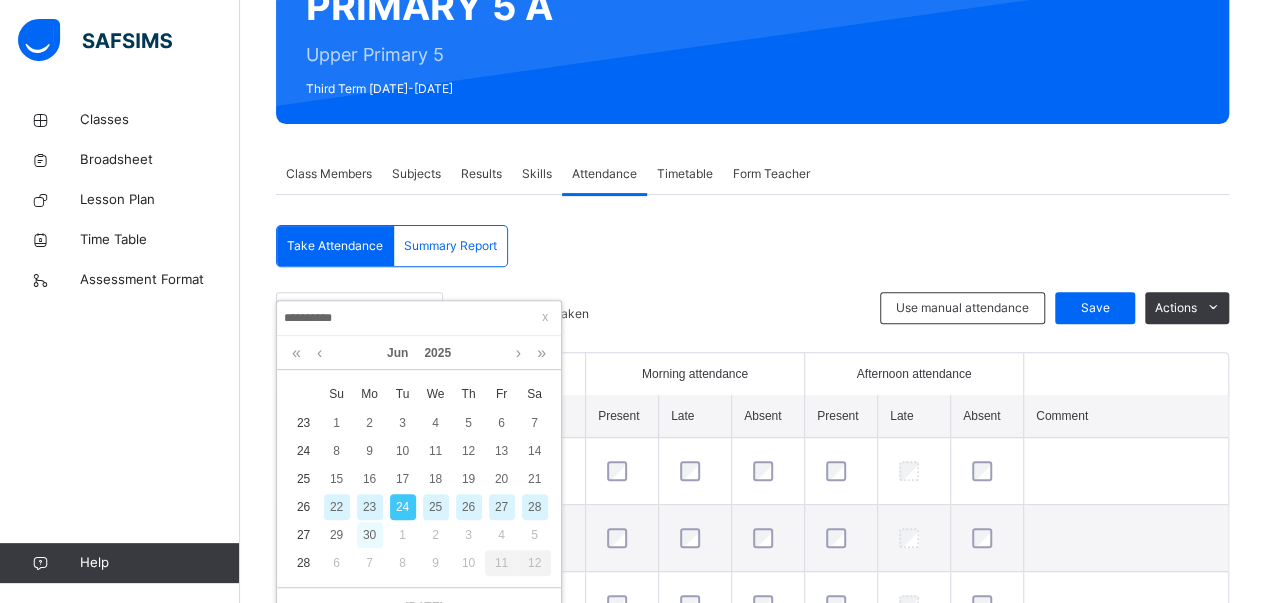 click on "30" at bounding box center (370, 535) 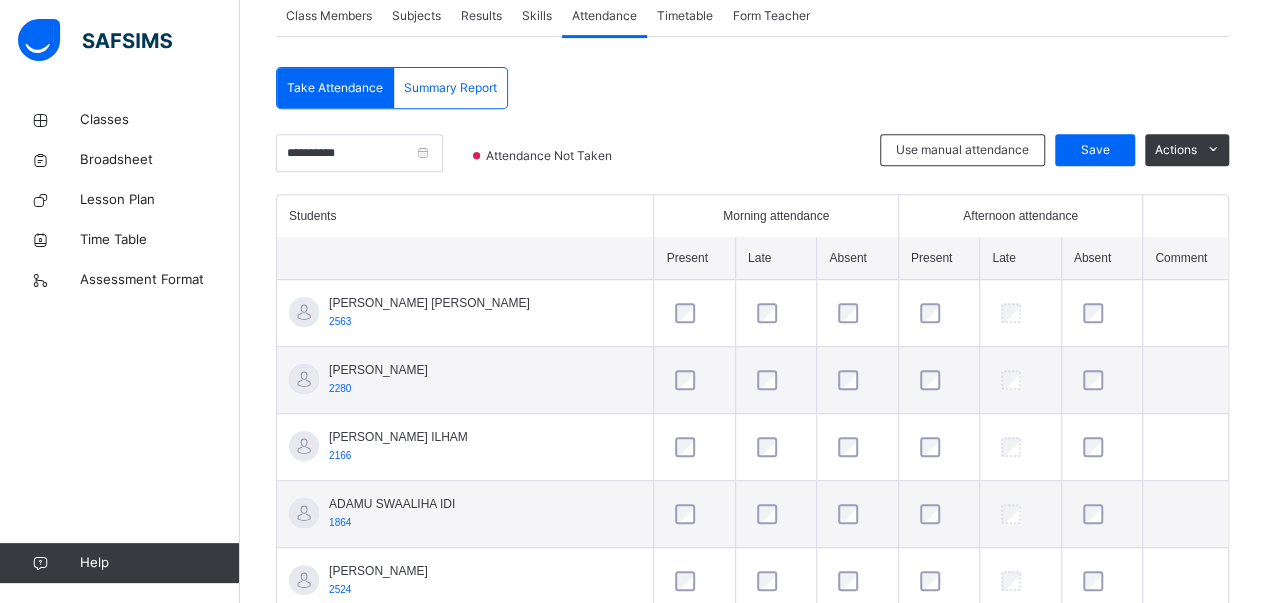 scroll, scrollTop: 440, scrollLeft: 0, axis: vertical 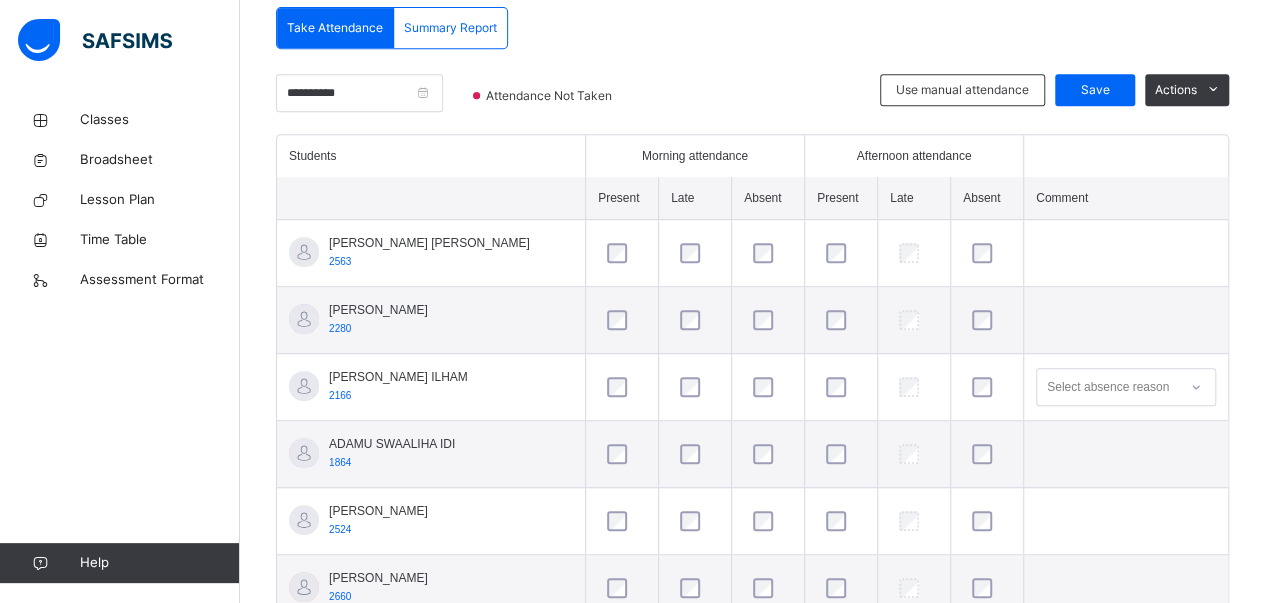 click at bounding box center (987, 387) 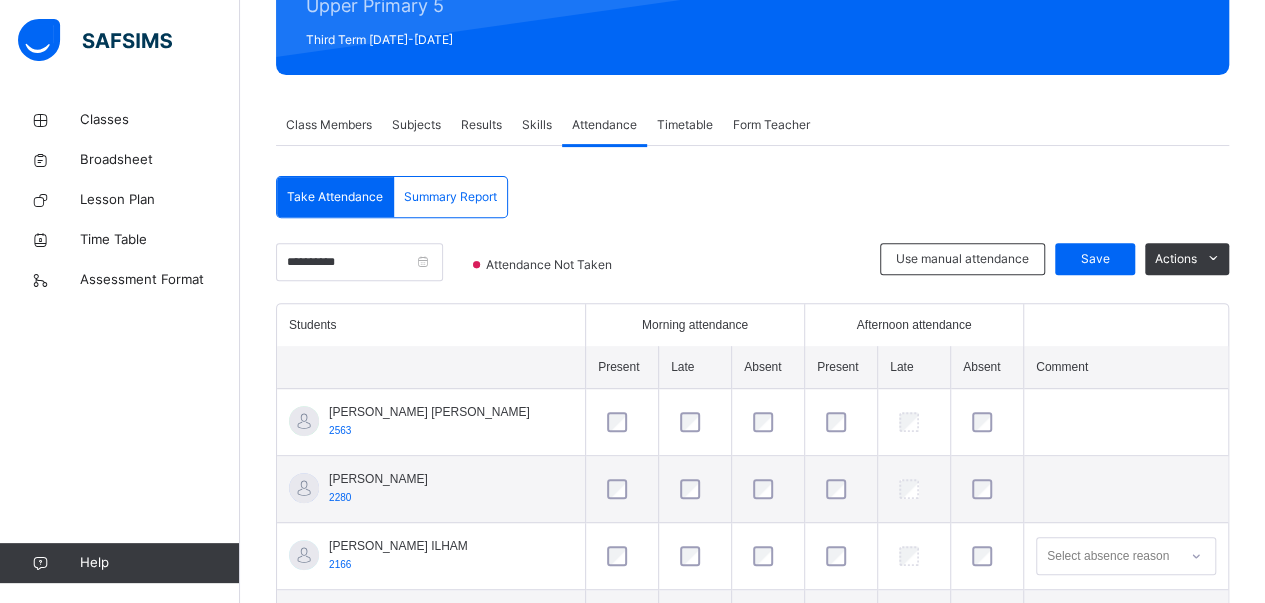 scroll, scrollTop: 270, scrollLeft: 0, axis: vertical 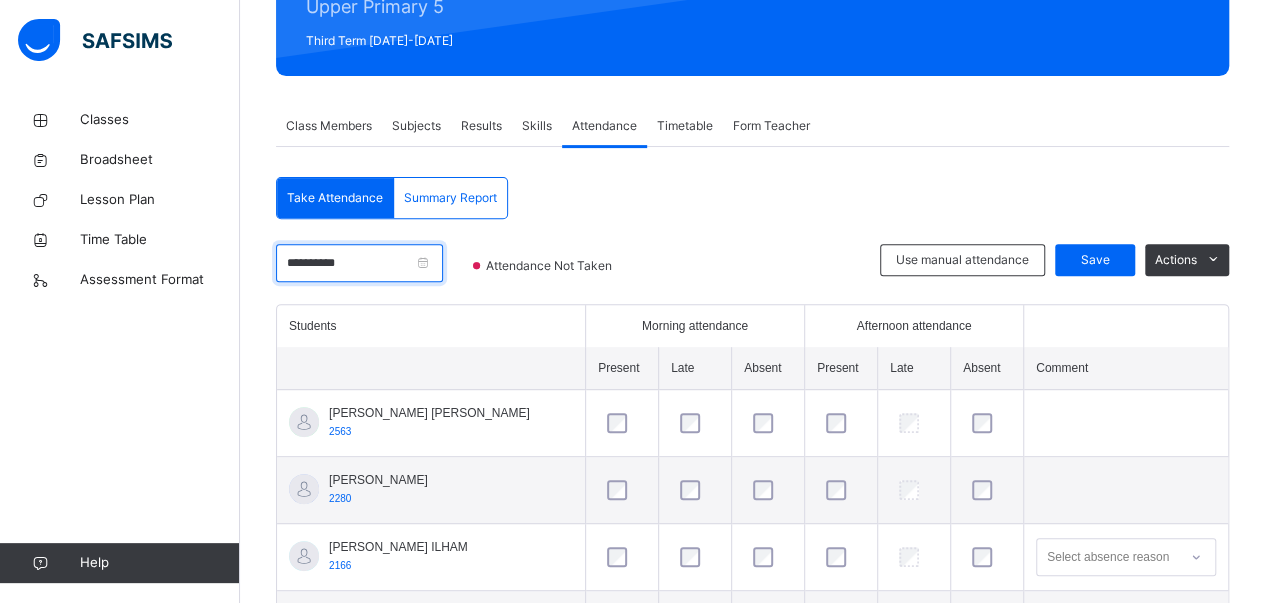 click on "**********" at bounding box center (359, 263) 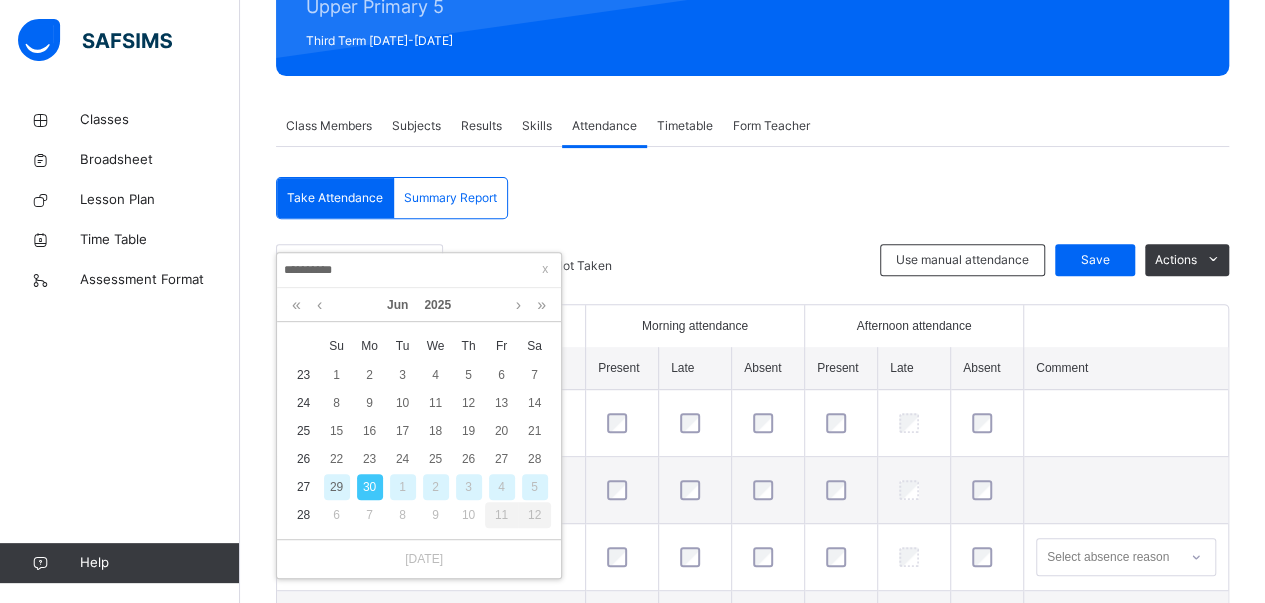click on "1" at bounding box center [403, 487] 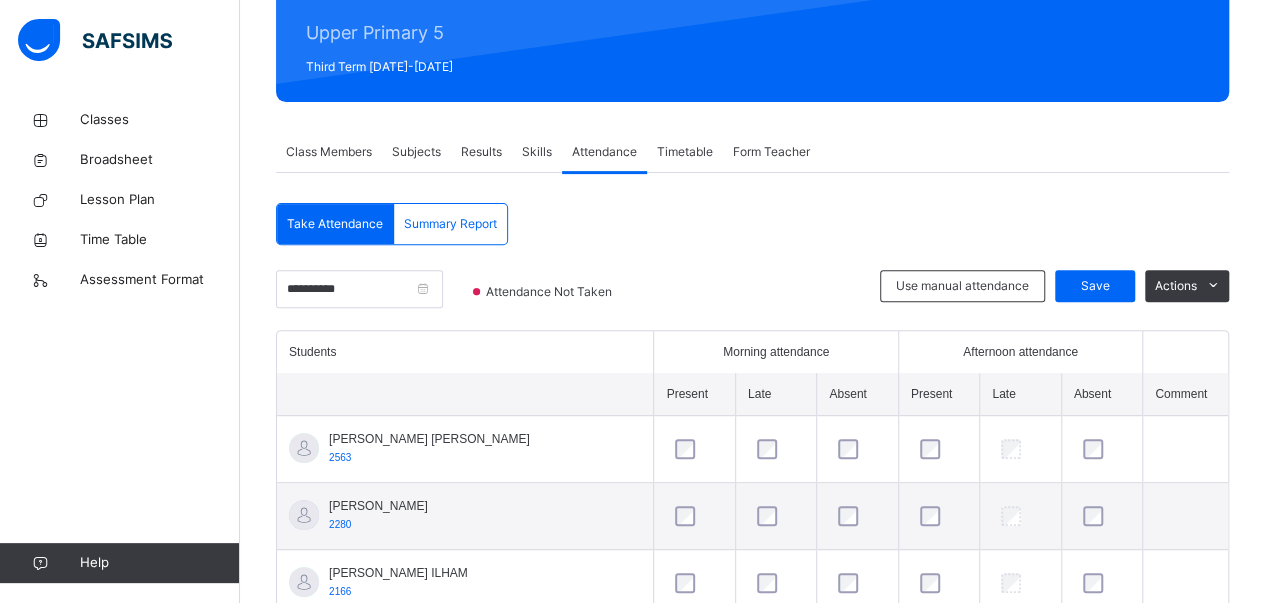 scroll, scrollTop: 270, scrollLeft: 0, axis: vertical 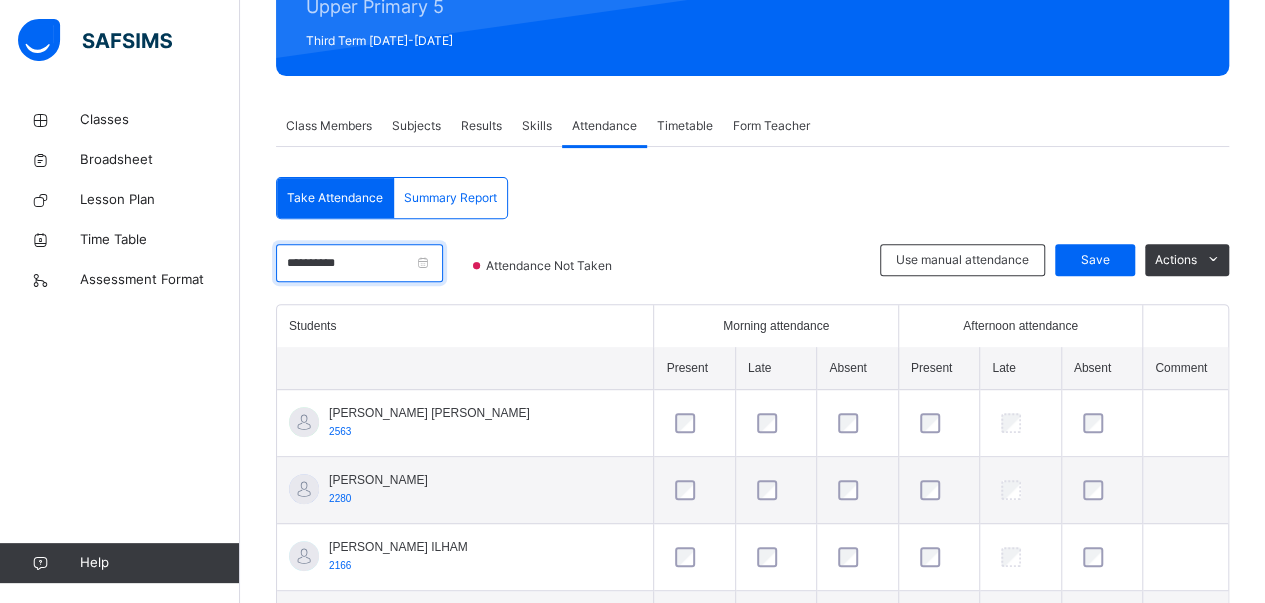 click on "**********" at bounding box center (359, 263) 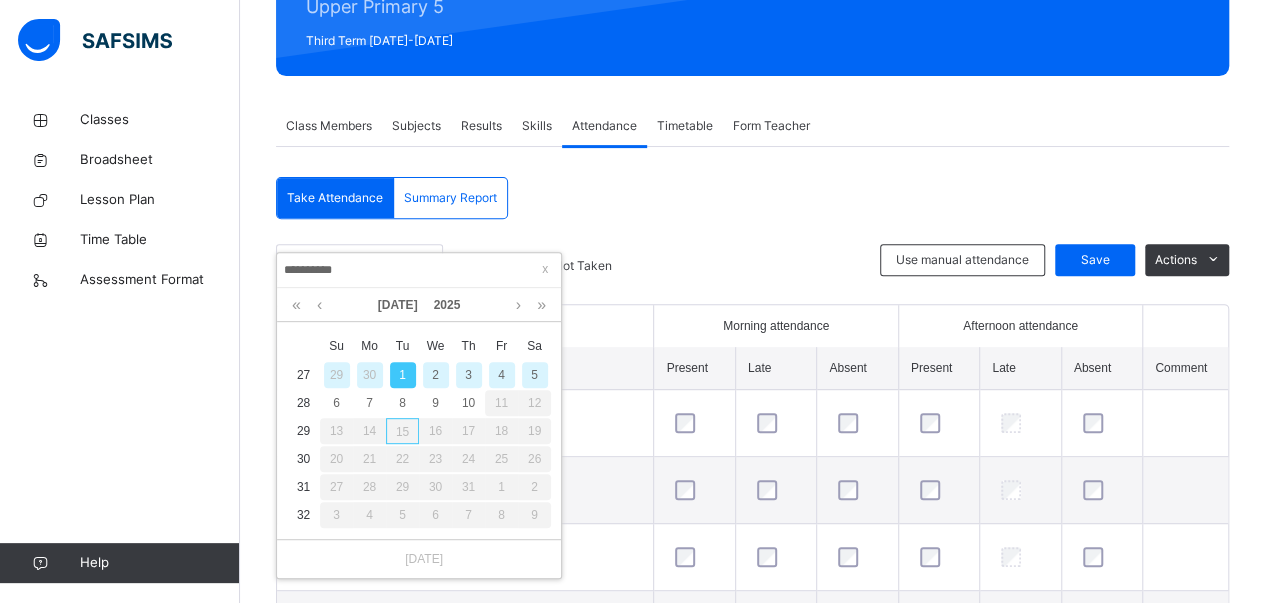 click on "1" at bounding box center [403, 375] 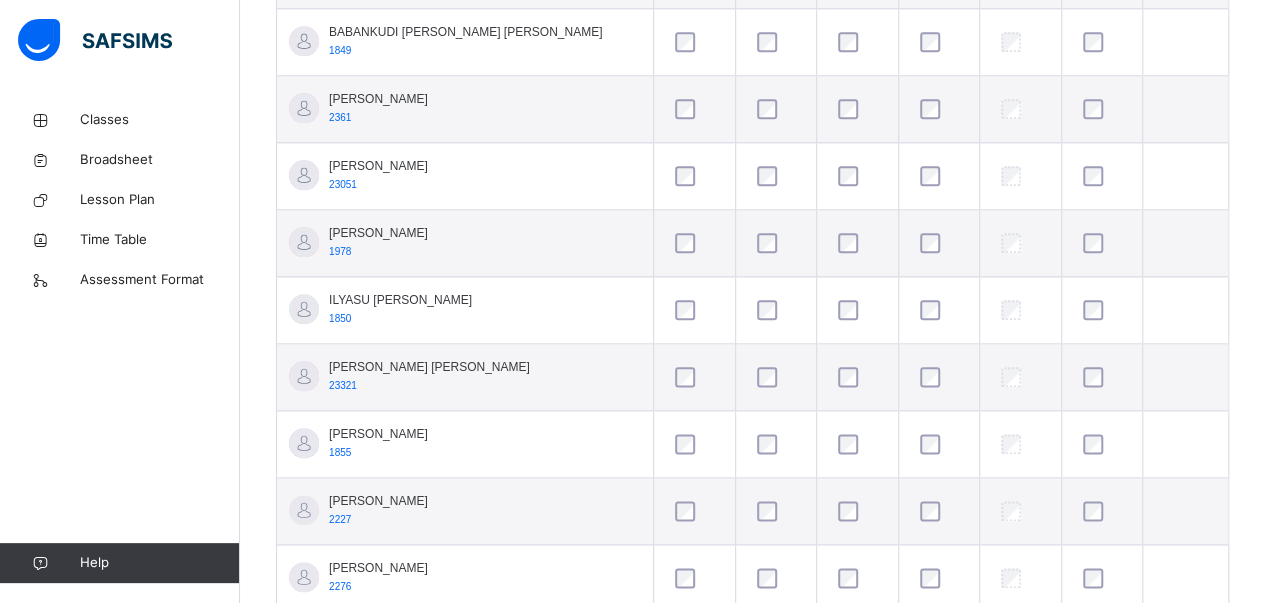 scroll, scrollTop: 1054, scrollLeft: 0, axis: vertical 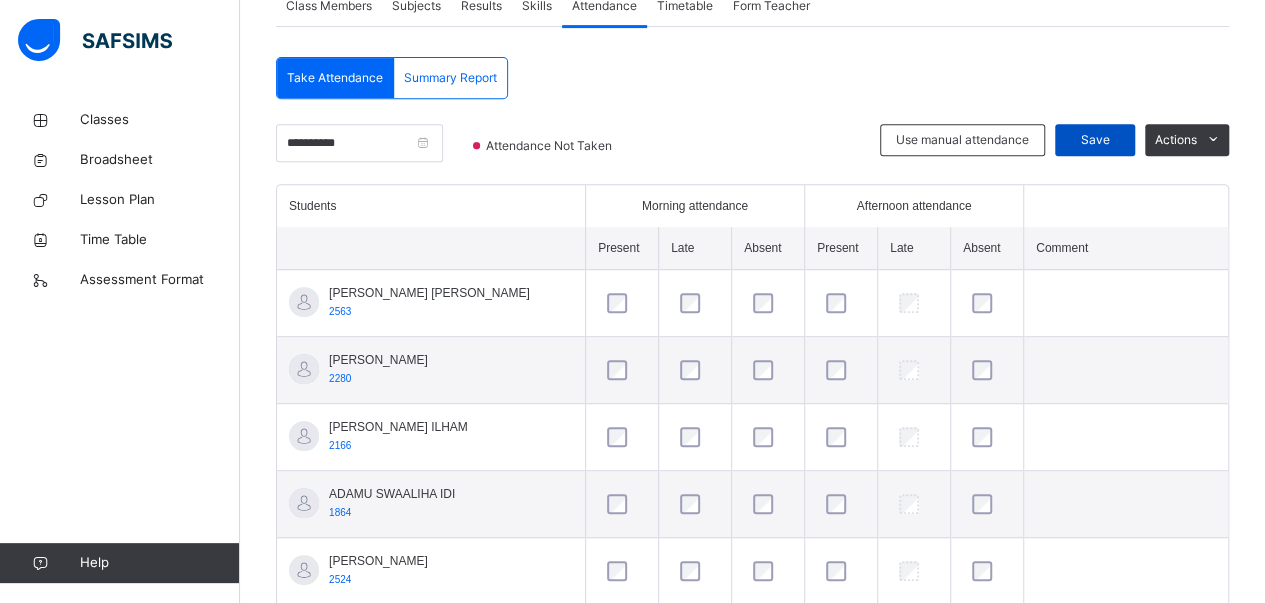 click on "Save" at bounding box center [1095, 140] 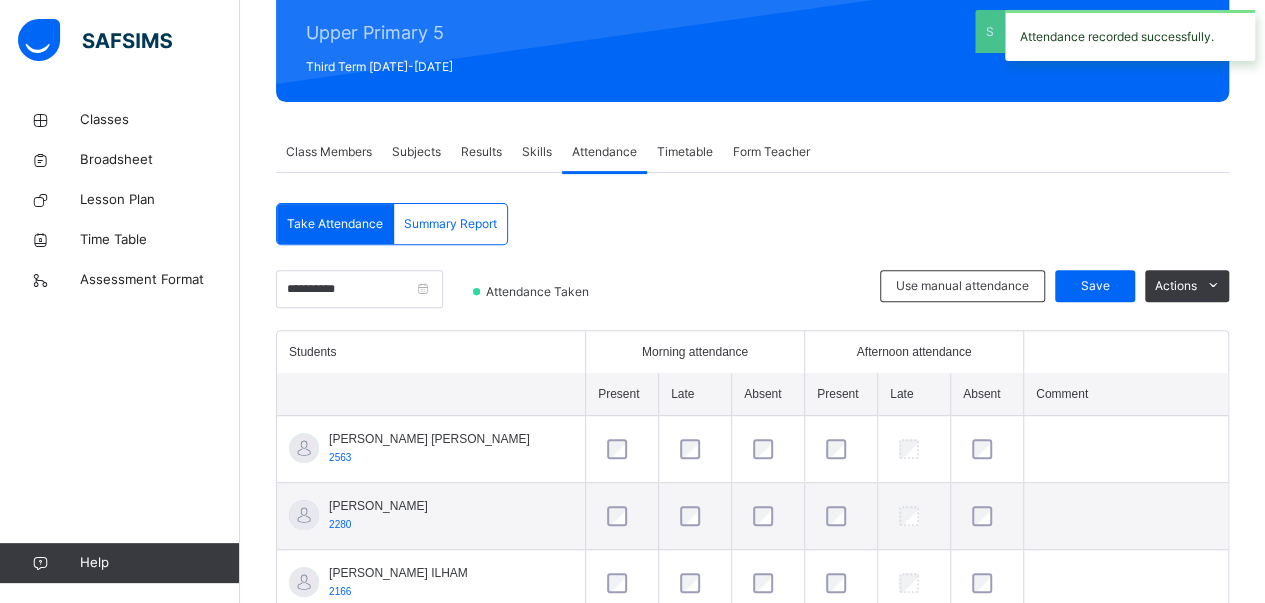 scroll, scrollTop: 390, scrollLeft: 0, axis: vertical 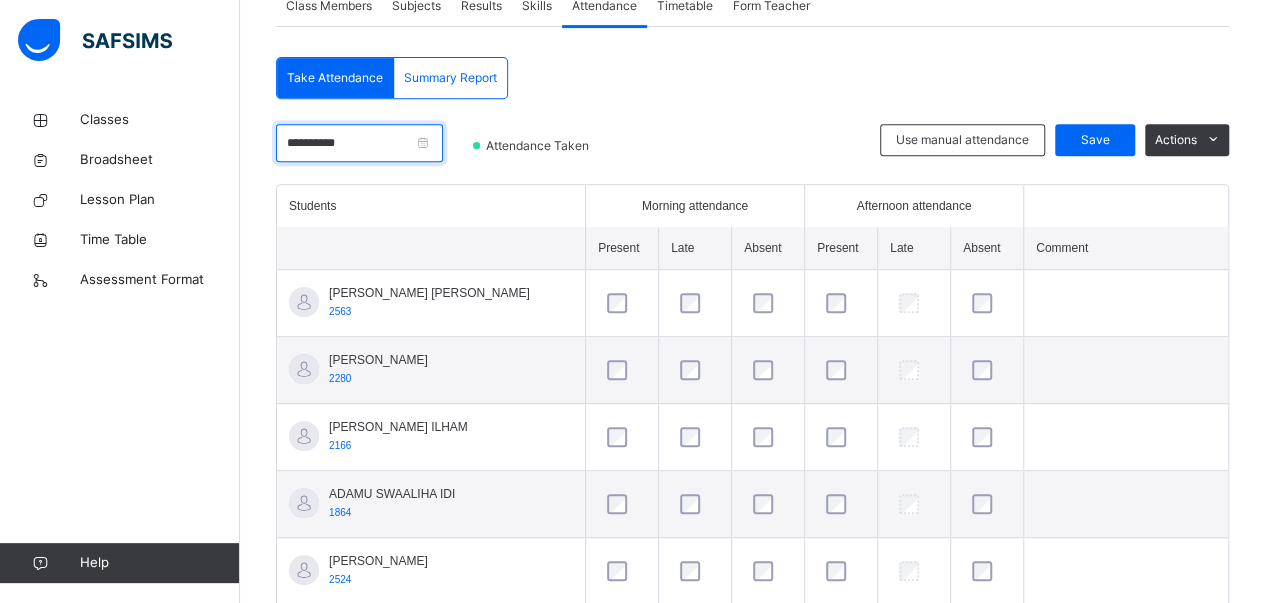 click on "**********" at bounding box center (359, 143) 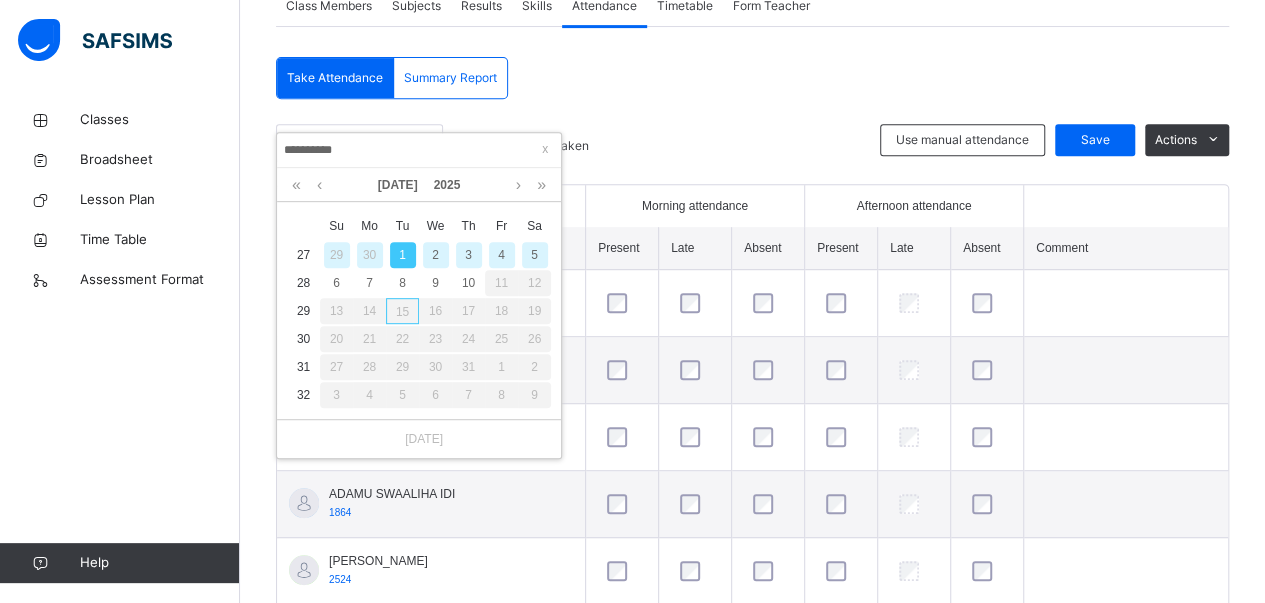 click on "4" at bounding box center [502, 255] 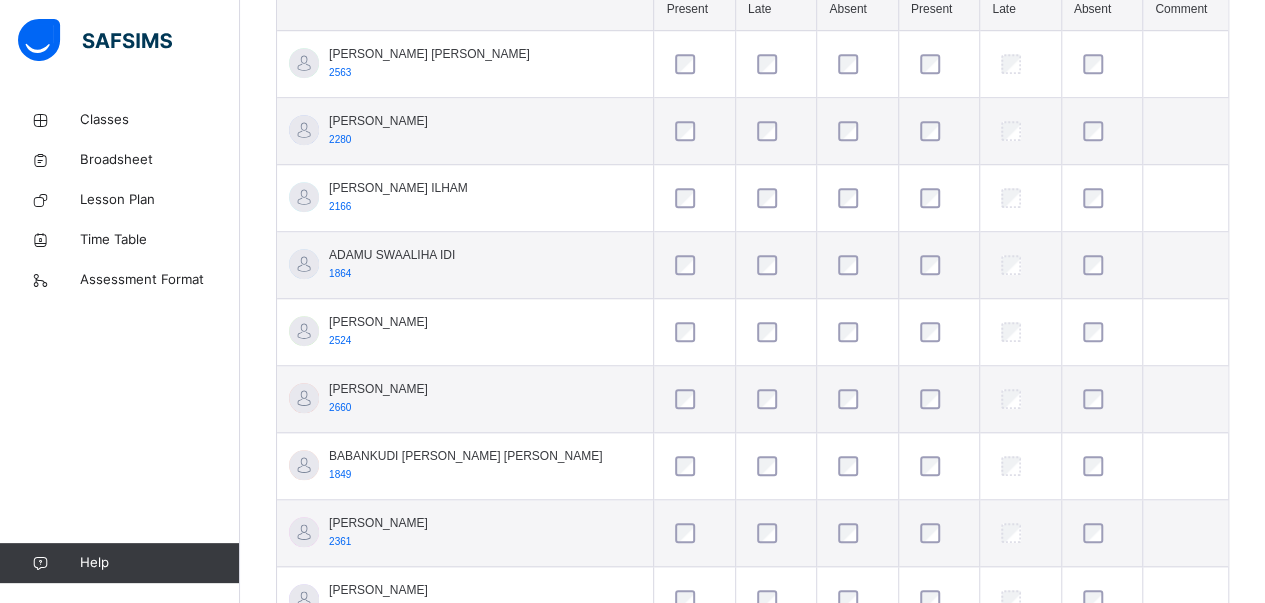 scroll, scrollTop: 658, scrollLeft: 0, axis: vertical 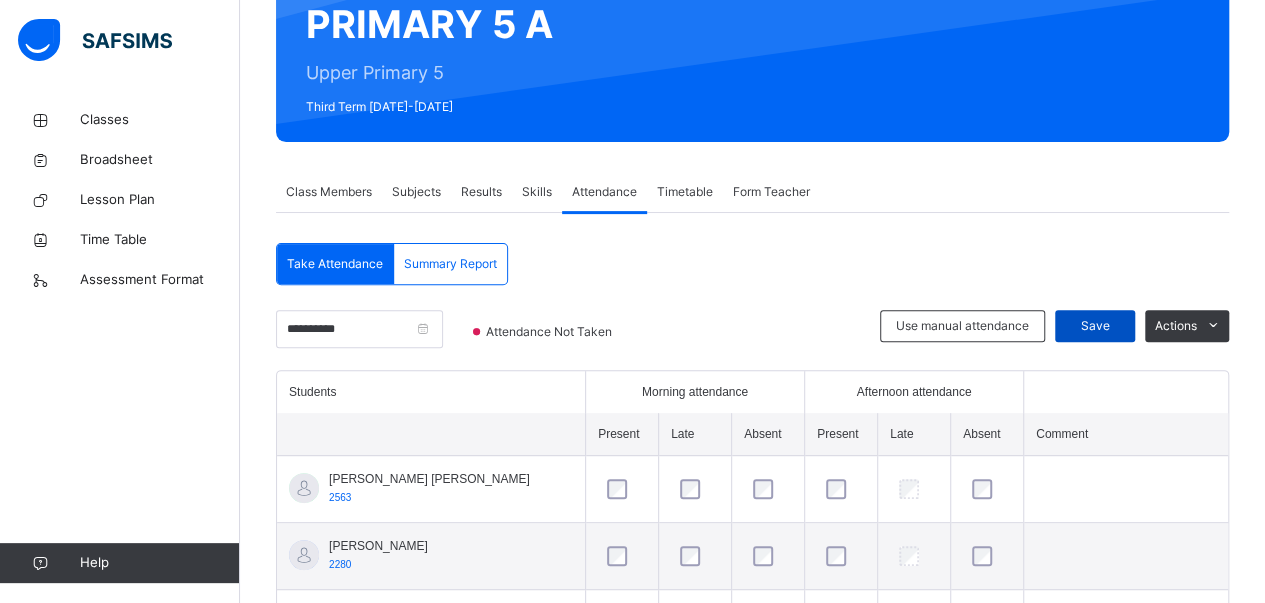 click on "Save" at bounding box center (1095, 326) 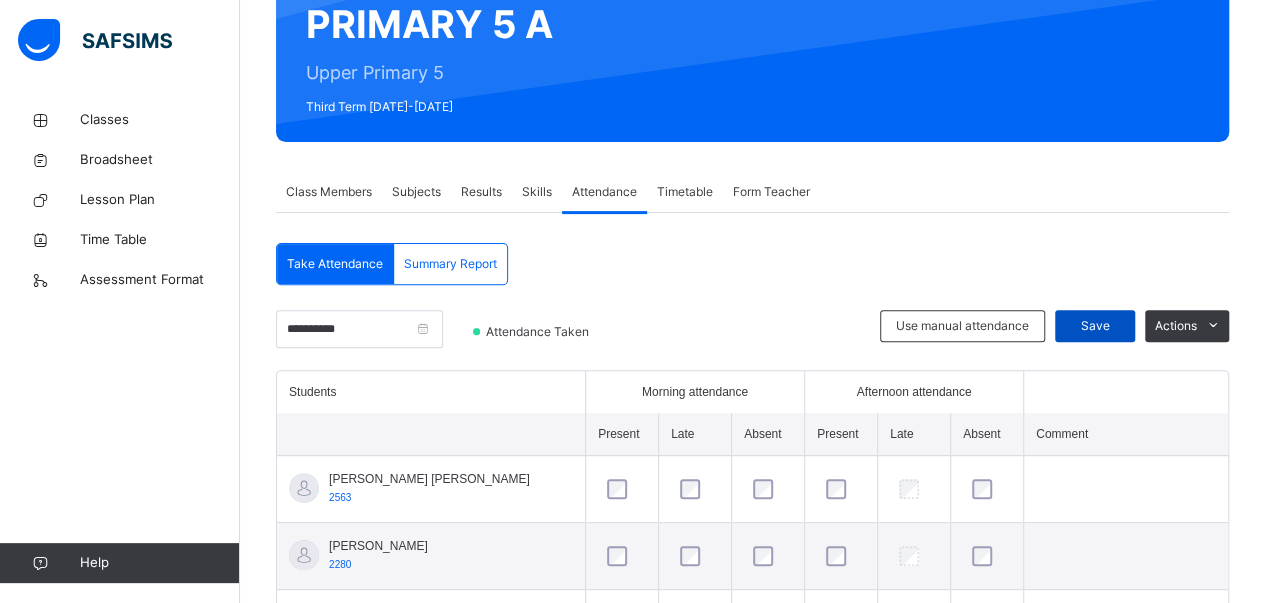 click on "Save" at bounding box center [1095, 326] 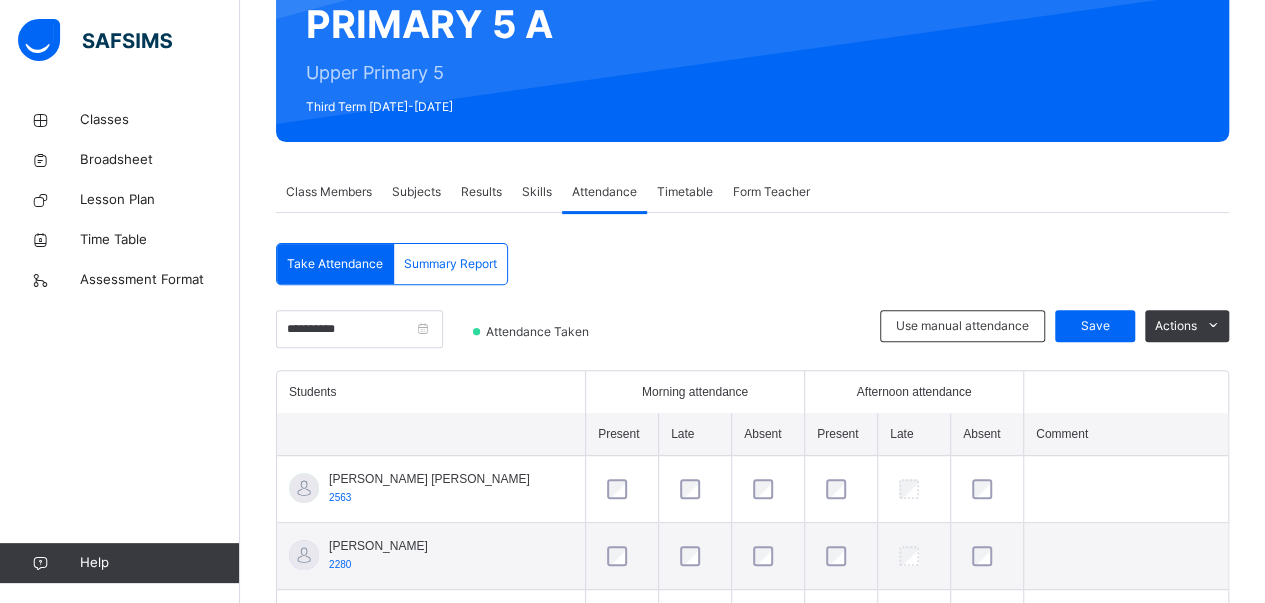 scroll, scrollTop: 2, scrollLeft: 0, axis: vertical 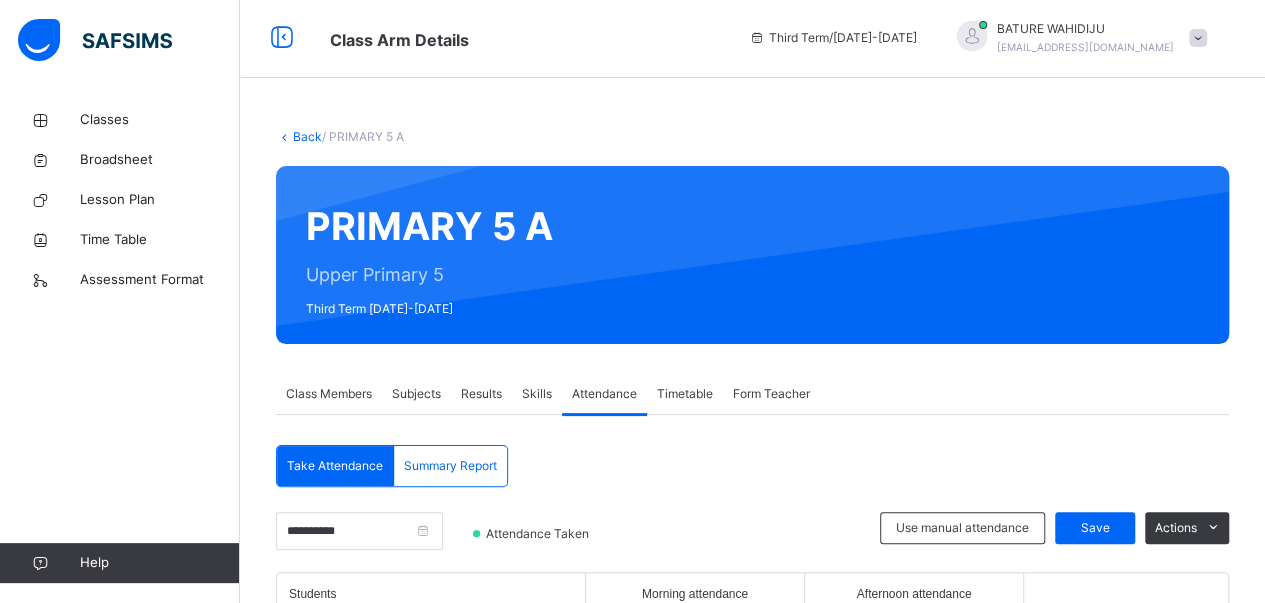 click at bounding box center [1198, 38] 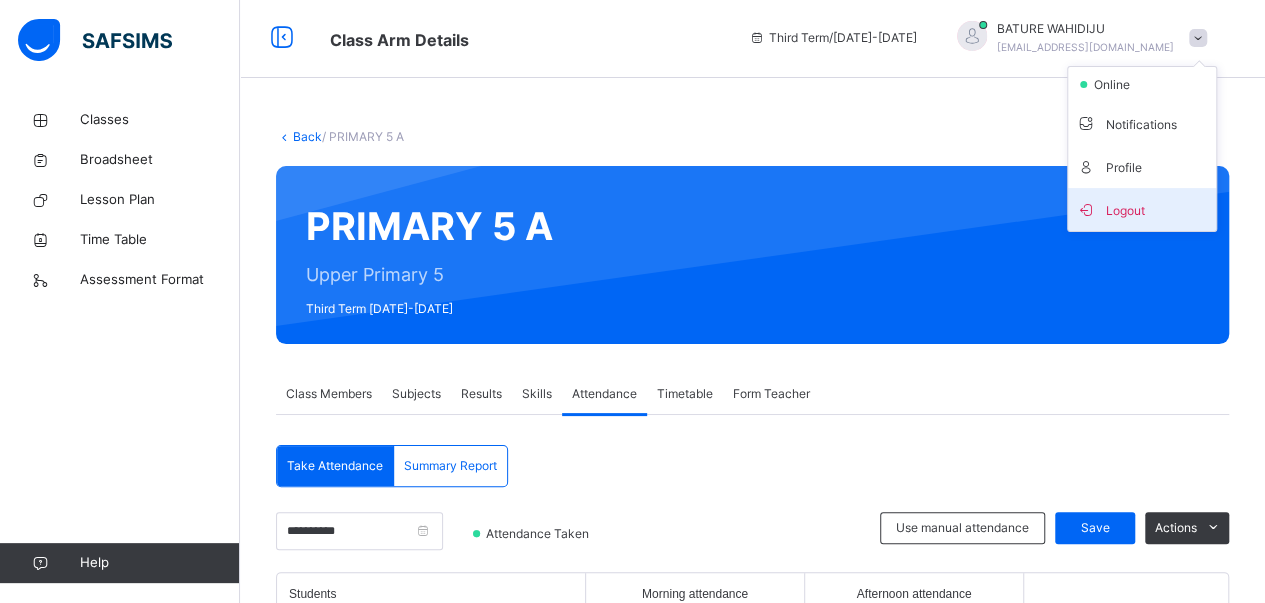 click on "Logout" at bounding box center [1142, 209] 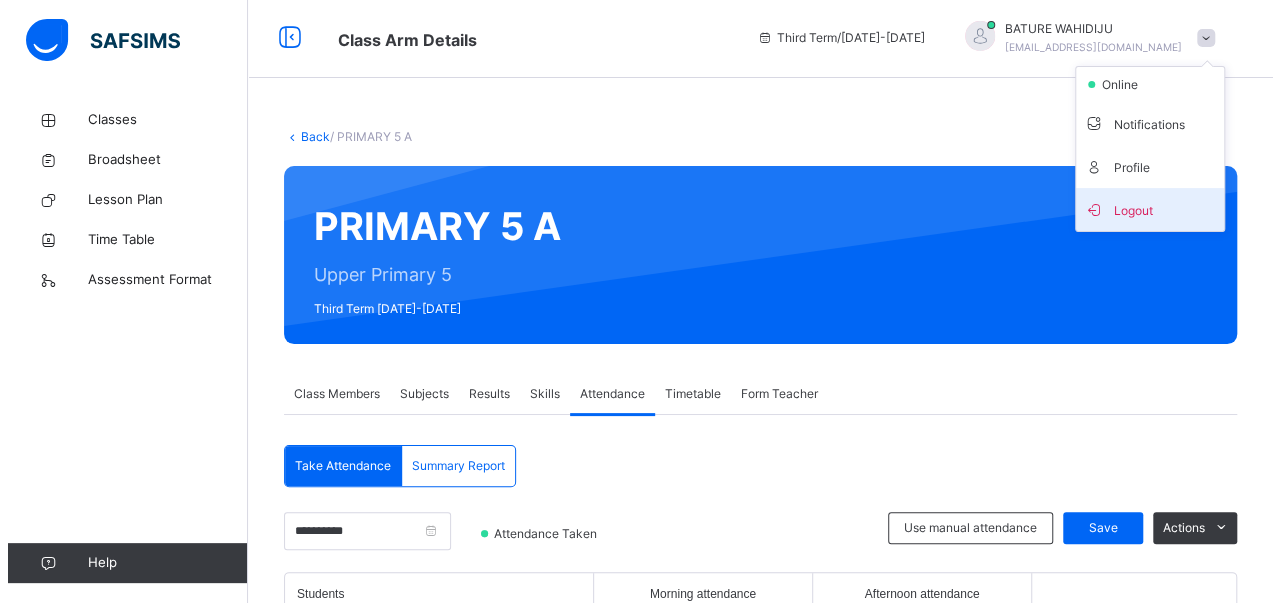 scroll, scrollTop: 0, scrollLeft: 0, axis: both 